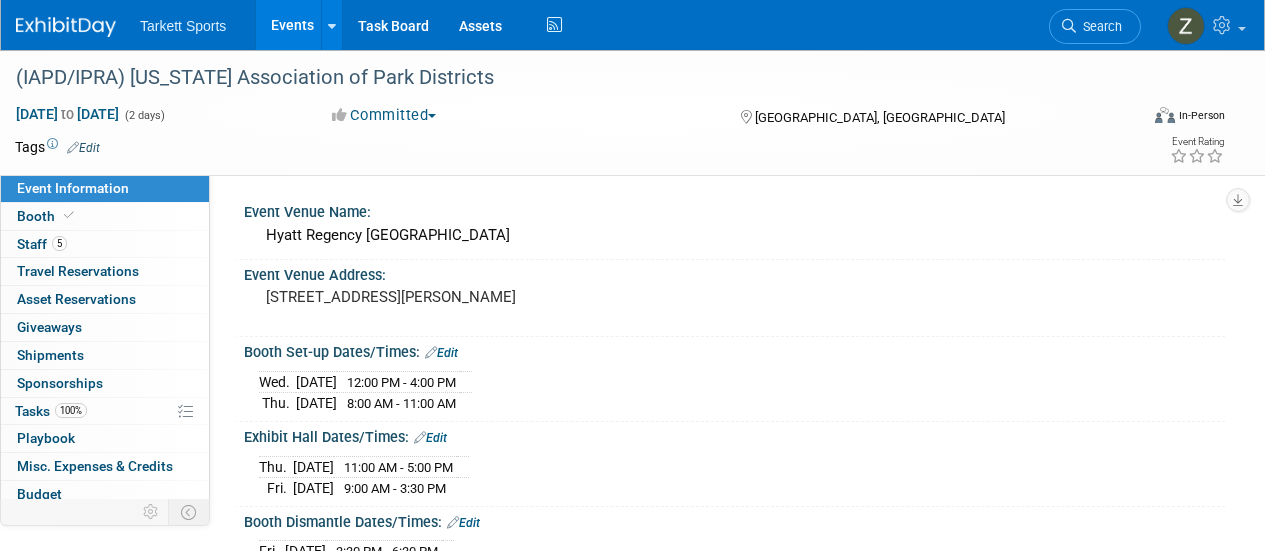 scroll, scrollTop: 285, scrollLeft: 0, axis: vertical 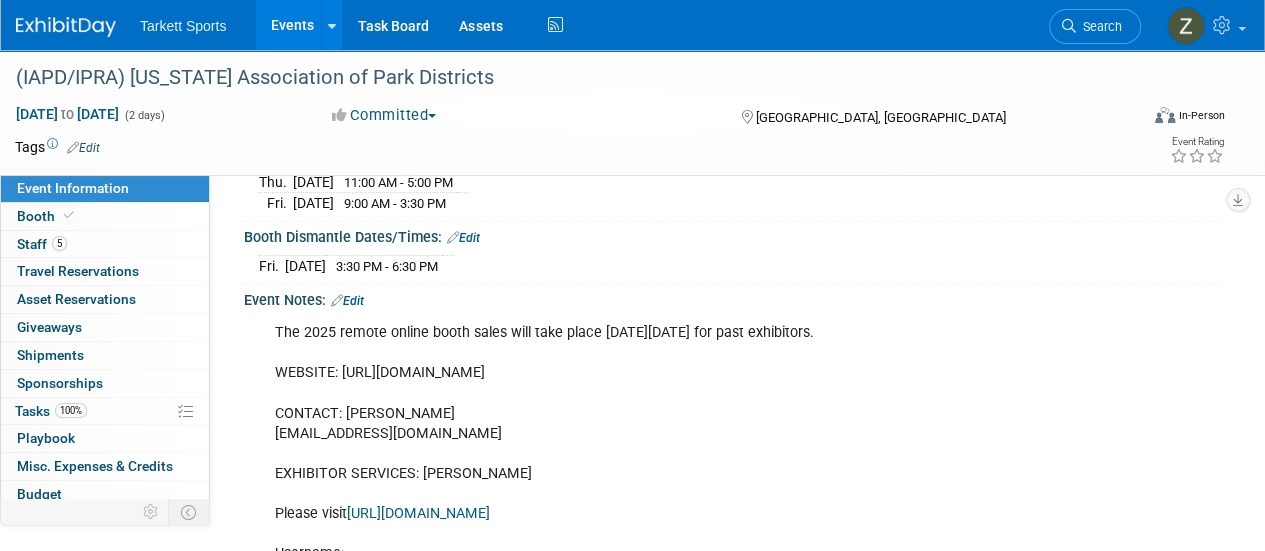 click on "5
Staff 5" at bounding box center [105, 244] 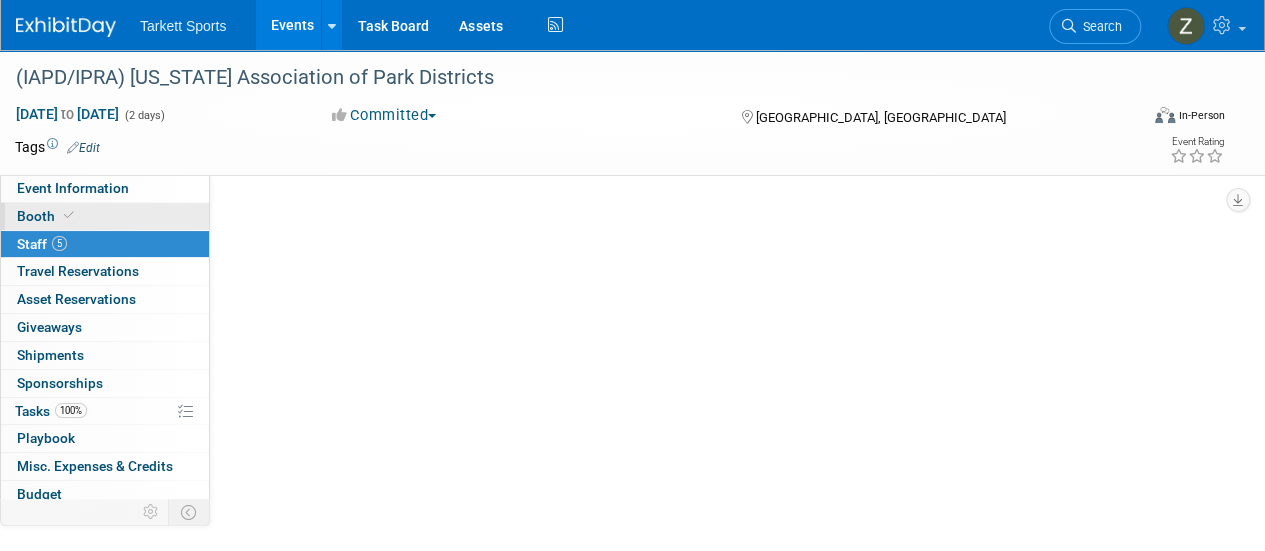 scroll, scrollTop: 0, scrollLeft: 0, axis: both 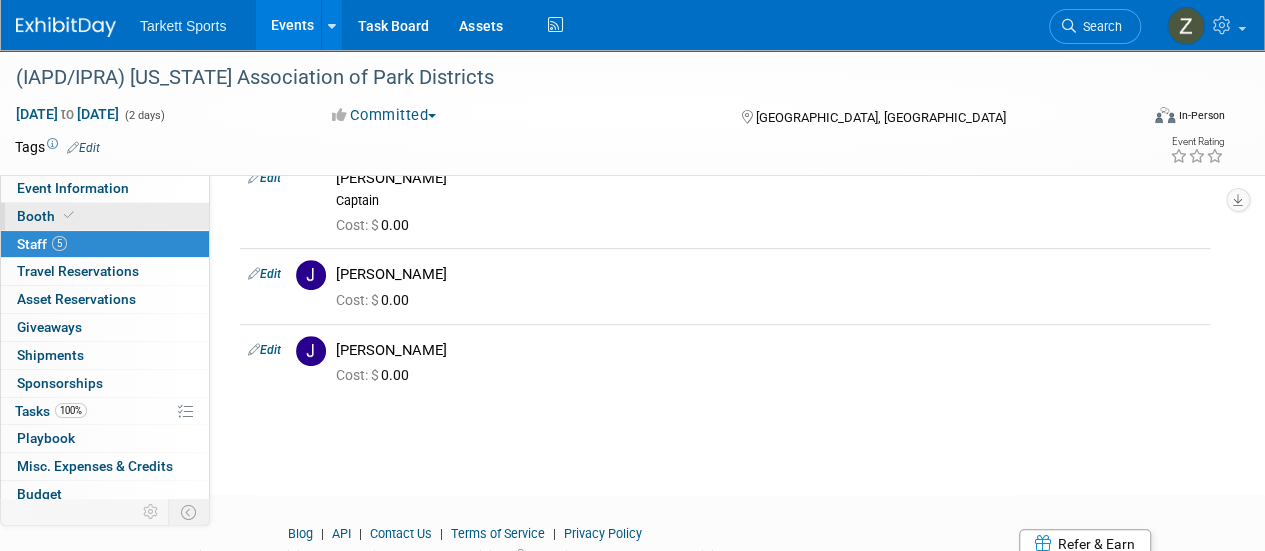 click on "Booth" at bounding box center (105, 216) 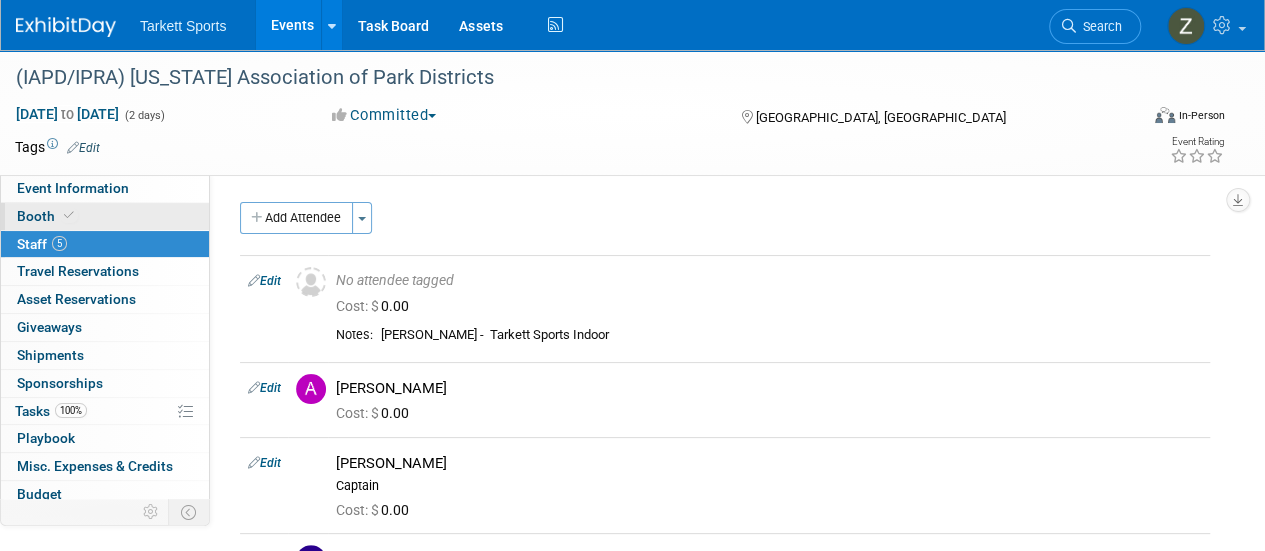 select on "FieldTurf" 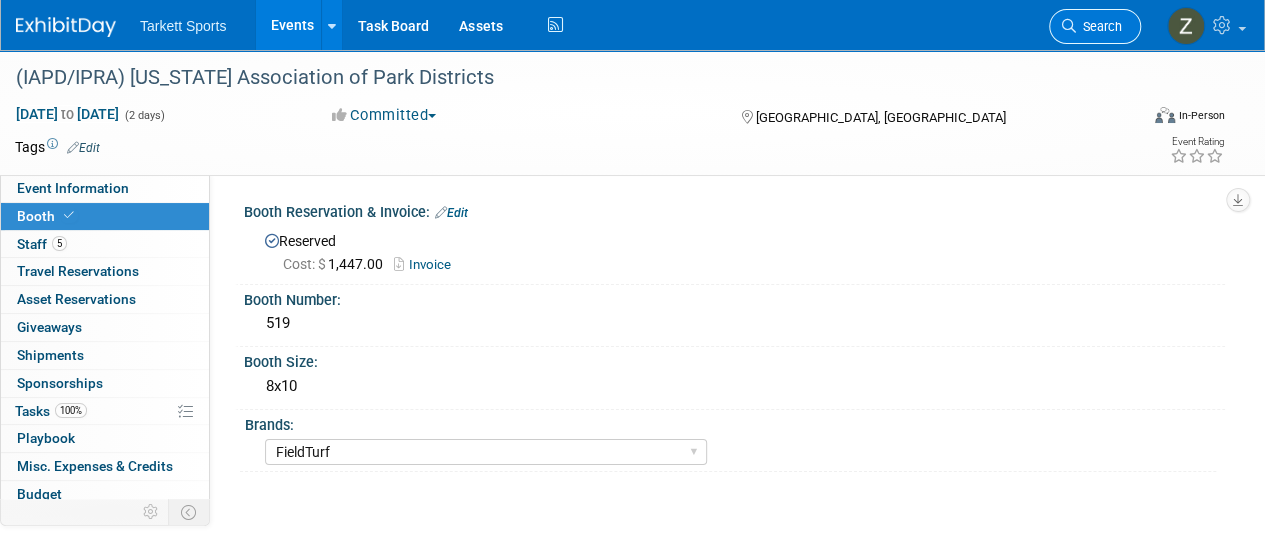 click at bounding box center (1069, 26) 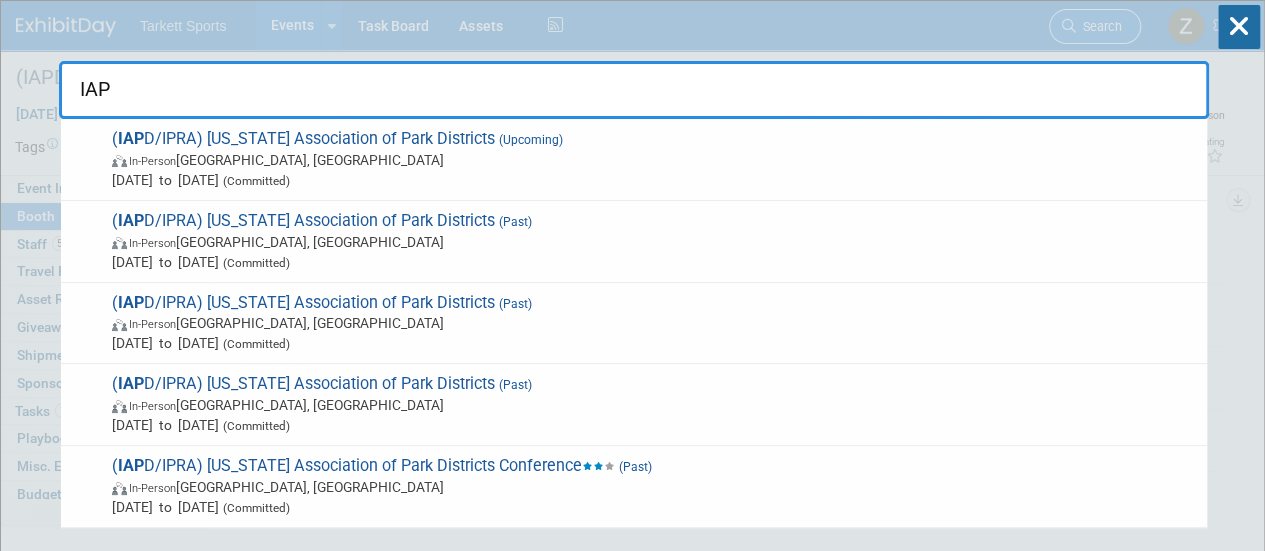 type on "IAPD" 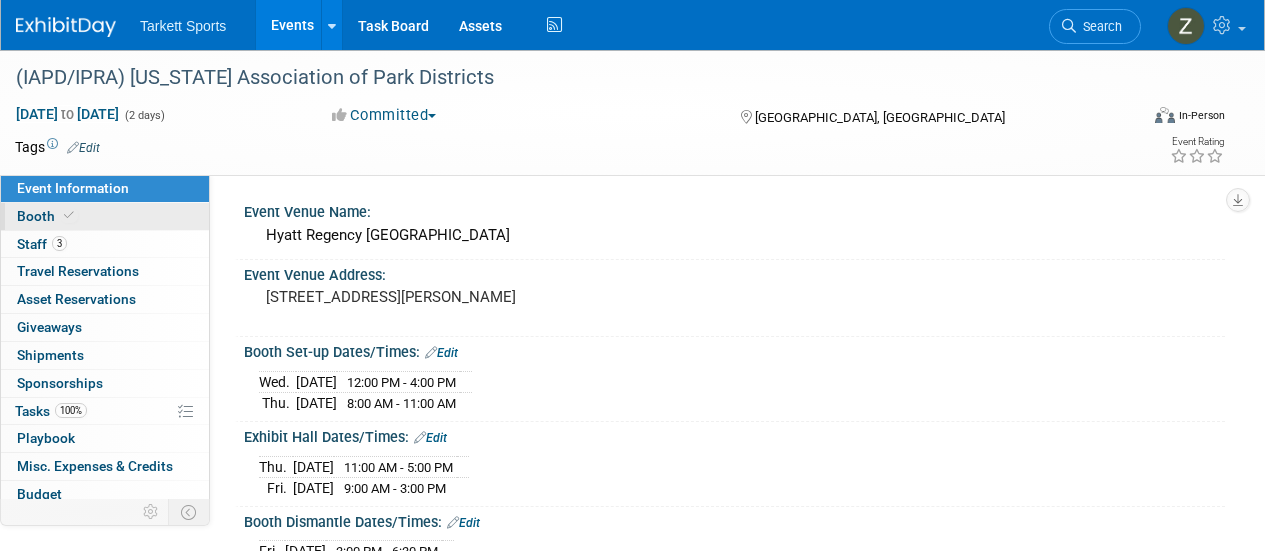 scroll, scrollTop: 0, scrollLeft: 0, axis: both 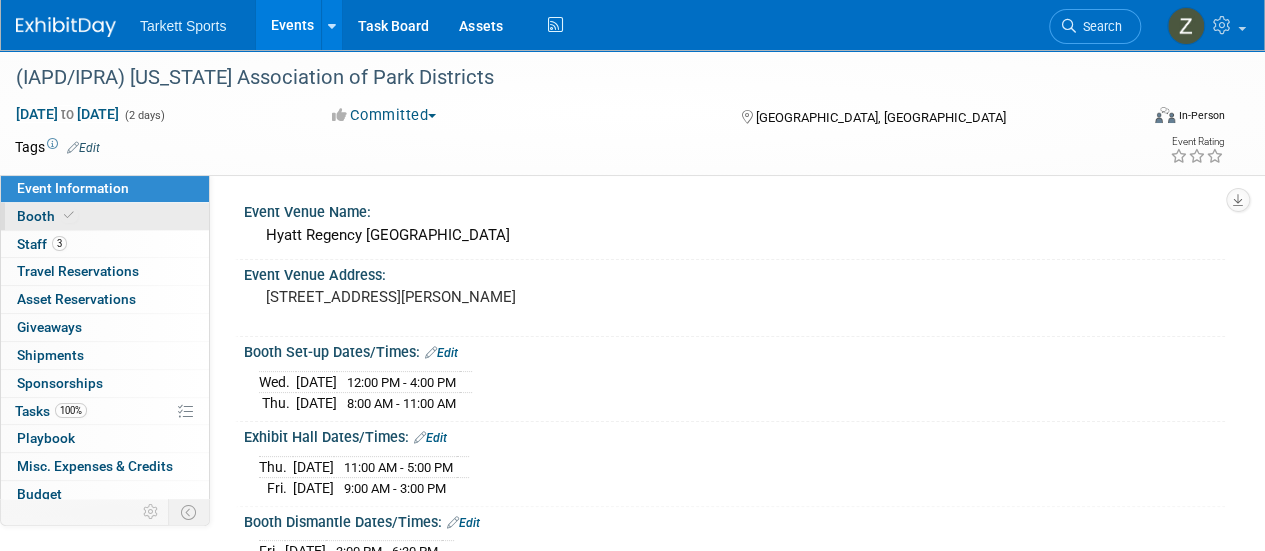 click on "Booth" at bounding box center (105, 216) 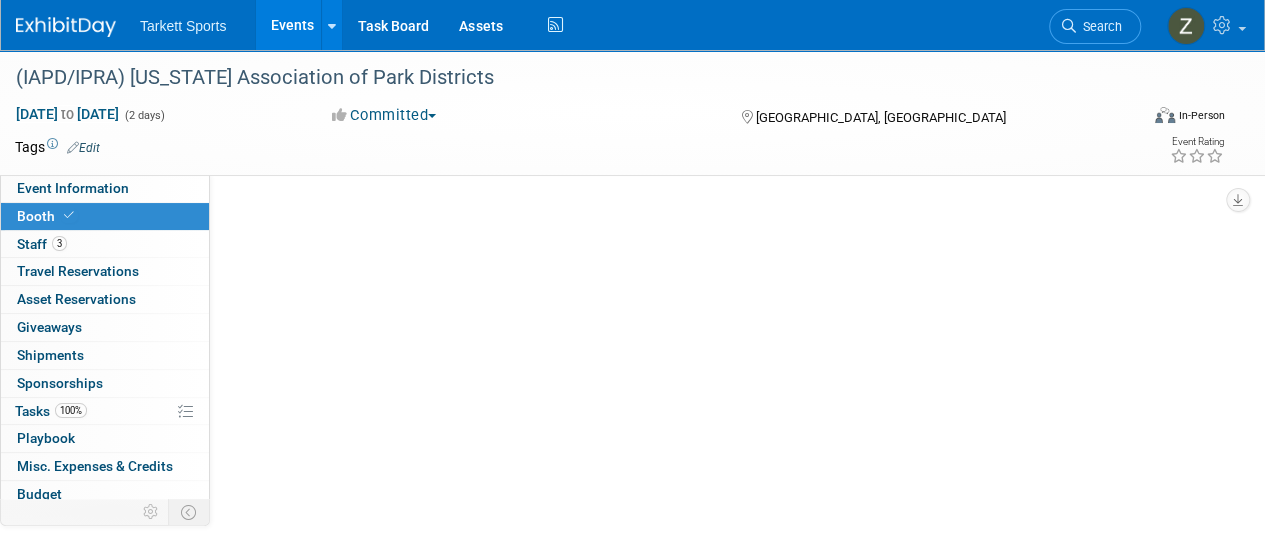 scroll, scrollTop: 0, scrollLeft: 0, axis: both 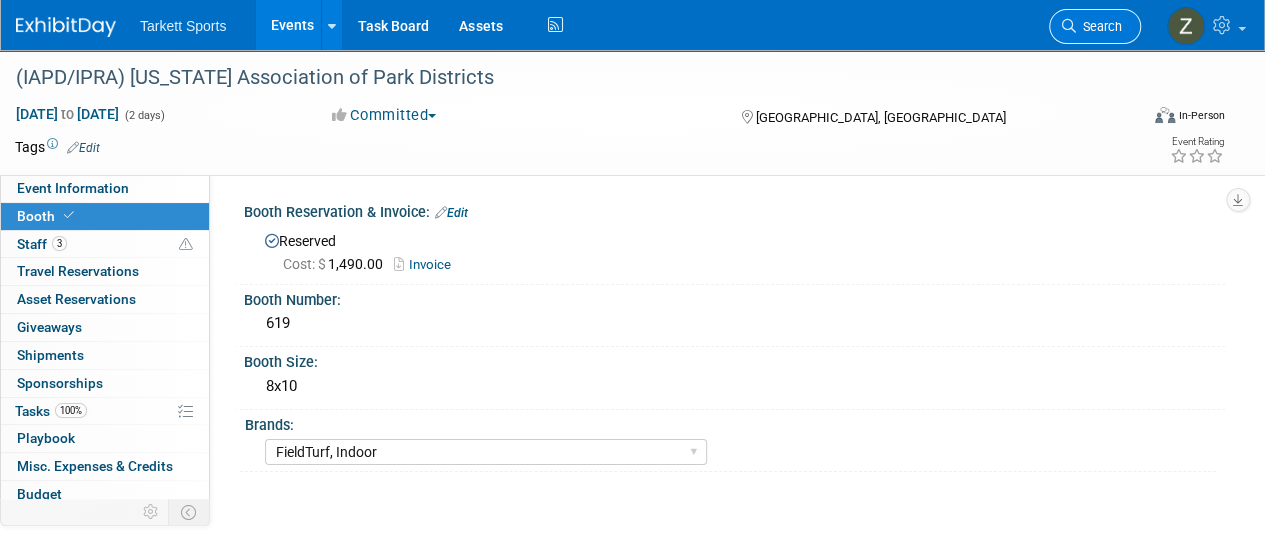 click on "Search" at bounding box center (1095, 26) 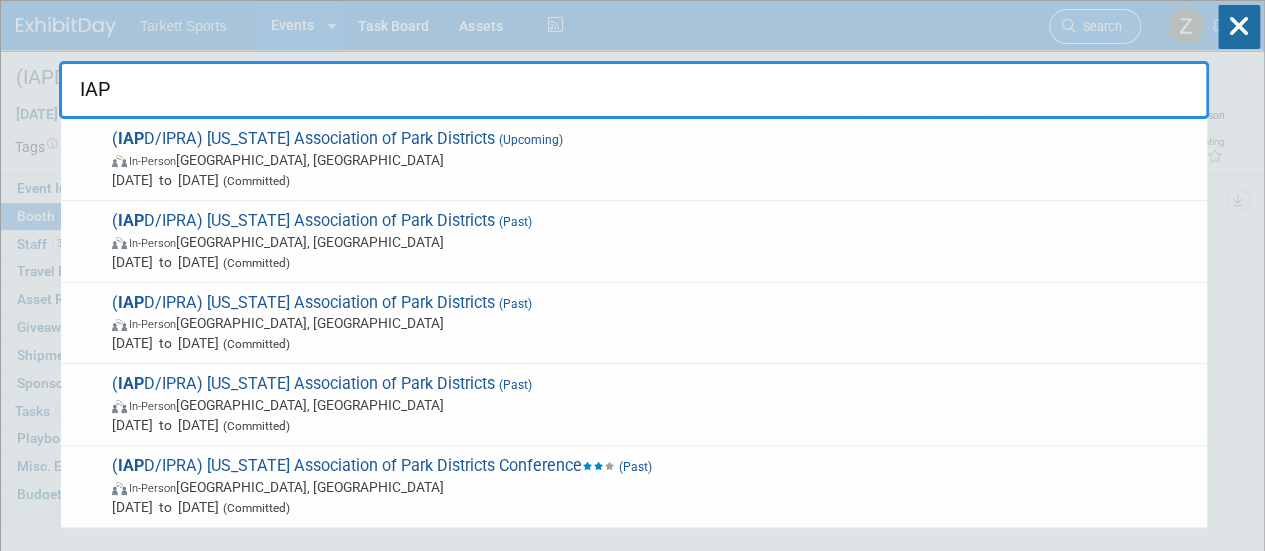 type on "IAPD" 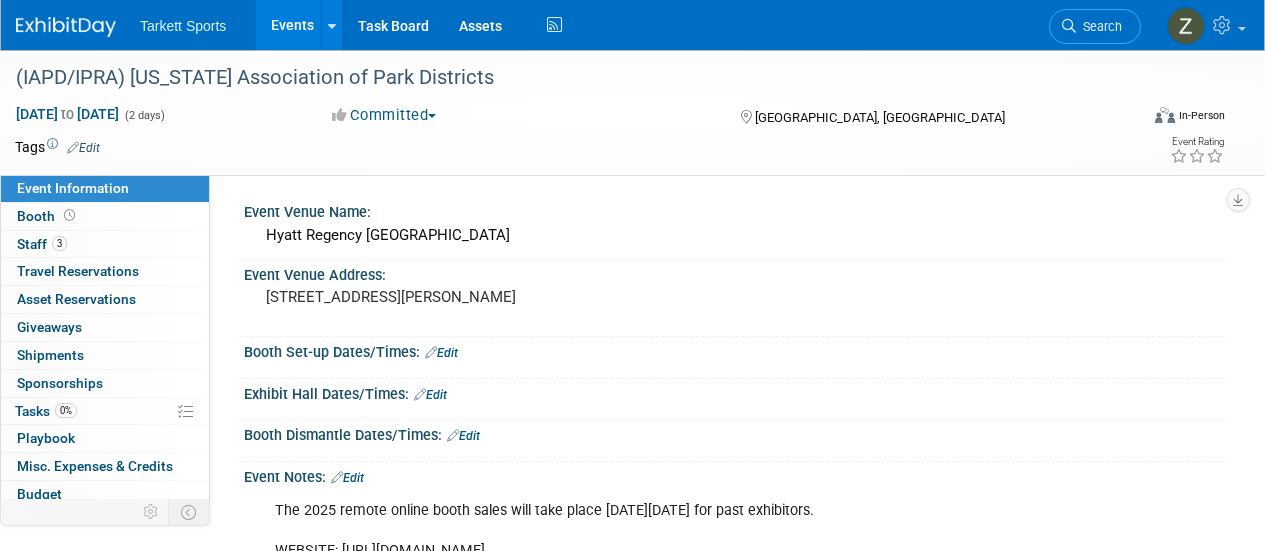 scroll, scrollTop: 0, scrollLeft: 0, axis: both 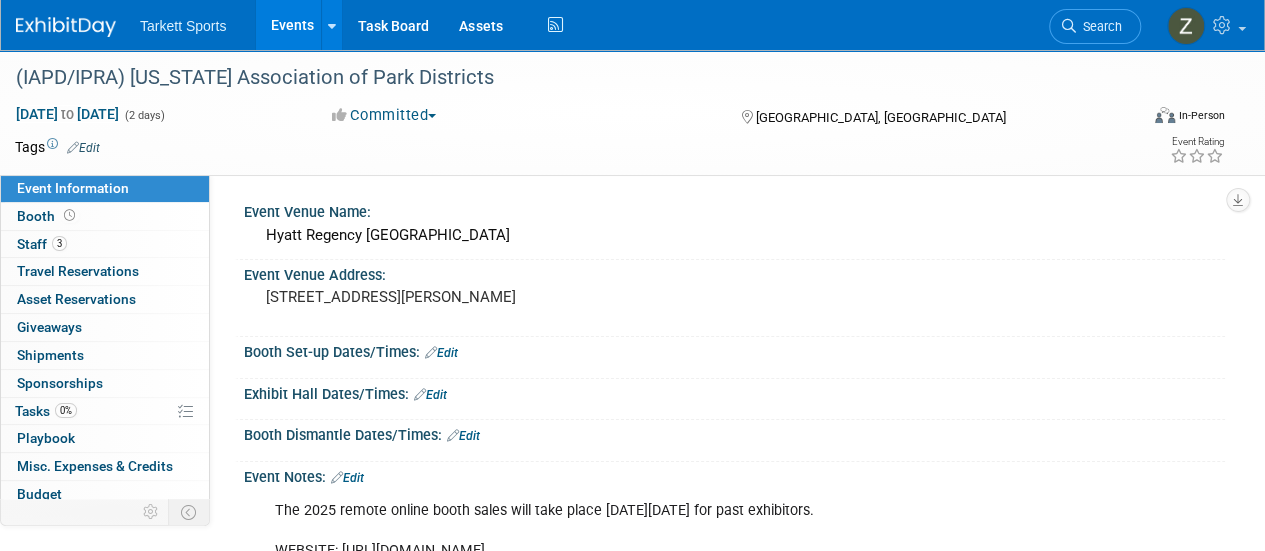 click on "Booth" at bounding box center (105, 216) 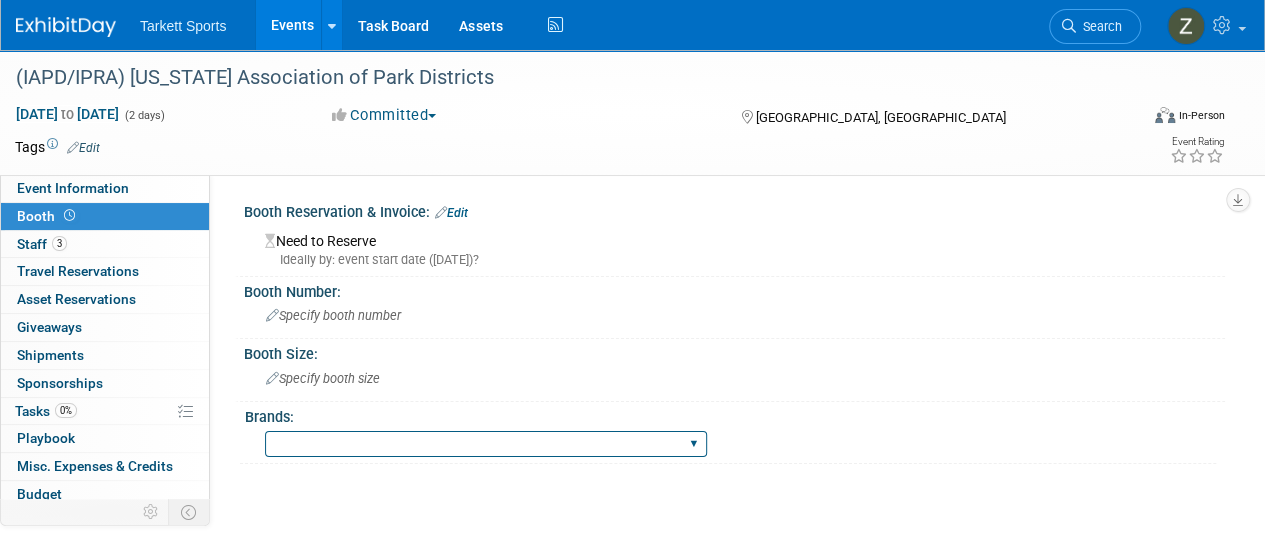 click on "FieldTurf
FieldTurf, Classic Turf
FieldTurf, Beynon
FieldTurf, Indoor
FieldTurf, Beynon, Indoor
FieldTurf, Beynon, Classic Turf
FieldTurf, Beynon, Indoor, FieldTurf Commercial
FieldTurf, Beynon, Tarkett
FieldTurf, Beynon, Indoor, Tarkett
FieldTurf, Beynon, Indoor, FieldTurf Commercial, Tarkett
Beynon EasyTurf Indoor Beynon, Indoor" at bounding box center (486, 444) 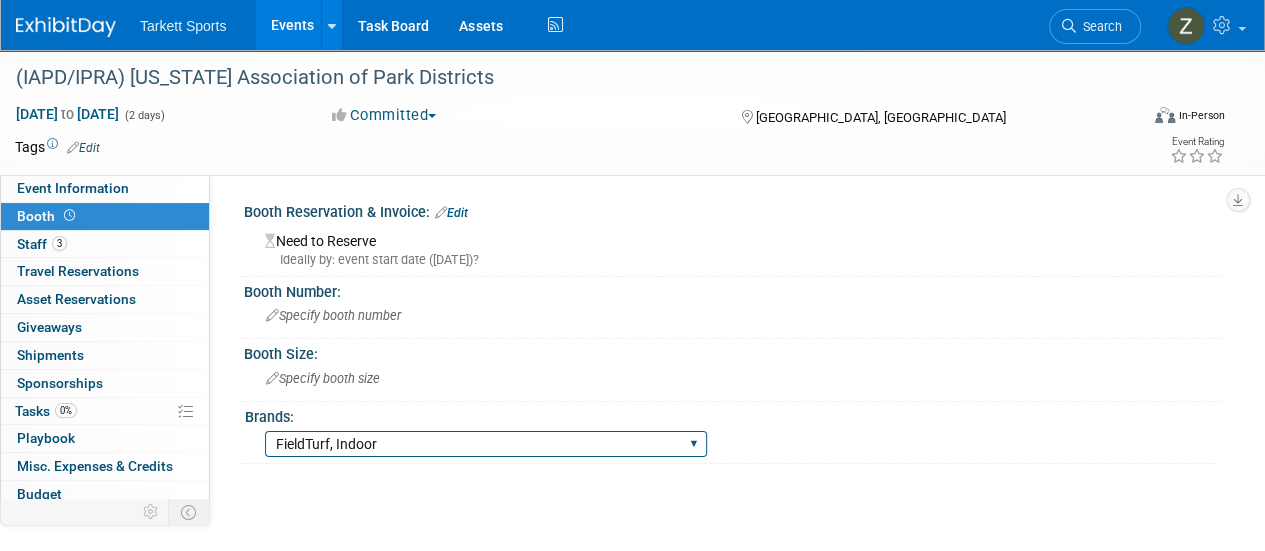 click on "FieldTurf
FieldTurf, Classic Turf
FieldTurf, Beynon
FieldTurf, Indoor
FieldTurf, Beynon, Indoor
FieldTurf, Beynon, Classic Turf
FieldTurf, Beynon, Indoor, FieldTurf Commercial
FieldTurf, Beynon, Tarkett
FieldTurf, Beynon, Indoor, Tarkett
FieldTurf, Beynon, Indoor, FieldTurf Commercial, Tarkett
Beynon EasyTurf Indoor Beynon, Indoor" at bounding box center (486, 444) 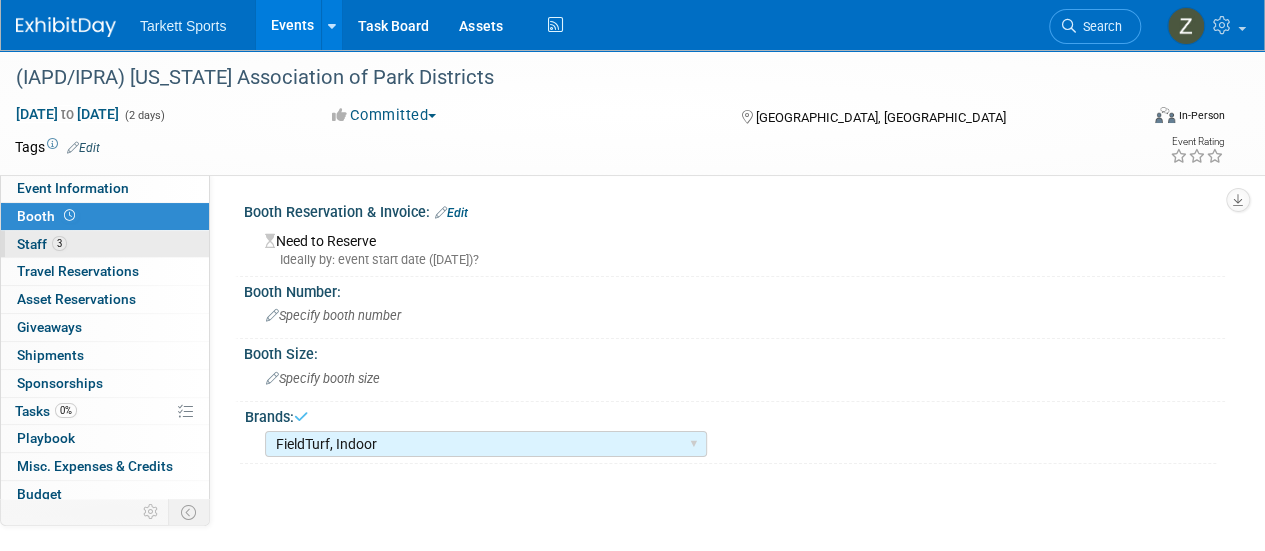 click on "3
Staff 3" at bounding box center [105, 244] 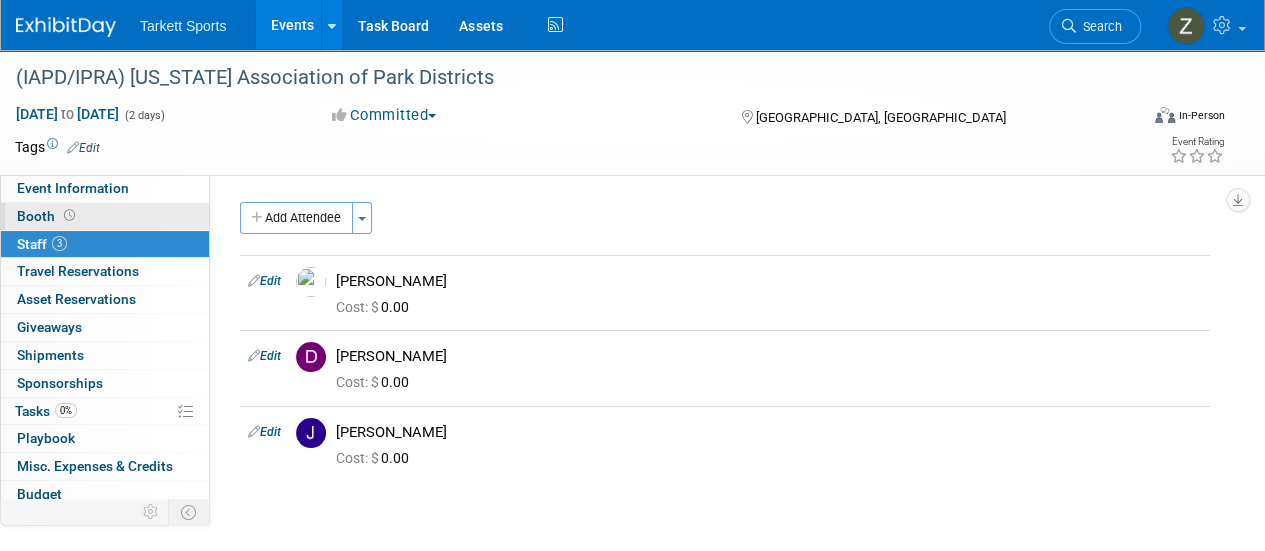 click on "Booth" at bounding box center [105, 216] 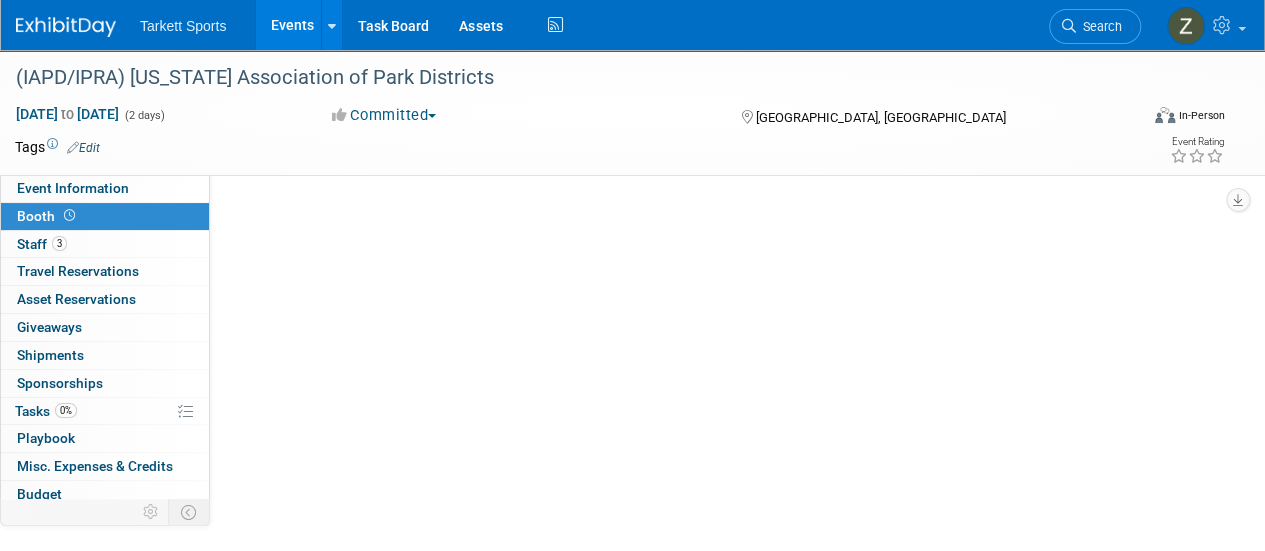 select on "FieldTurf, Indoor" 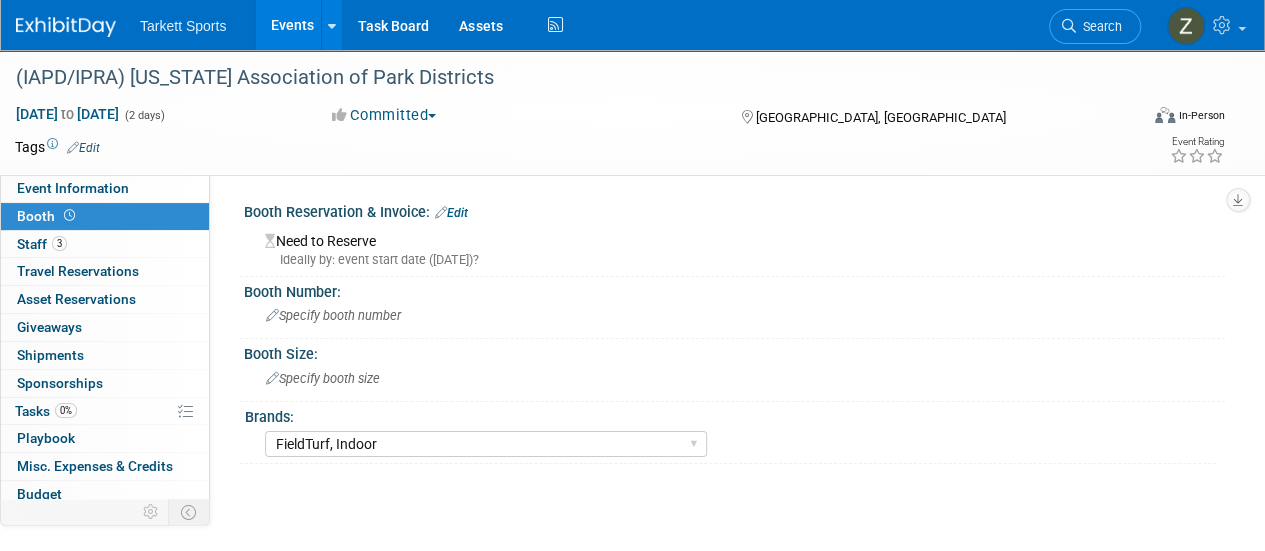 click on "Edit" at bounding box center [451, 213] 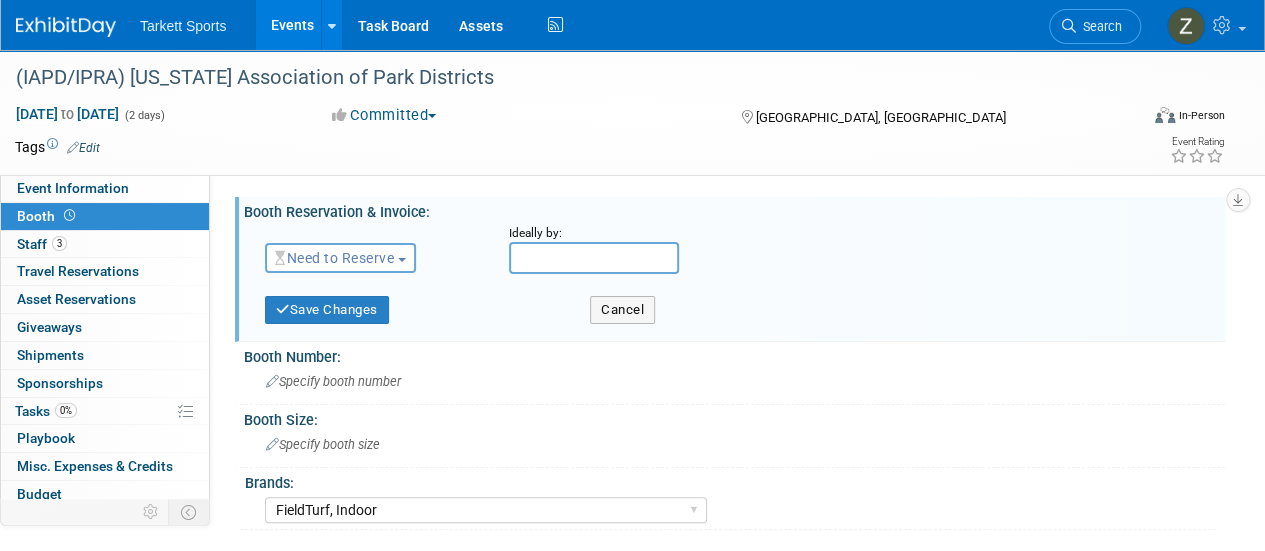 click on "Need to Reserve" at bounding box center (334, 258) 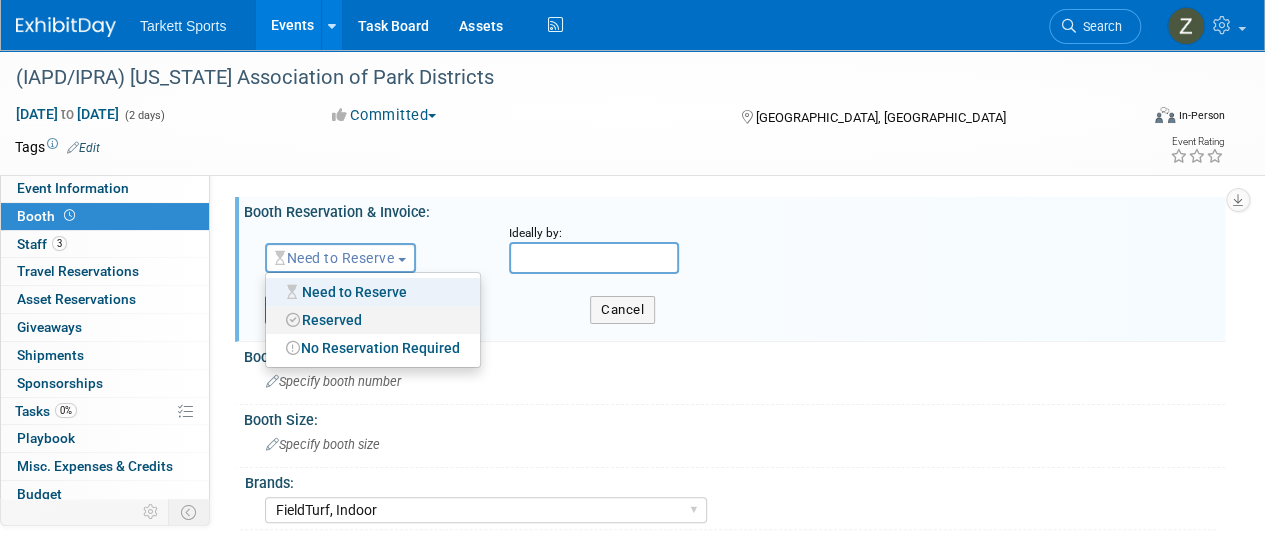 click on "Reserved" at bounding box center (373, 320) 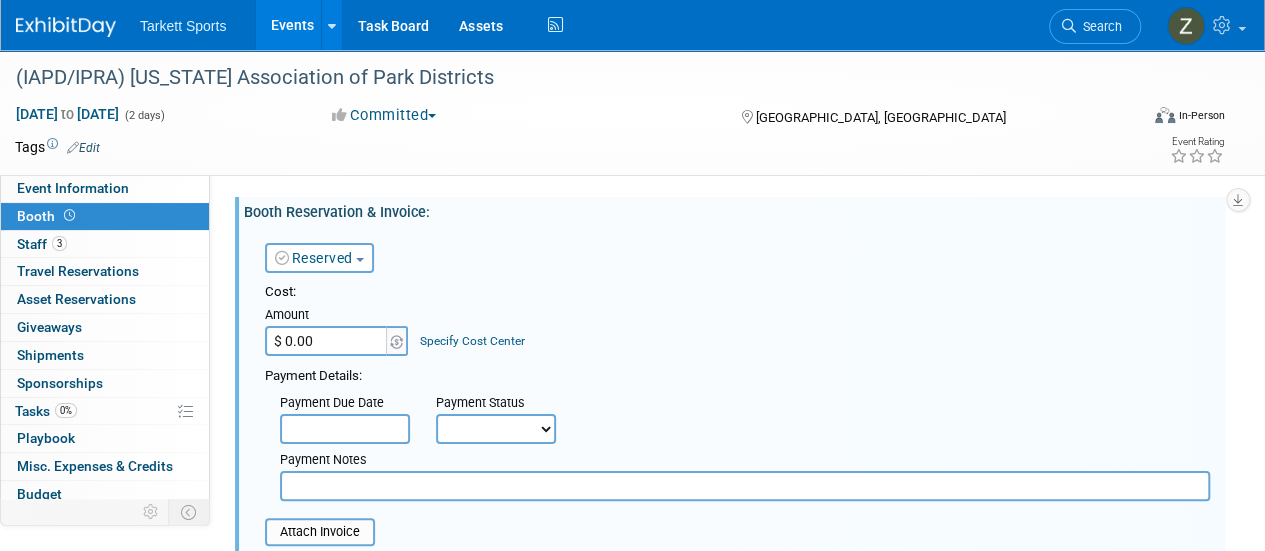click on "$ 0.00" at bounding box center [327, 341] 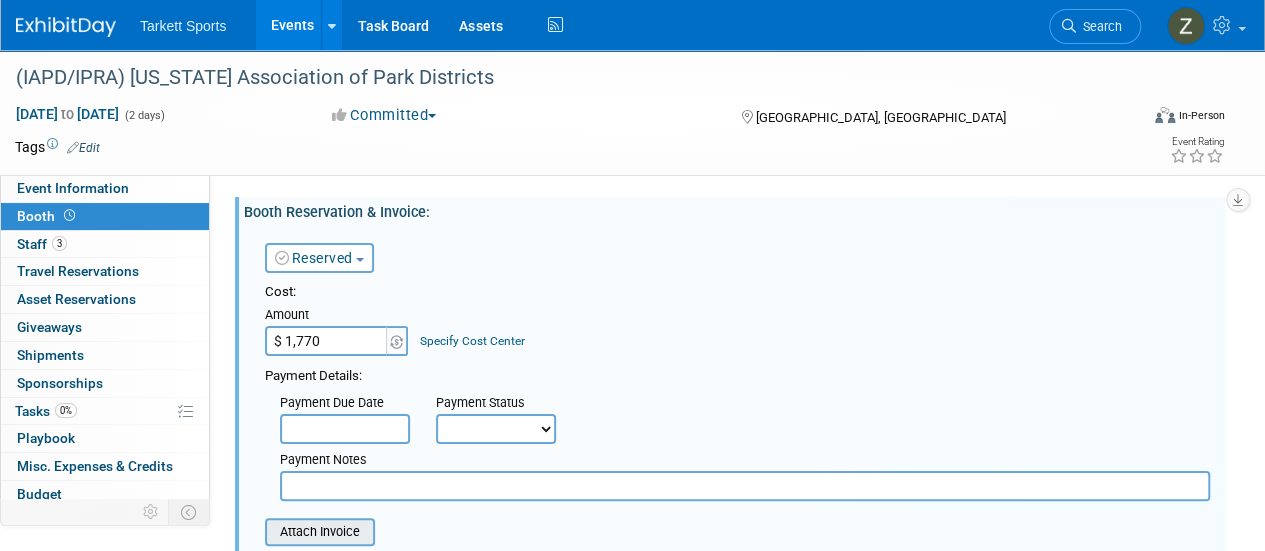 type on "$ 1,770.00" 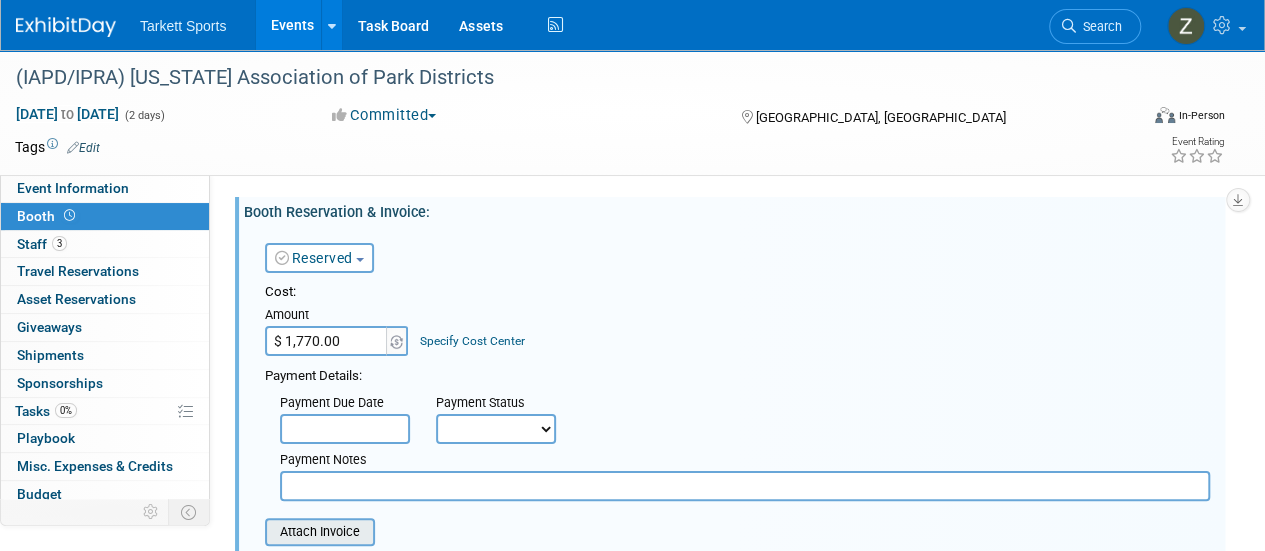 click at bounding box center [254, 532] 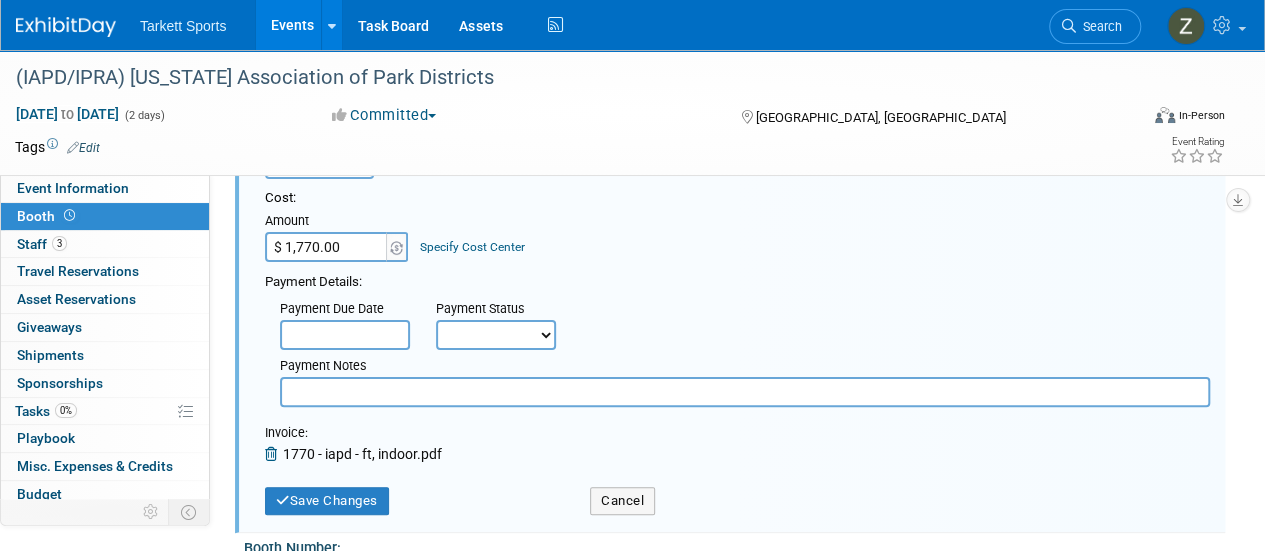 scroll, scrollTop: 200, scrollLeft: 0, axis: vertical 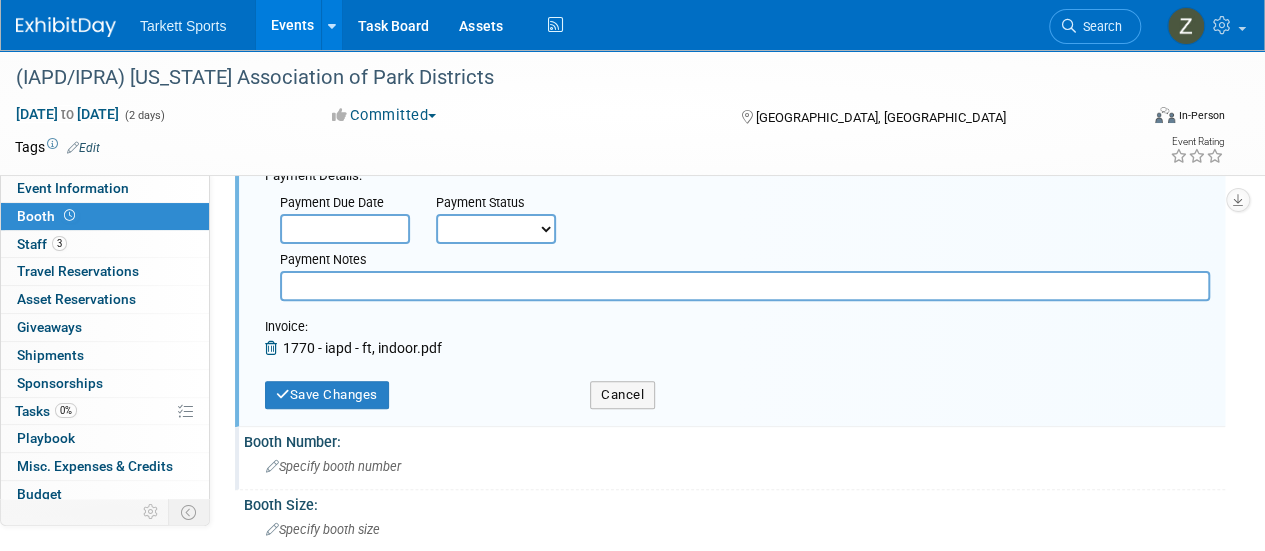click on "Specify booth number" at bounding box center [734, 466] 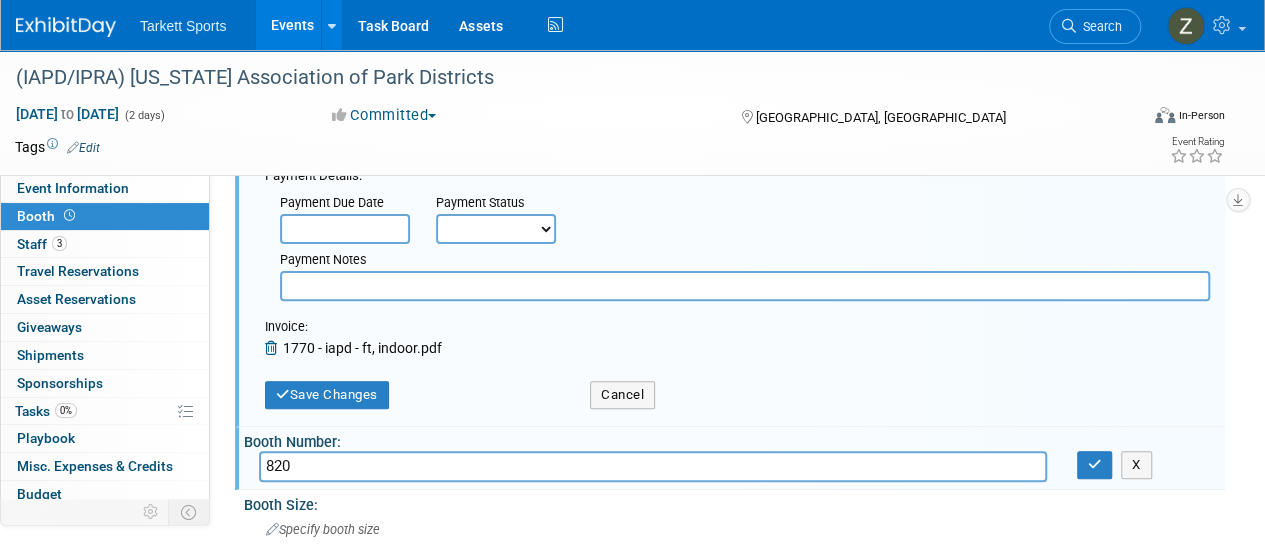 type on "820" 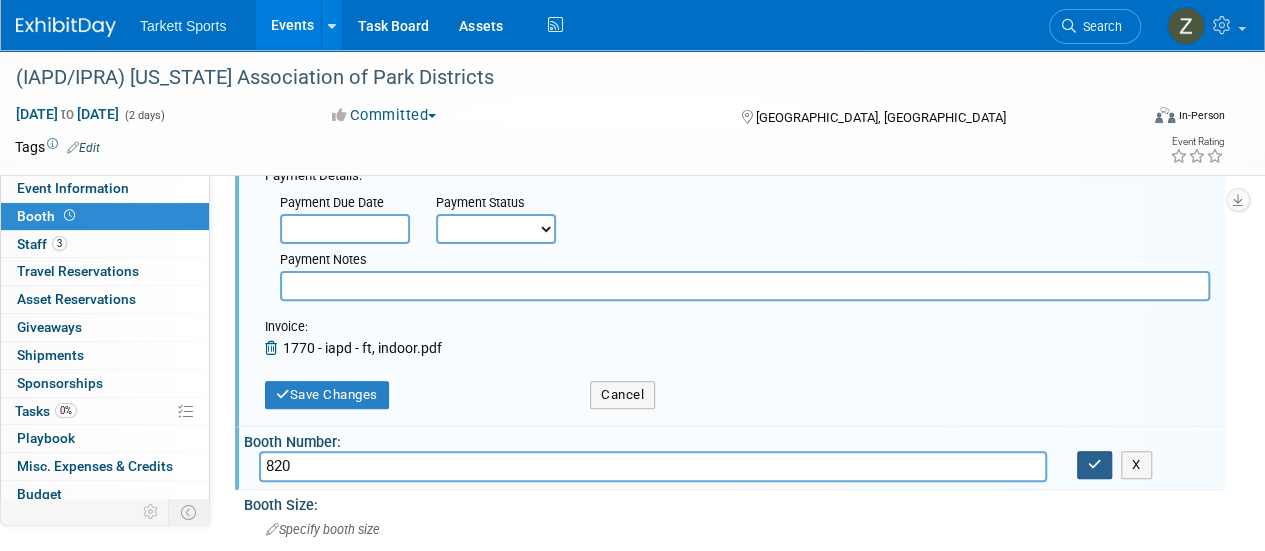 type 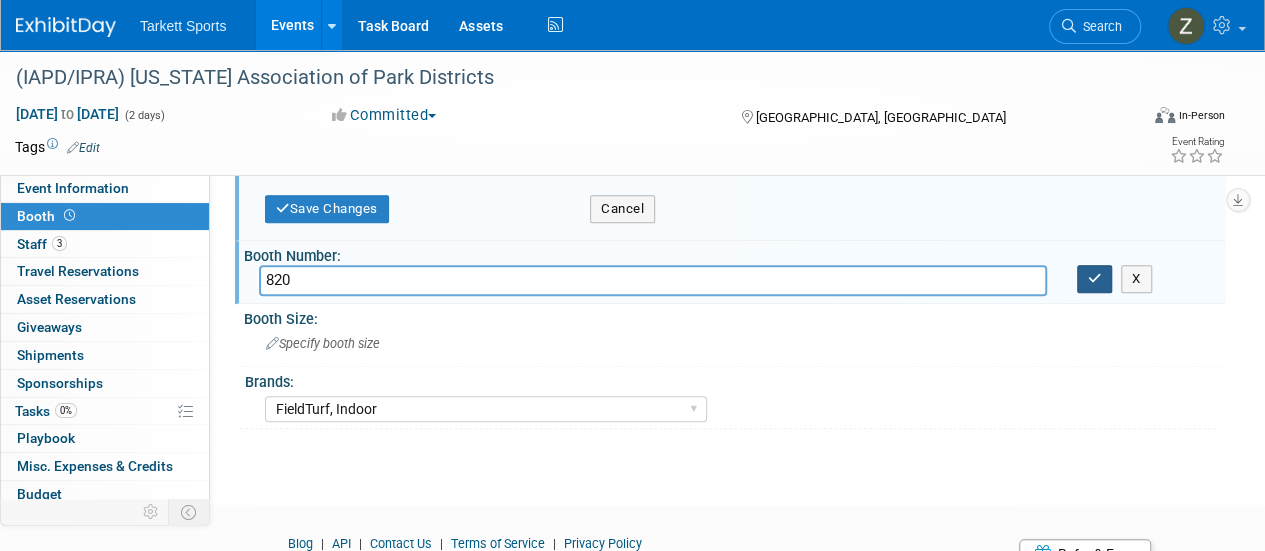 scroll, scrollTop: 400, scrollLeft: 0, axis: vertical 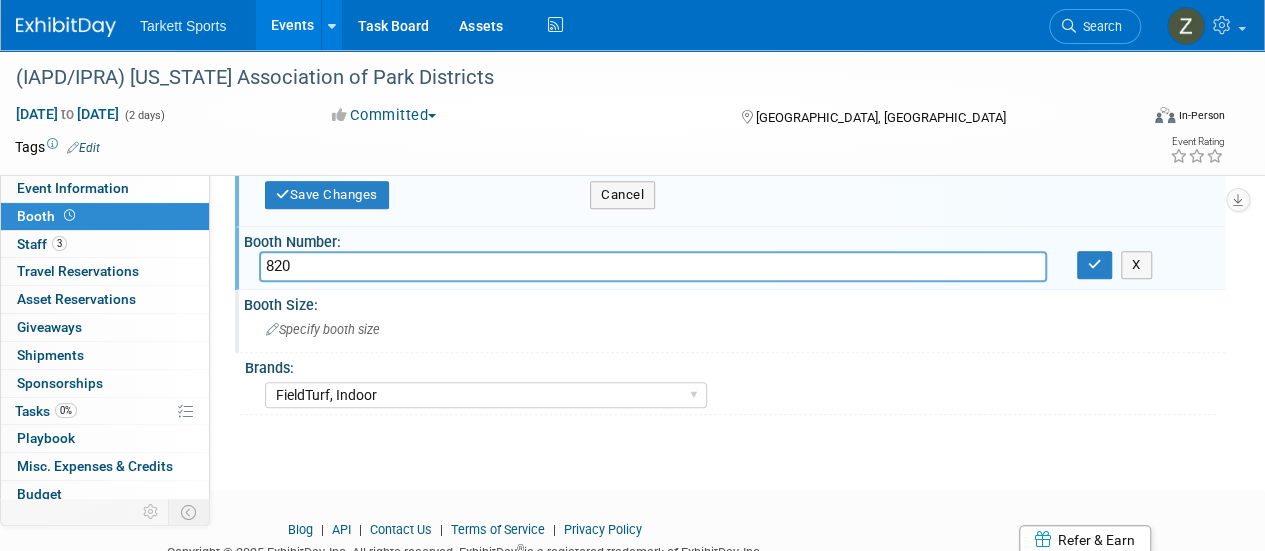 click on "Specify booth size" at bounding box center [323, 329] 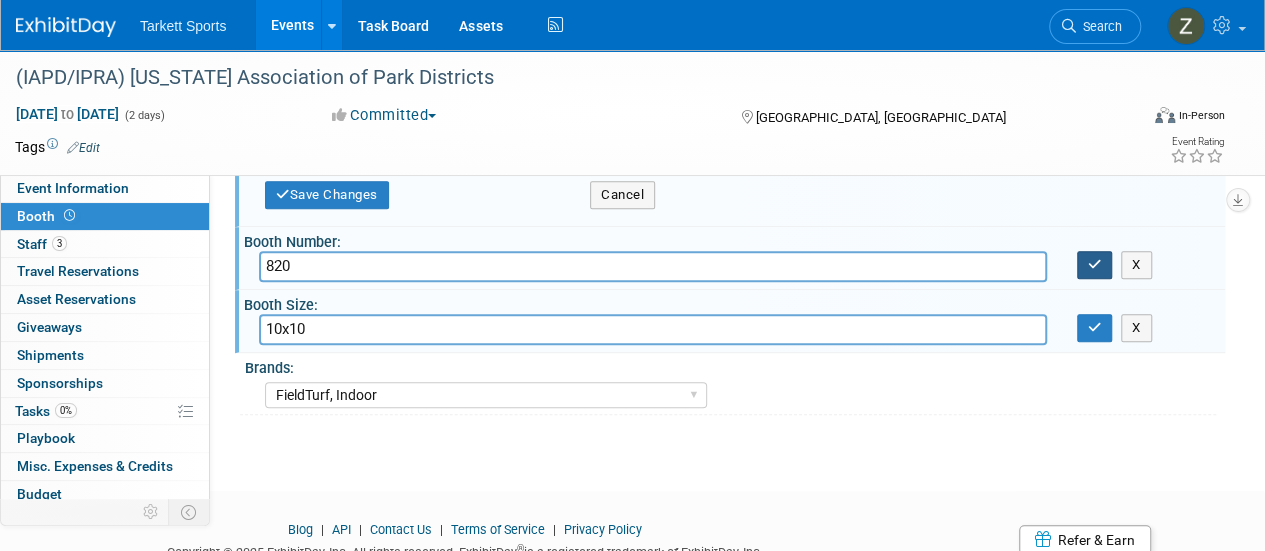 type on "10x10" 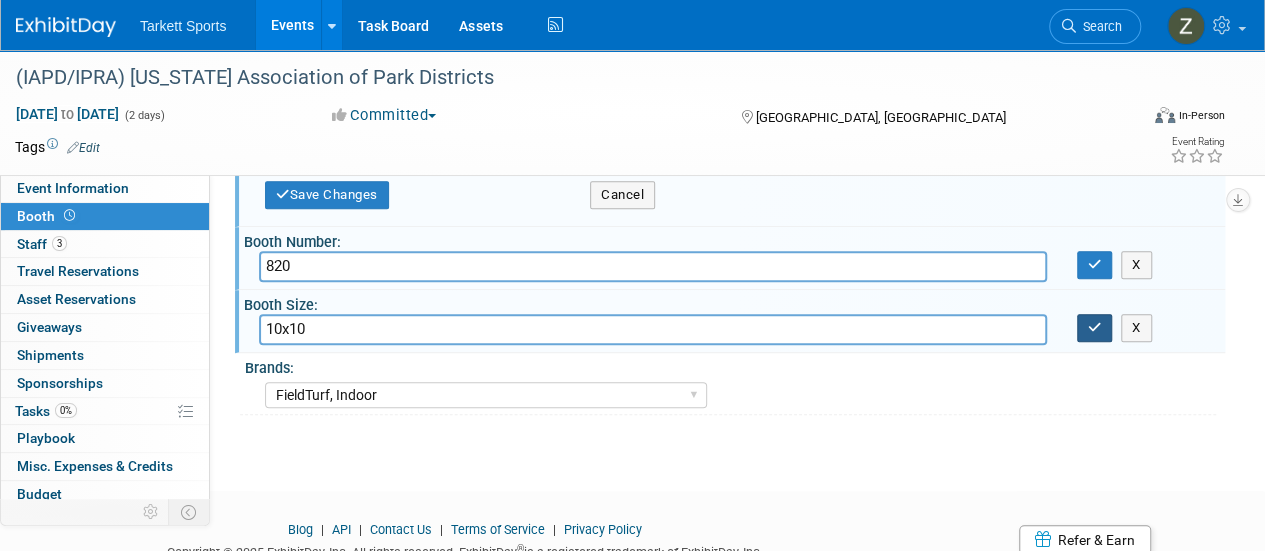 click at bounding box center (1095, 328) 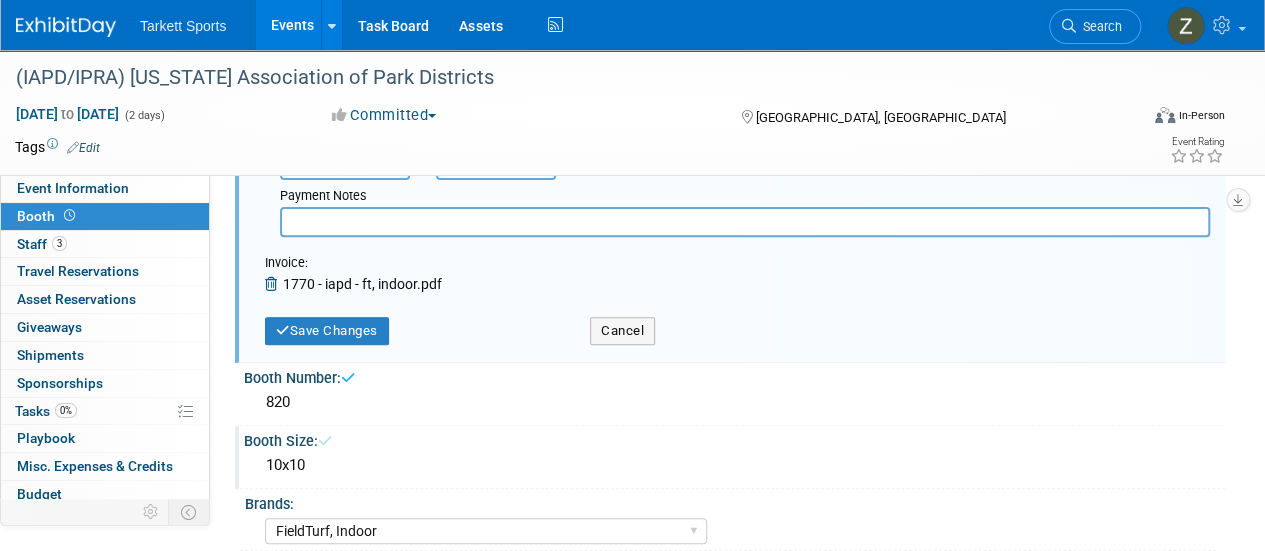 scroll, scrollTop: 100, scrollLeft: 0, axis: vertical 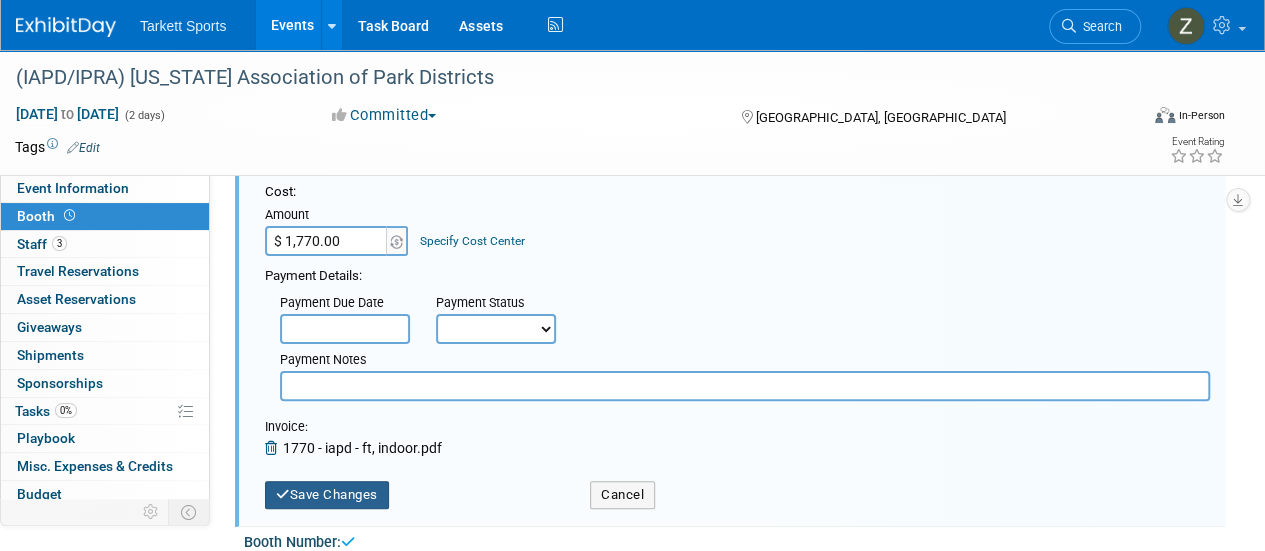 click on "Save Changes" at bounding box center [327, 495] 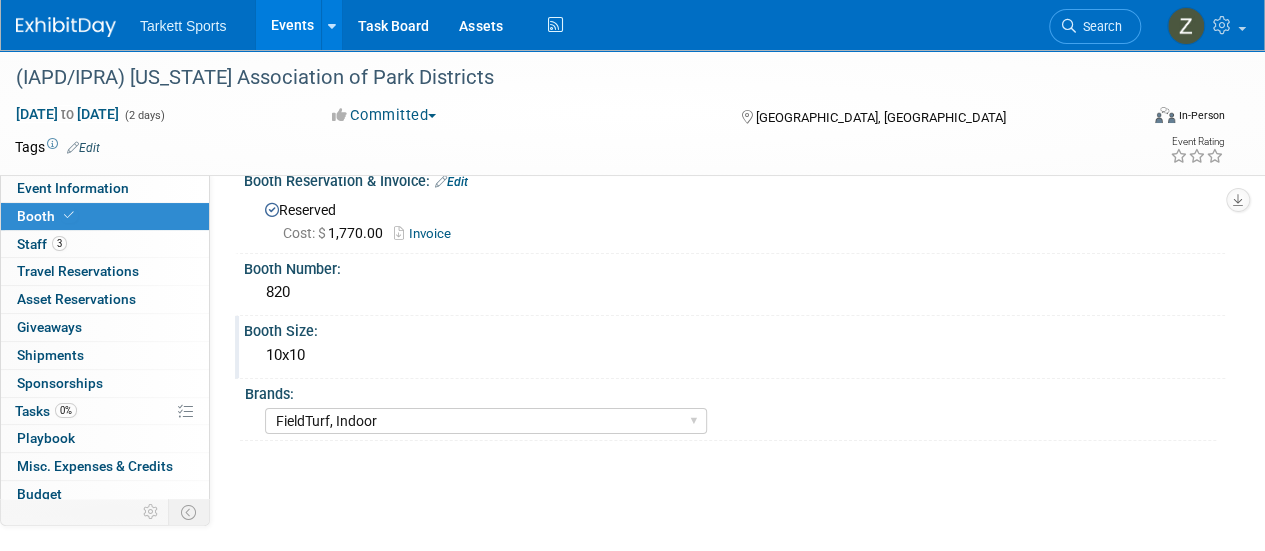 scroll, scrollTop: 0, scrollLeft: 0, axis: both 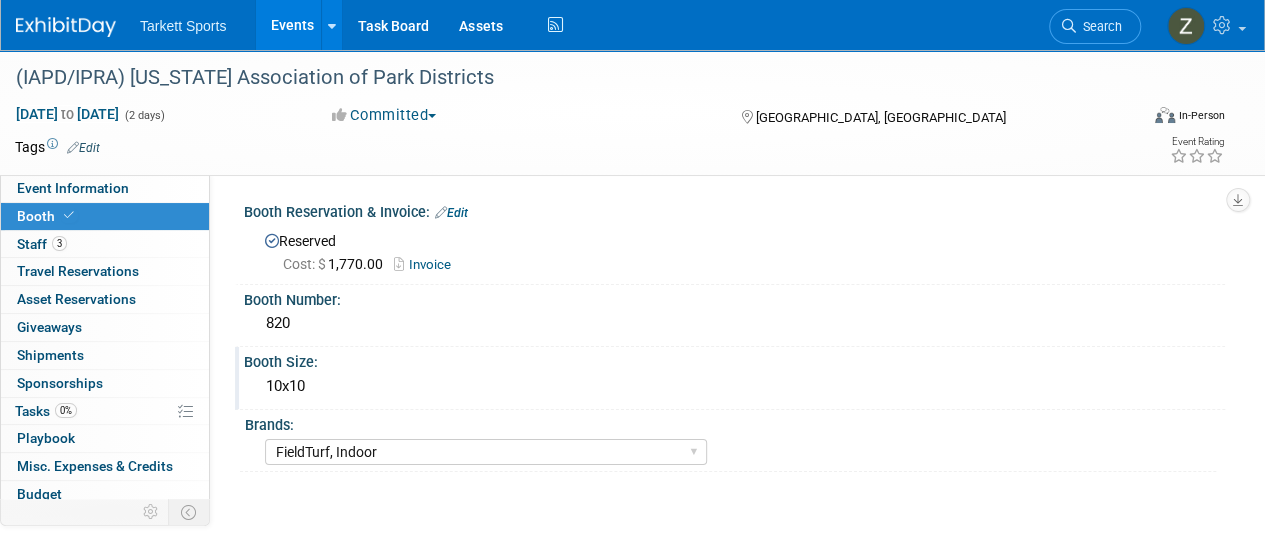 click on "(IAPD/IPRA) Illinois Association of Park Districts
Jan 9, 2026  to  Jan 10, 2026
(2 days)
Jan 9, 2026 to Jan 10, 2026
Committed
Committed
Considering
Not Going
Chicago, IL
Virtual
In-Person
Hybrid
<img src="https://www.exhibitday.com/Images/Format-Virtual.png" style="width: 22px; height: 18px; margin-top: 2px; margin-bottom: 2px; margin-left: 2px; filter: Grayscale(70%); opacity: 0.9;" />   Virtual
<img src="https://www.exhibitday.com/Images/Format-InPerson.png" style="width: 22px; height: 18px; margin-top: 2px; margin-bottom: 2px; margin-left: 2px; filter: Grayscale(70%); opacity: 0.9;" />   In-Person
<img src="https://www.exhibitday.com/Images/Format-Hybrid.png" style="width: 22px; height: 18px; margin-top: 2px; margin-bottom: 2px; margin-left: 2px; filter: Grayscale(70%); opacity: 0.9;" />   Hybrid
Tags
Edit" at bounding box center (632, 112) 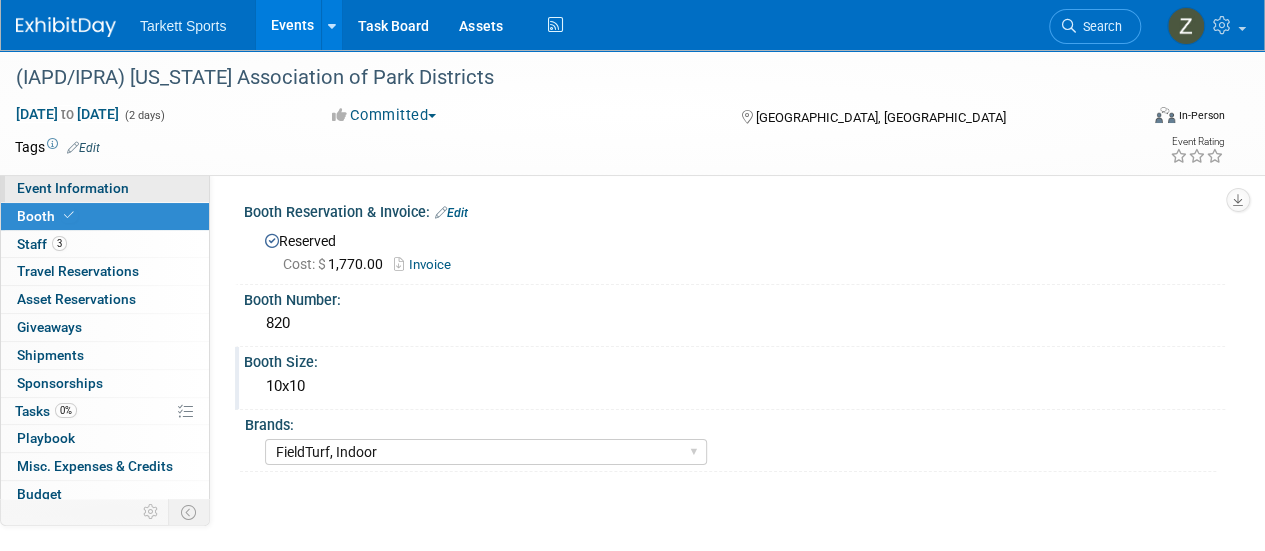 click on "Event Information" at bounding box center [73, 188] 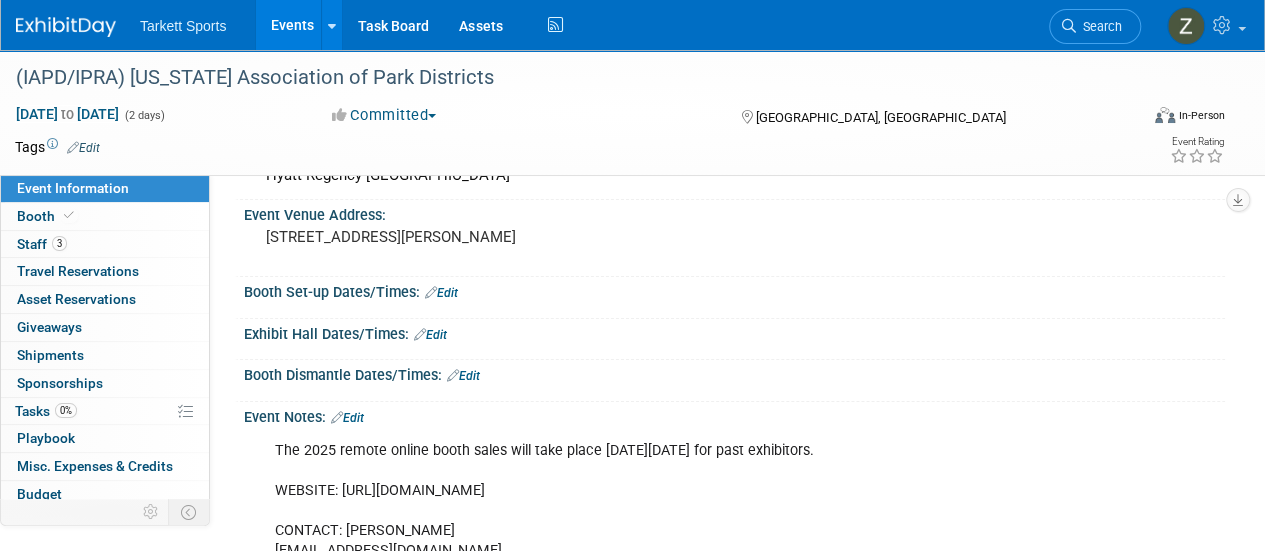 scroll, scrollTop: 100, scrollLeft: 0, axis: vertical 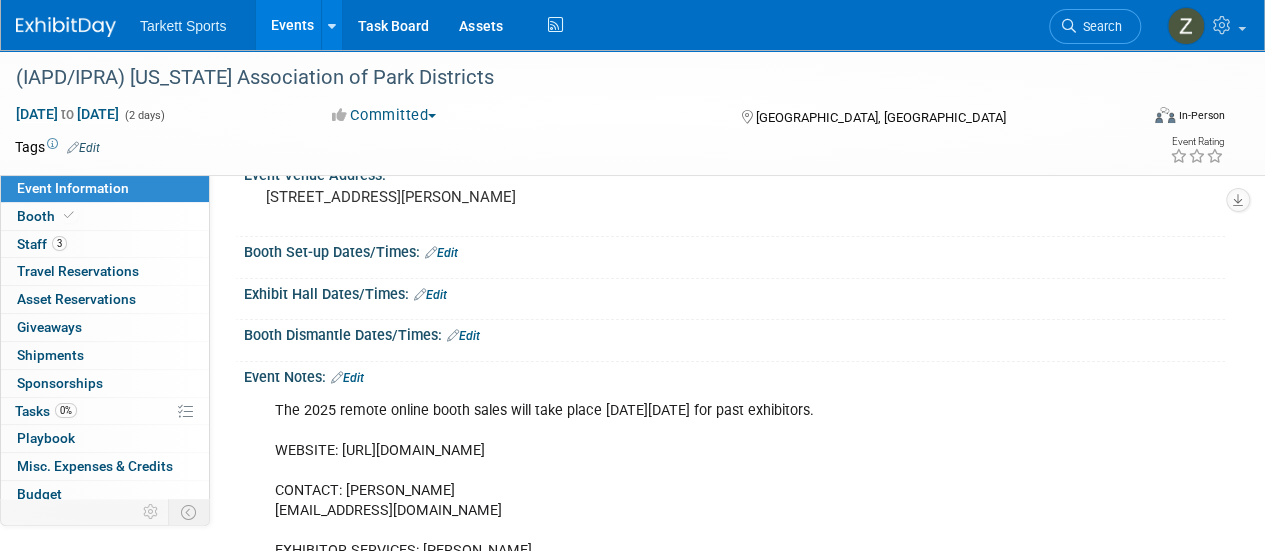 click on "Edit" at bounding box center (347, 378) 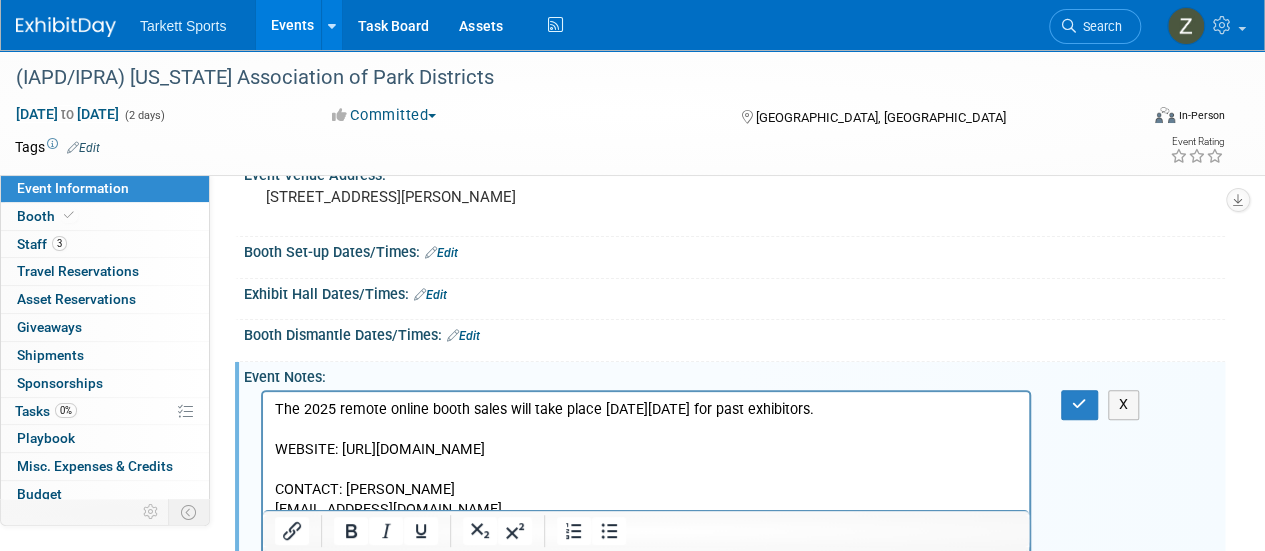 scroll, scrollTop: 0, scrollLeft: 0, axis: both 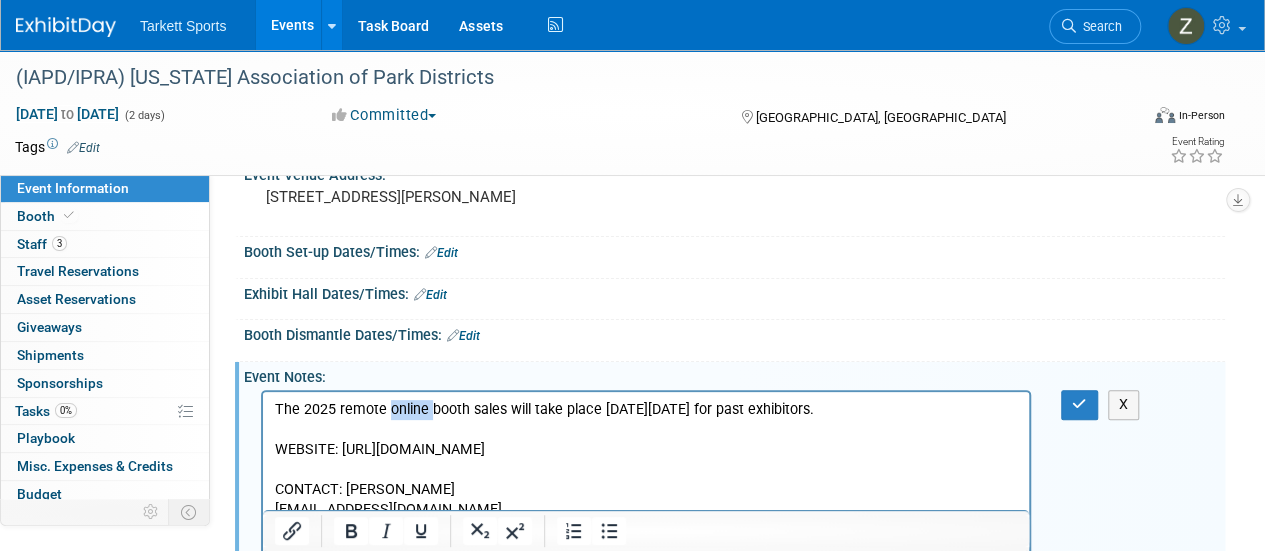 click on "The 2025 remote online booth sales will take place on Thursday, August 8, 2024 for past exhibitors.  WEBSITE: https://www.ilparksconference.com/exhibit-hall/ CONTACT: Sue Triphahn striphahn@ILparks.org EXHIBITOR SERVICES: FREEMAN   Username: ZSIG619 Password: ZWMKW Getting Started:  - Please visit  https://www.intheorious.com/ilparks/pub/ilparks2025e" at bounding box center (646, 550) 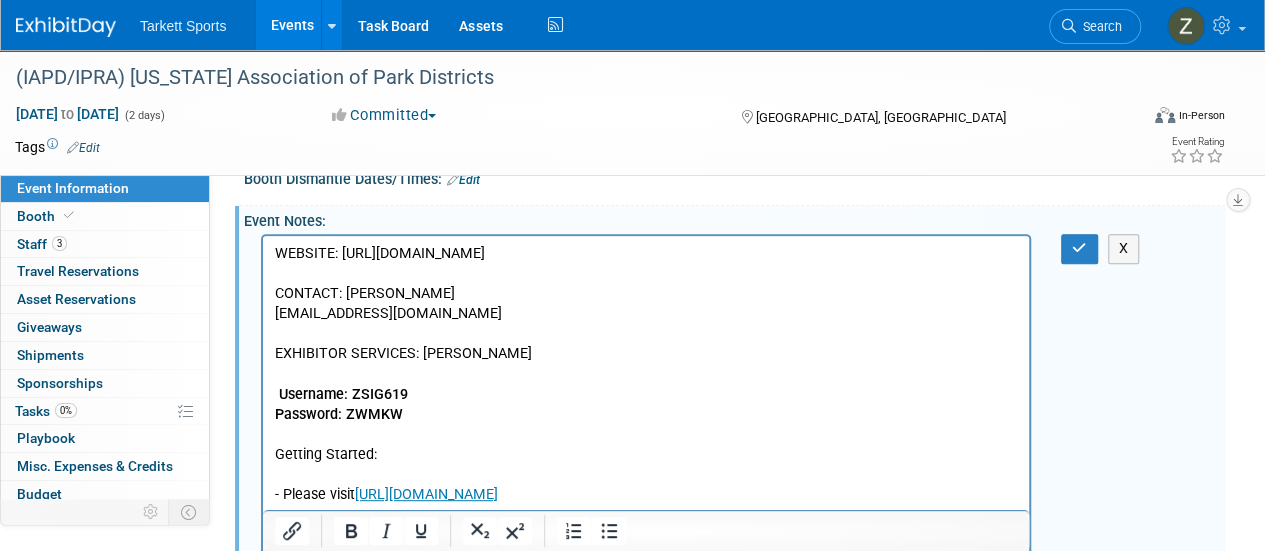 scroll, scrollTop: 300, scrollLeft: 0, axis: vertical 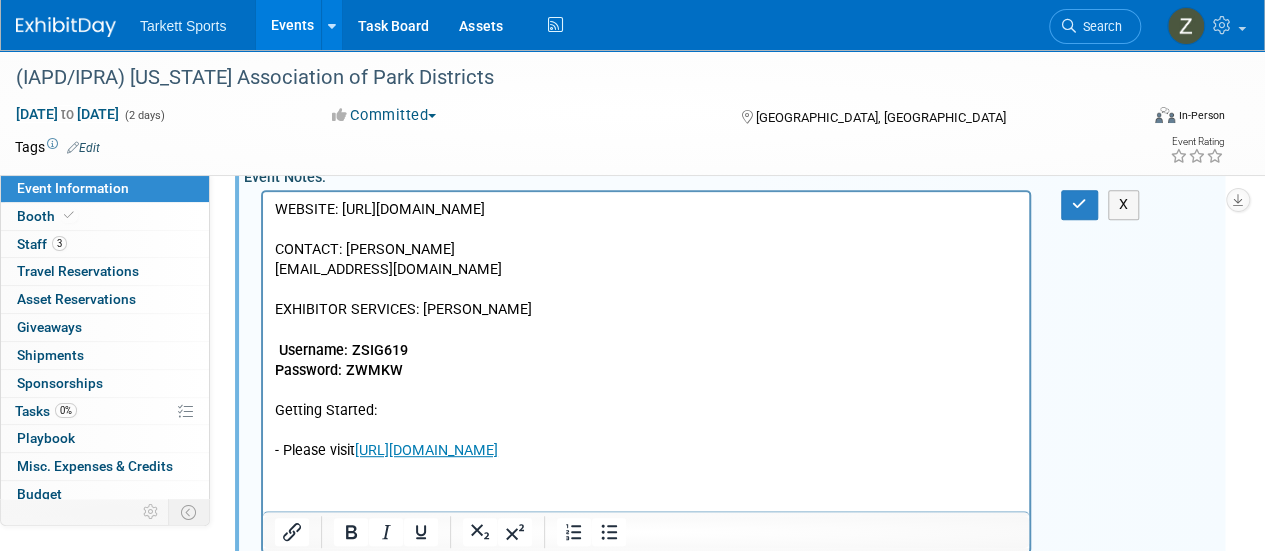 click on "WEBSITE: https://www.ilparksconference.com/exhibit-hall/ CONTACT: Sue Triphahn striphahn@ILparks.org EXHIBITOR SERVICES: FREEMAN   Username: ZSIG619 Password: ZWMKW Getting Started:  - Please visit  https://www.intheorious.com/ilparks/pub/ilparks2025e" at bounding box center [646, 330] 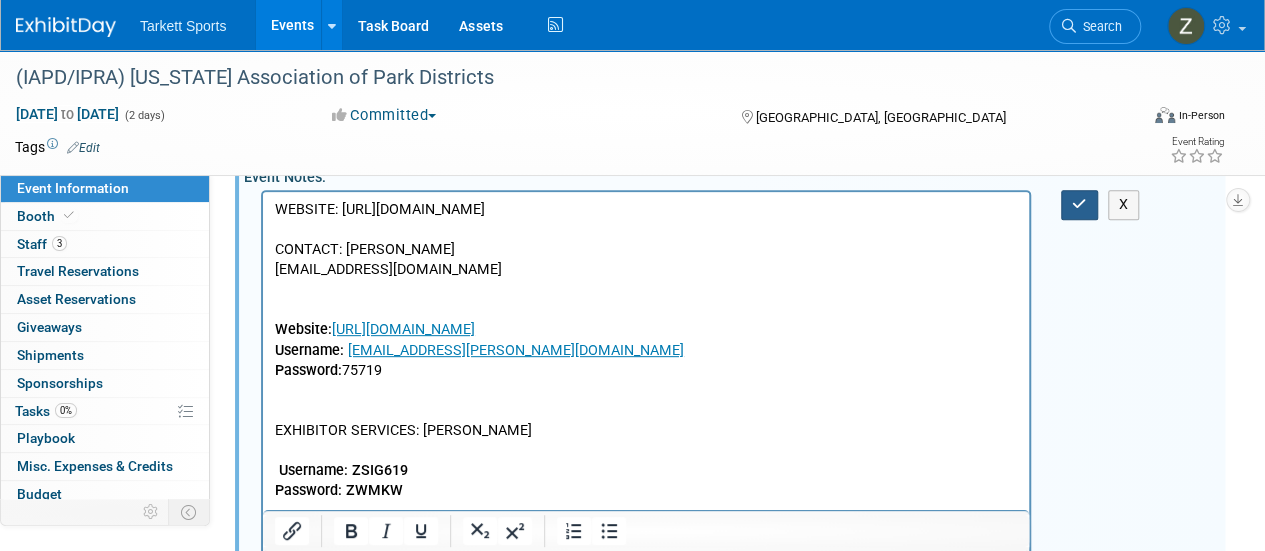 click at bounding box center [1079, 204] 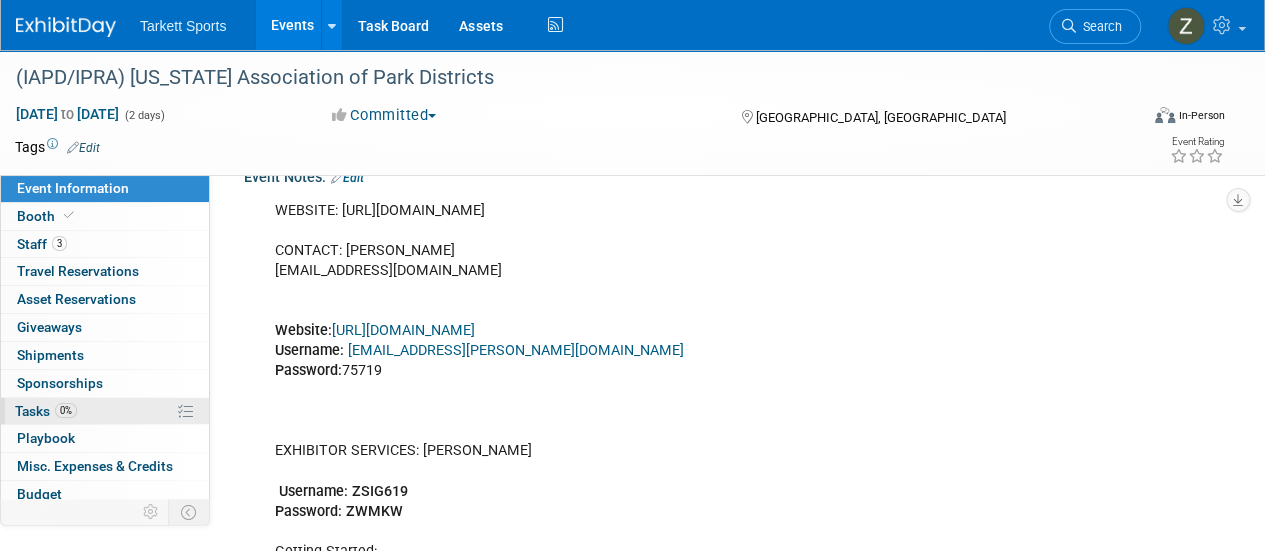 click on "Tasks 0%" at bounding box center [46, 411] 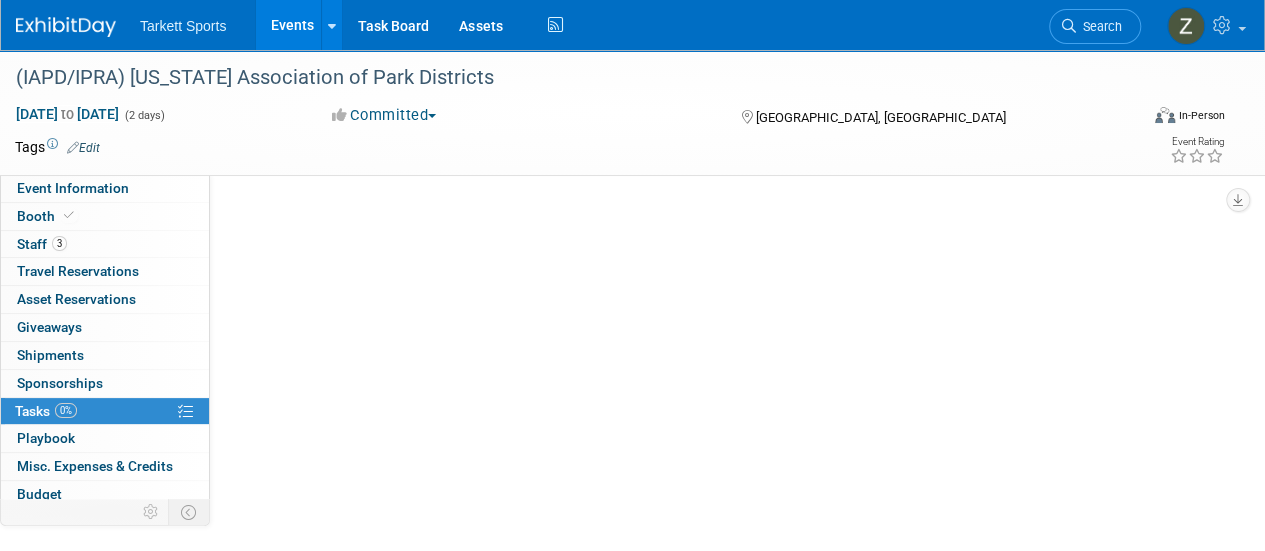 scroll, scrollTop: 0, scrollLeft: 0, axis: both 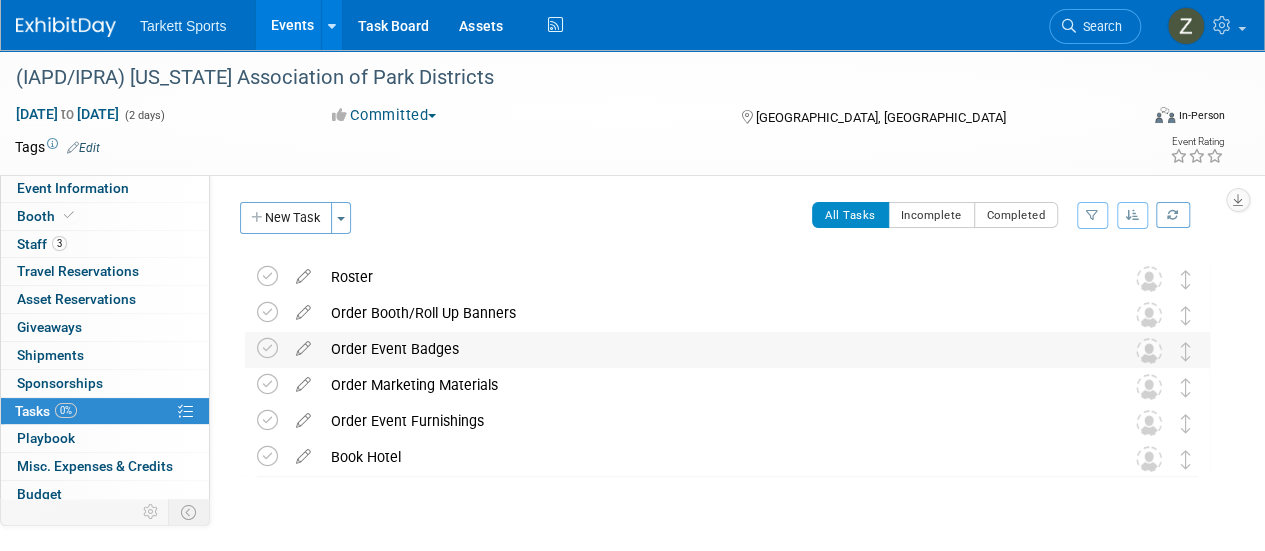 click on "Order Event Badges" at bounding box center (708, 349) 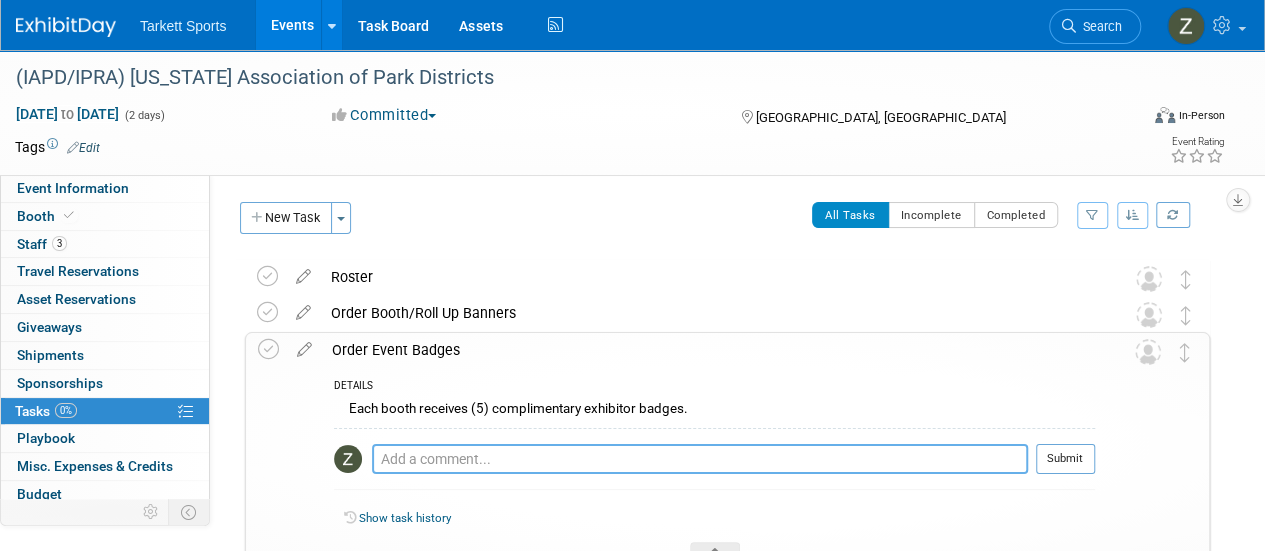 click at bounding box center (700, 459) 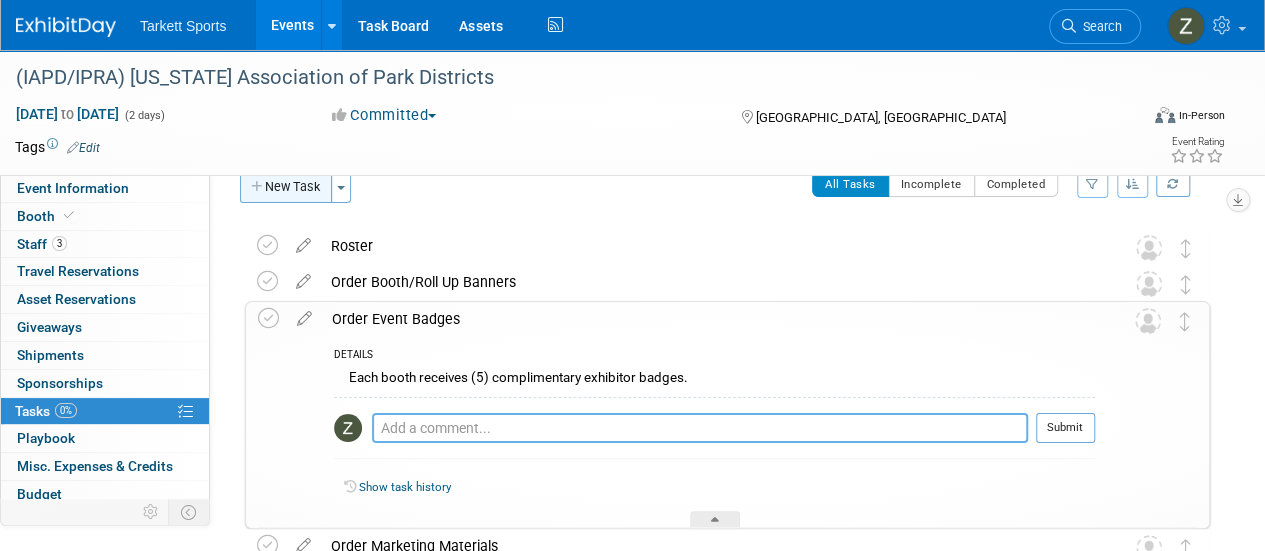 scroll, scrollTop: 0, scrollLeft: 0, axis: both 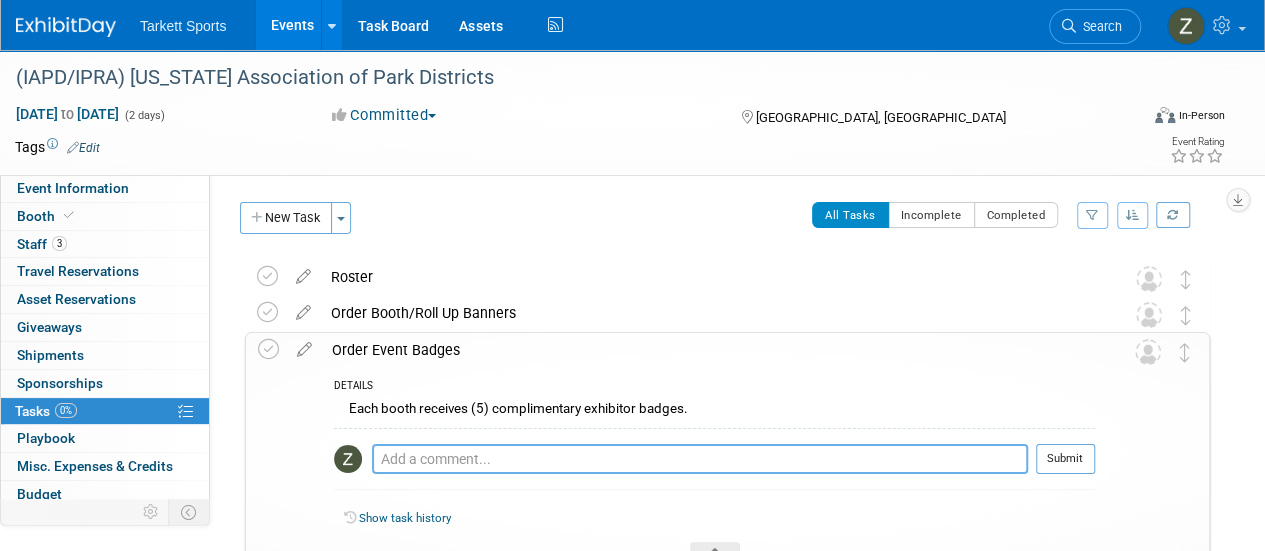 paste on "•	September 22, 2025 : Live date to input exhibit personnel badges" 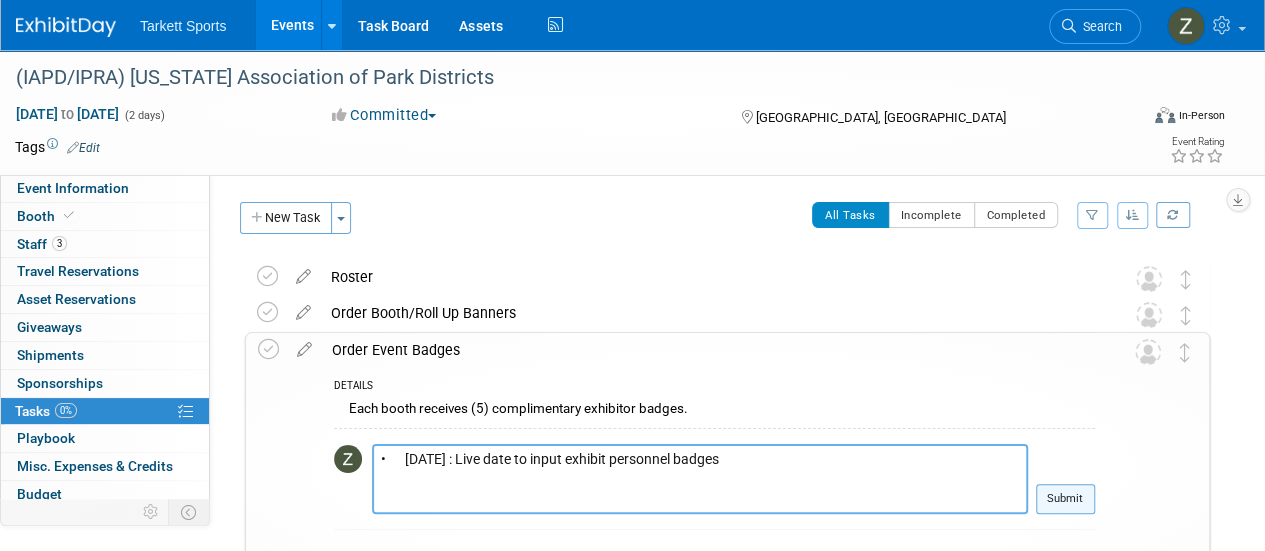 type on "•	September 22, 2025 : Live date to input exhibit personnel badges" 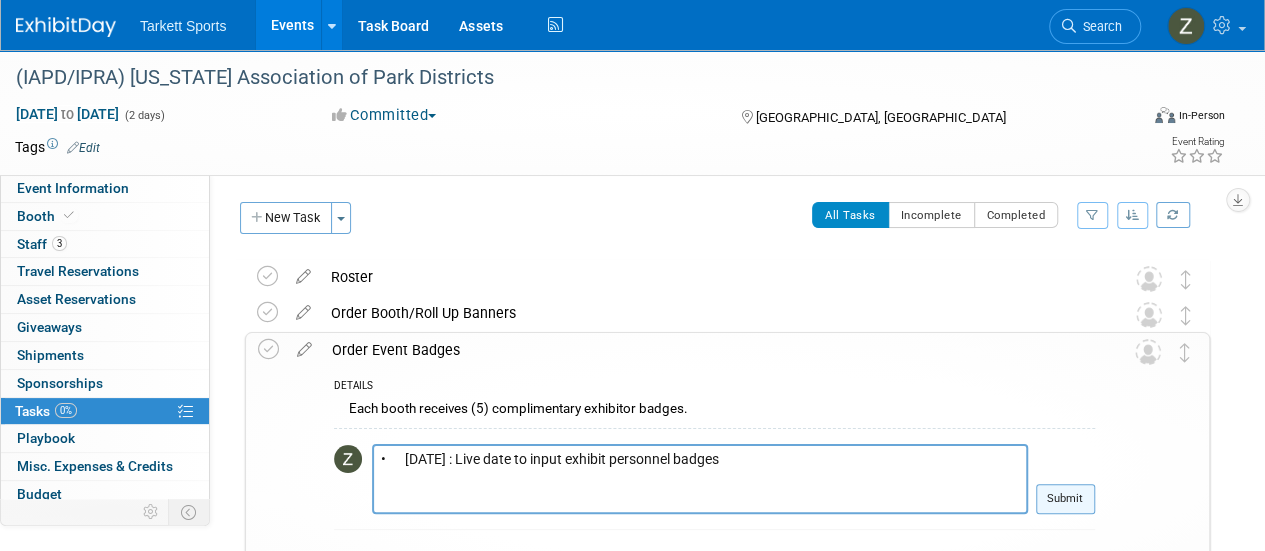 click on "Submit" at bounding box center [1065, 499] 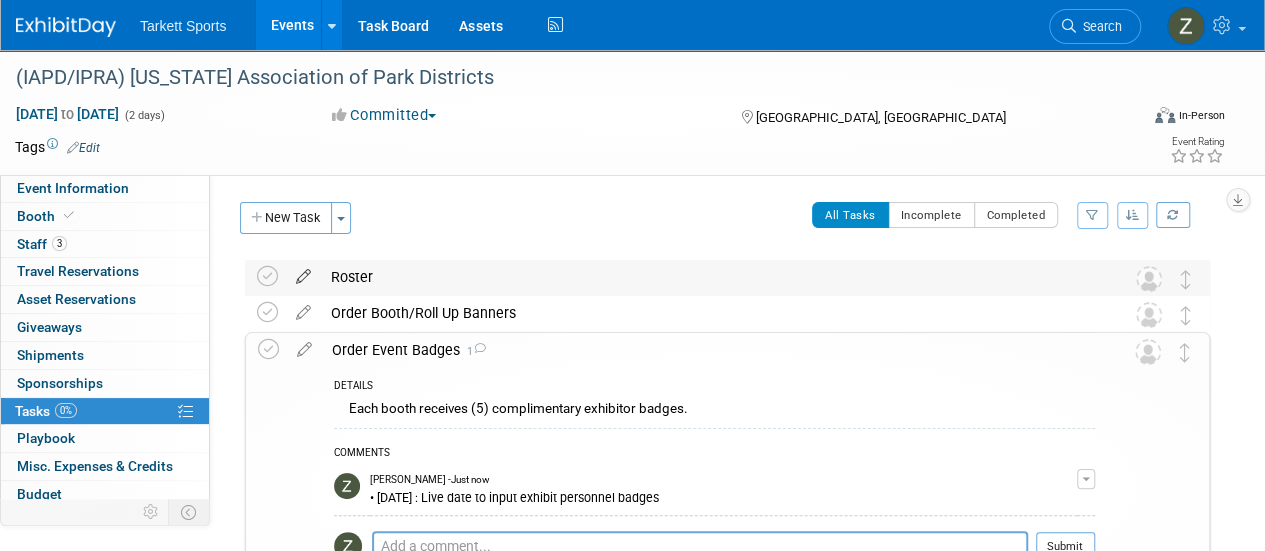 click at bounding box center (303, 272) 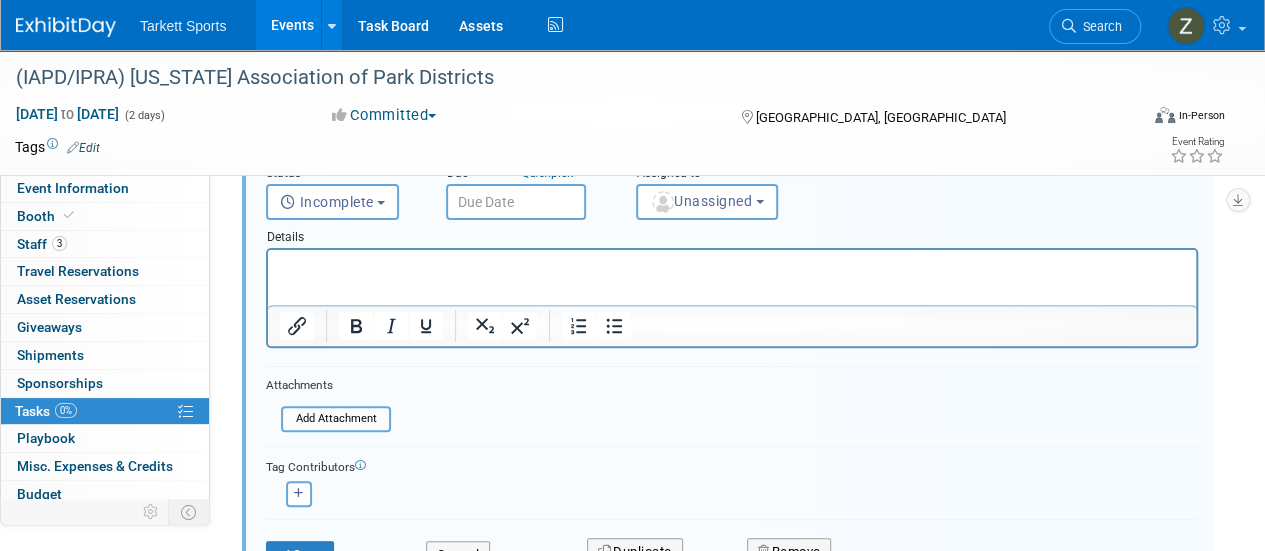 scroll, scrollTop: 386, scrollLeft: 0, axis: vertical 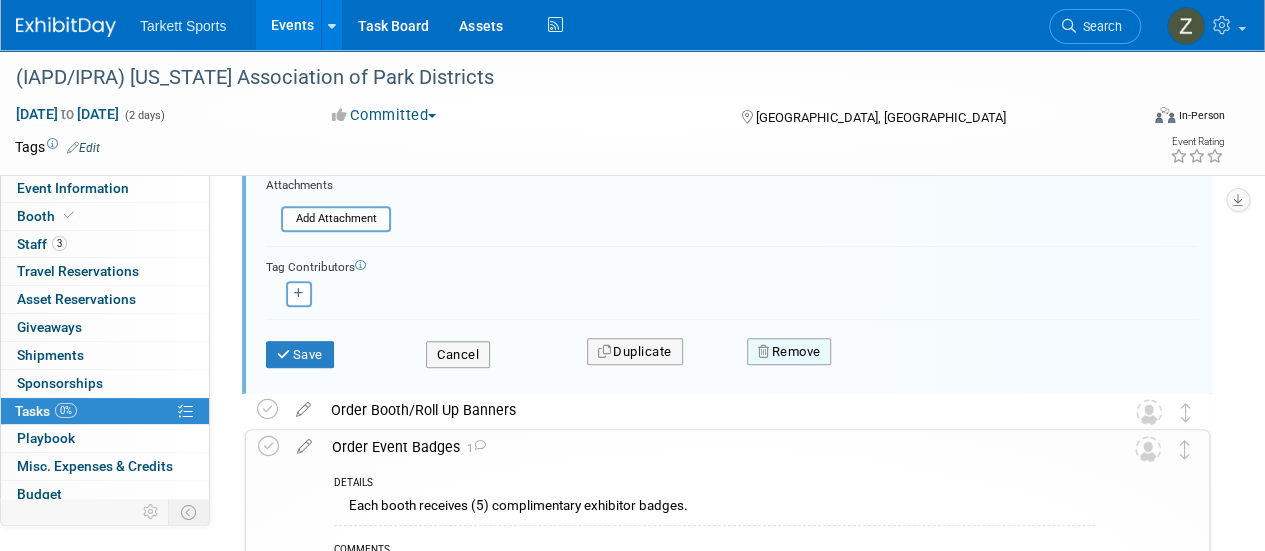 click on "Remove" at bounding box center (789, 352) 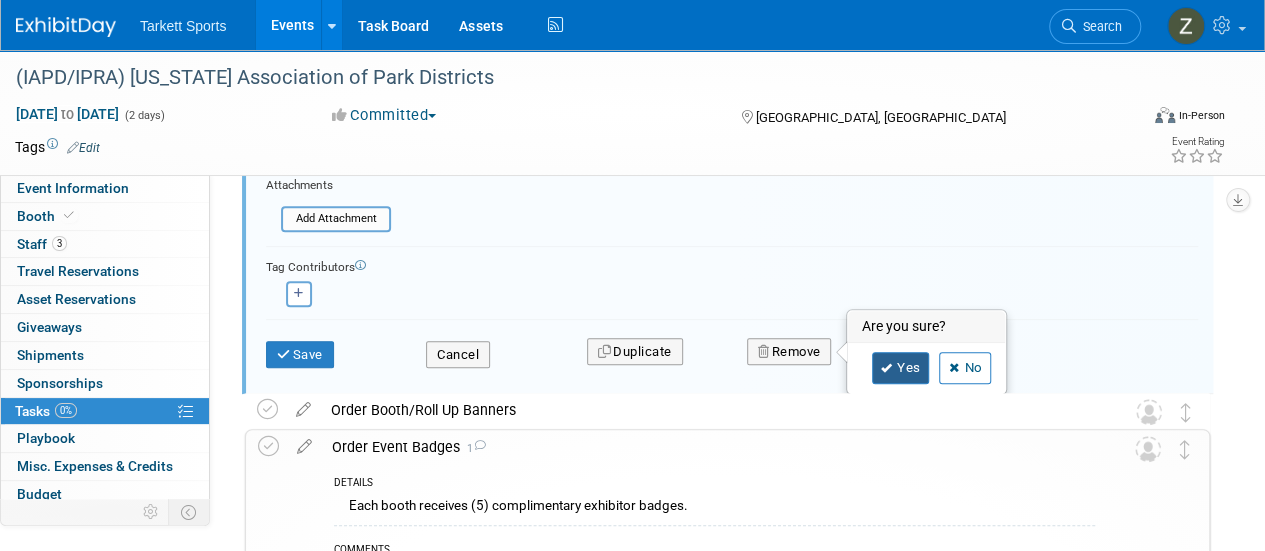click at bounding box center [887, 368] 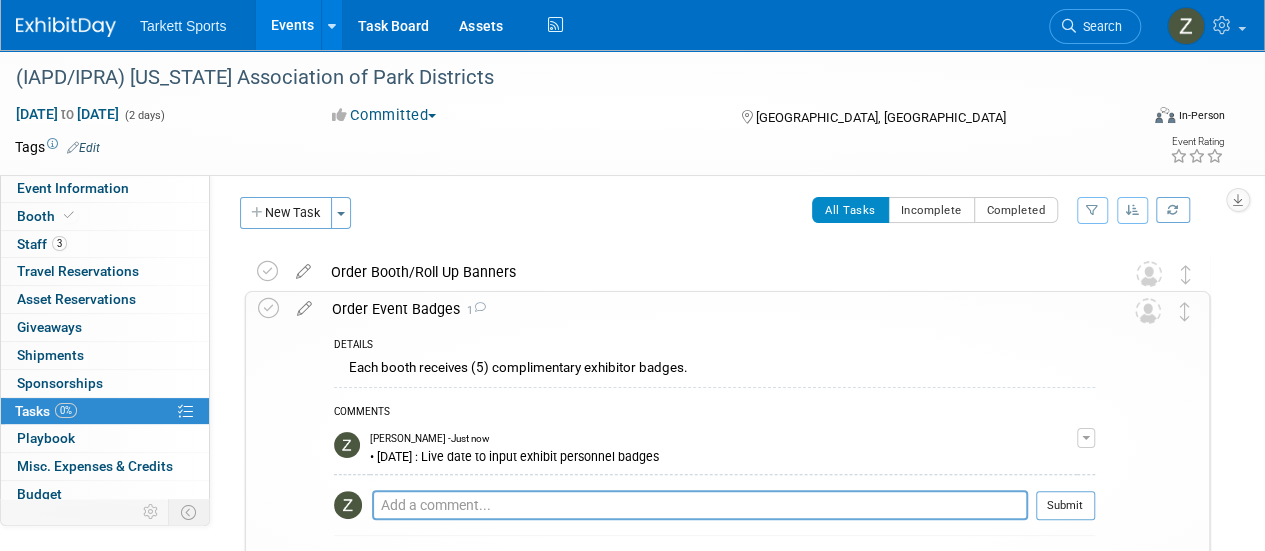 scroll, scrollTop: 0, scrollLeft: 0, axis: both 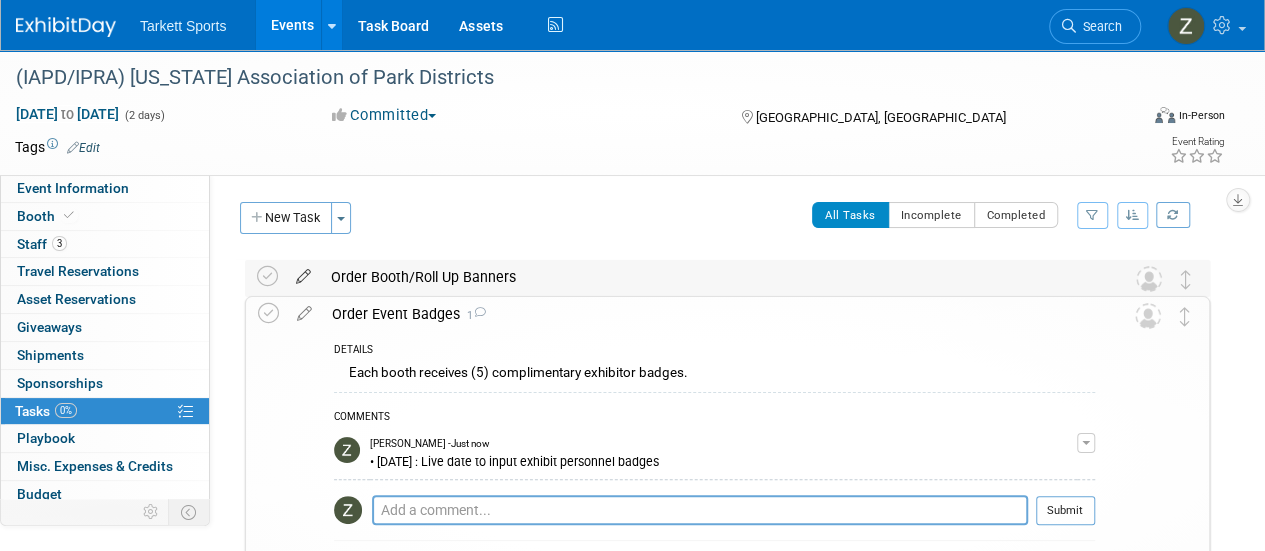 click at bounding box center (303, 272) 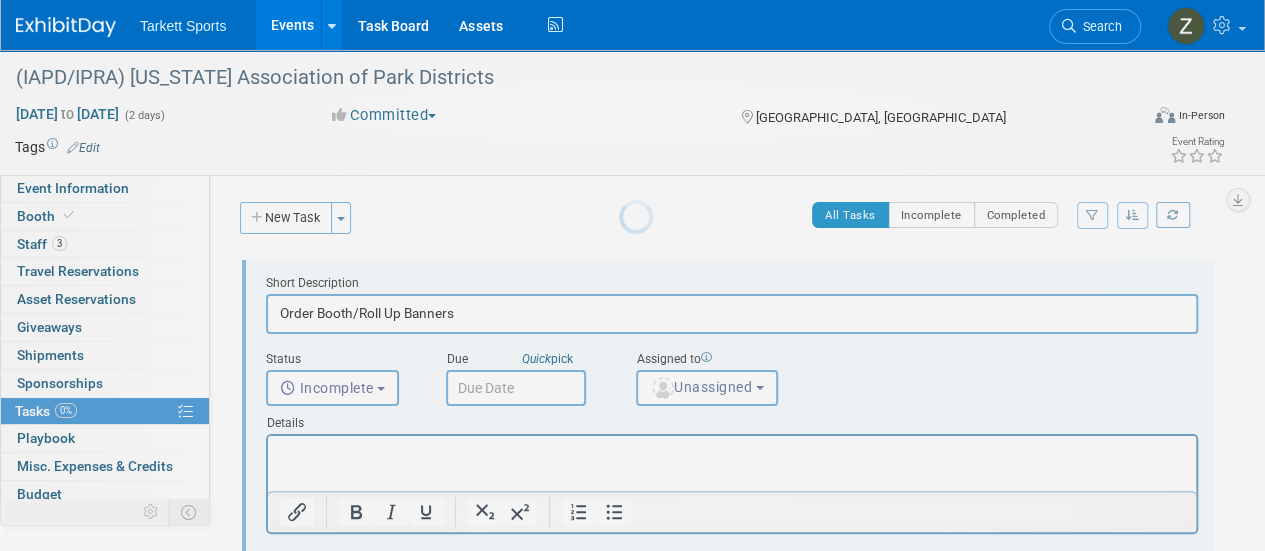scroll, scrollTop: 0, scrollLeft: 0, axis: both 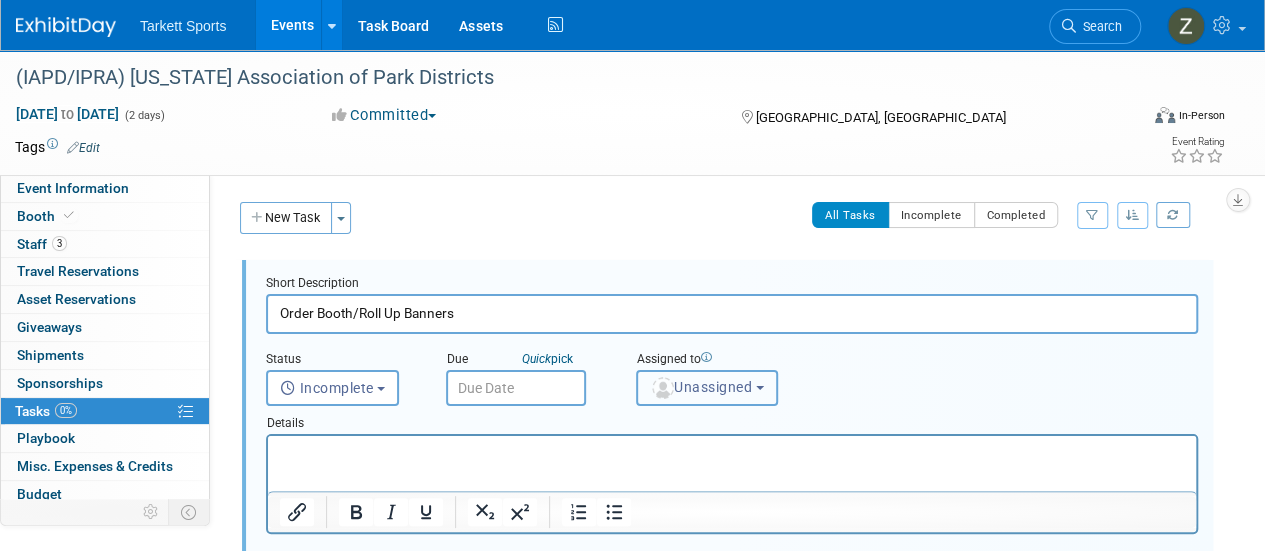 click on "Unassigned" at bounding box center [701, 387] 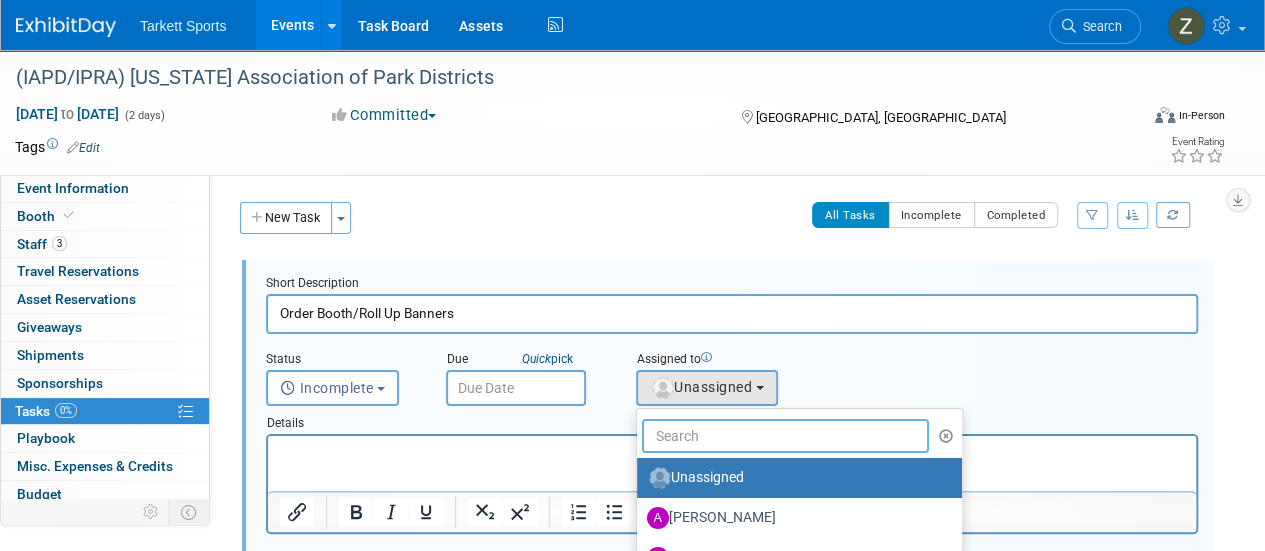 click at bounding box center [785, 436] 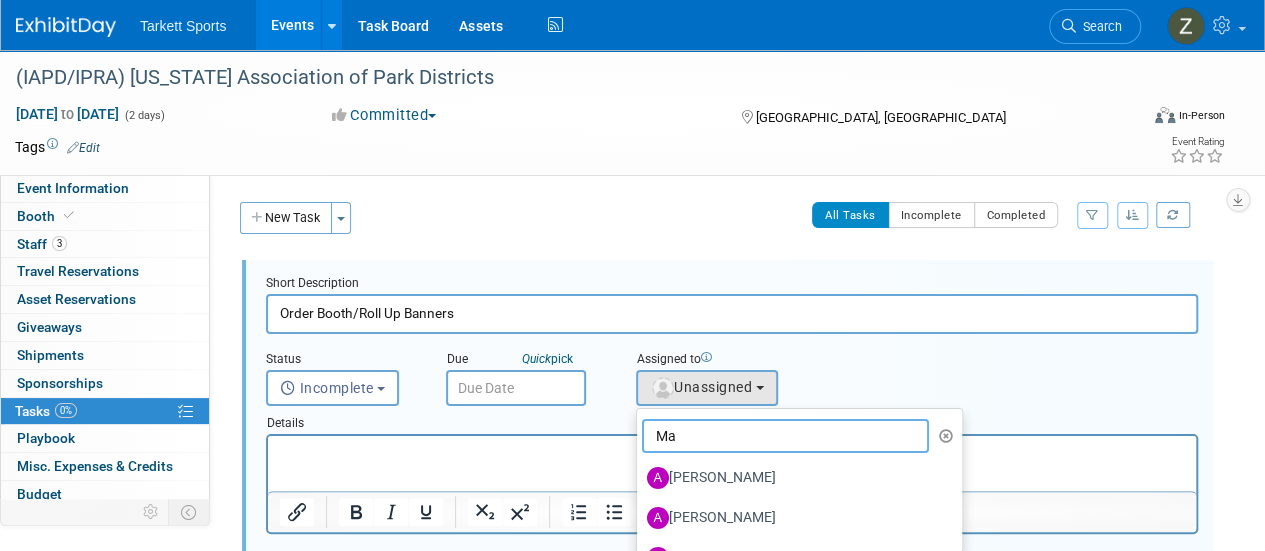 type on "Mat" 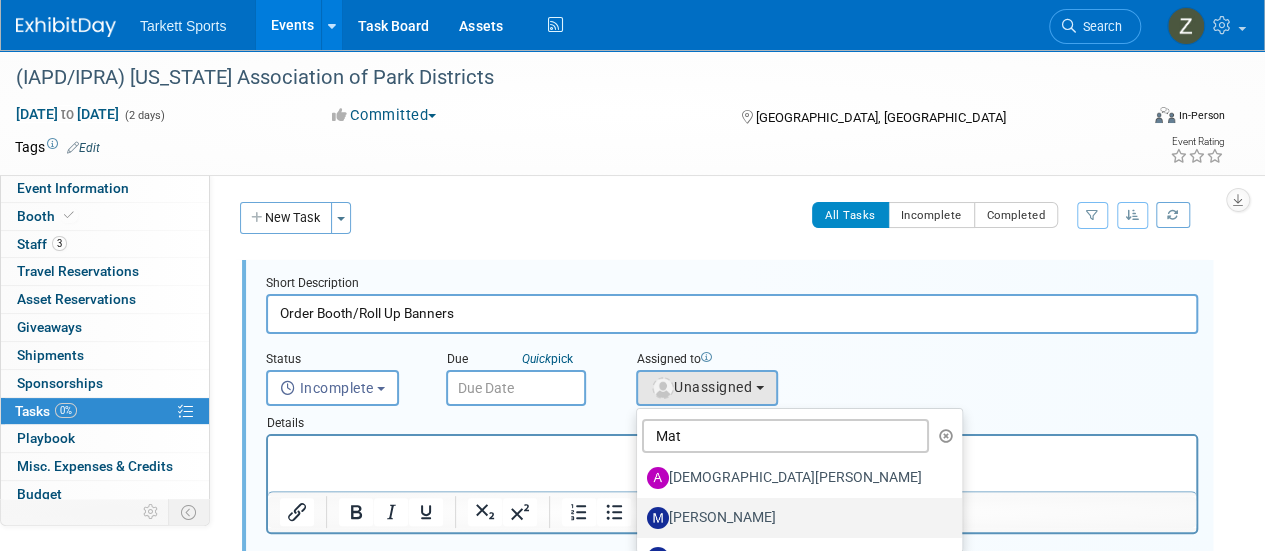 click on "[PERSON_NAME]" at bounding box center [794, 518] 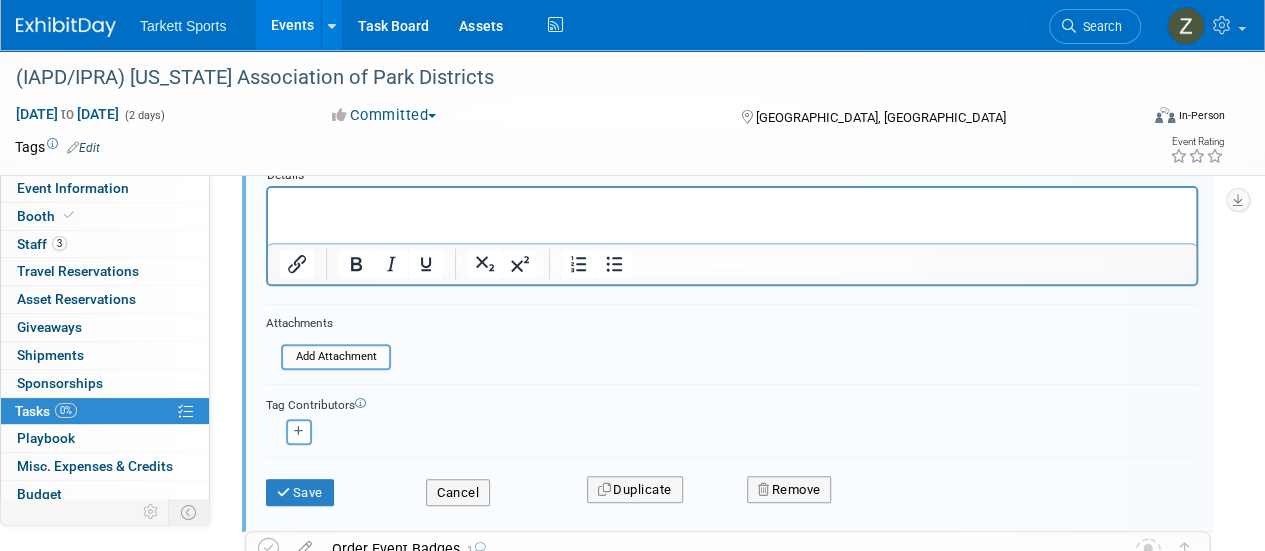 scroll, scrollTop: 300, scrollLeft: 0, axis: vertical 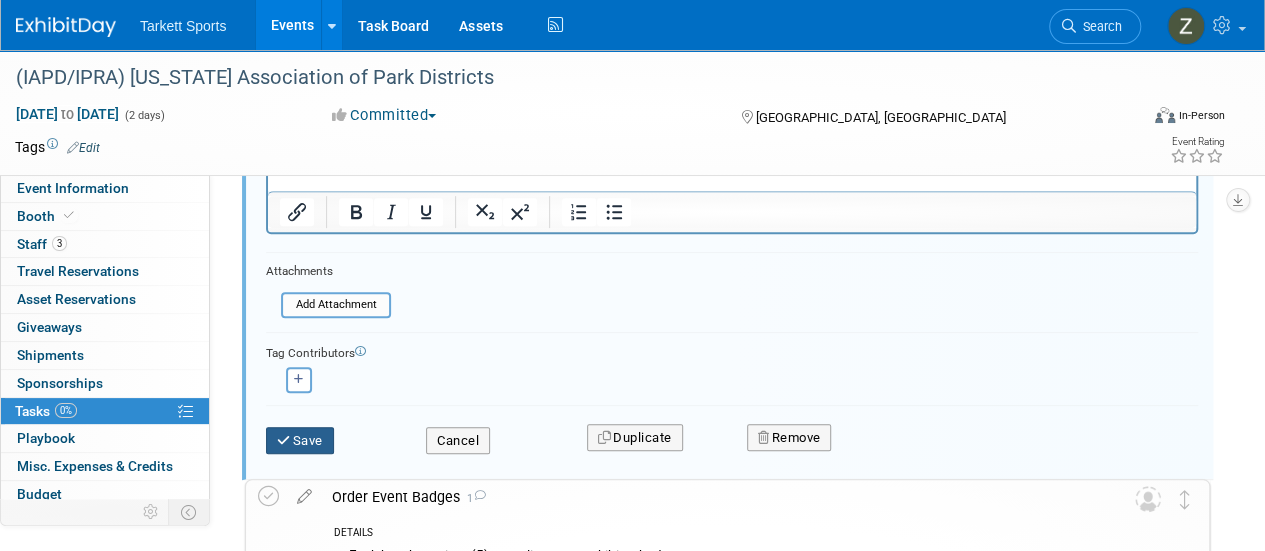 click on "Save" at bounding box center (300, 441) 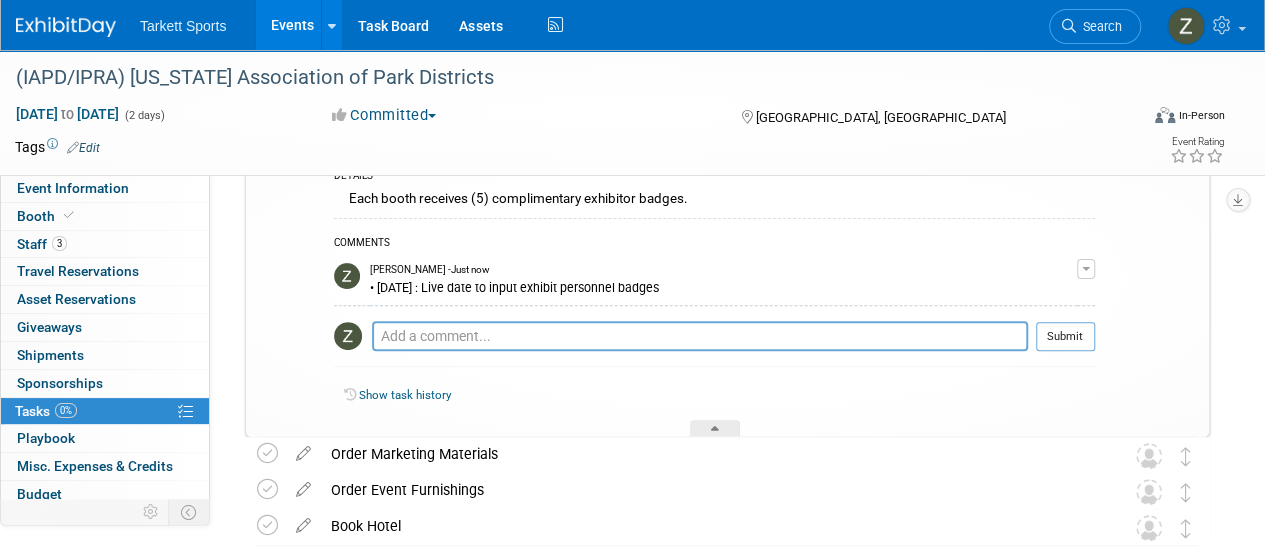 scroll, scrollTop: 89, scrollLeft: 0, axis: vertical 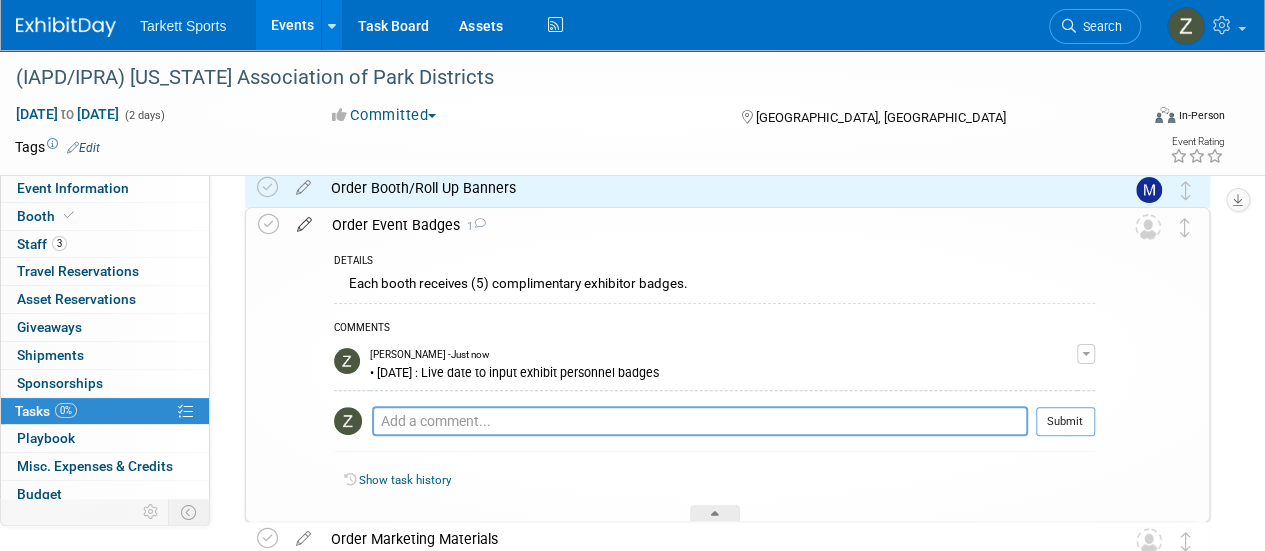 click at bounding box center (304, 220) 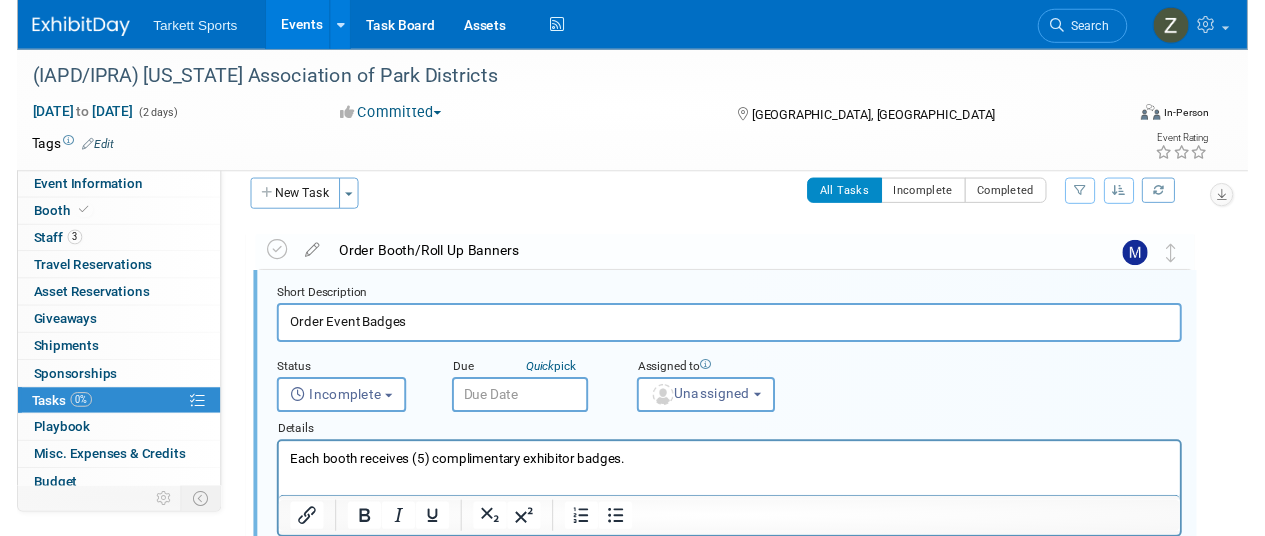scroll, scrollTop: 3, scrollLeft: 0, axis: vertical 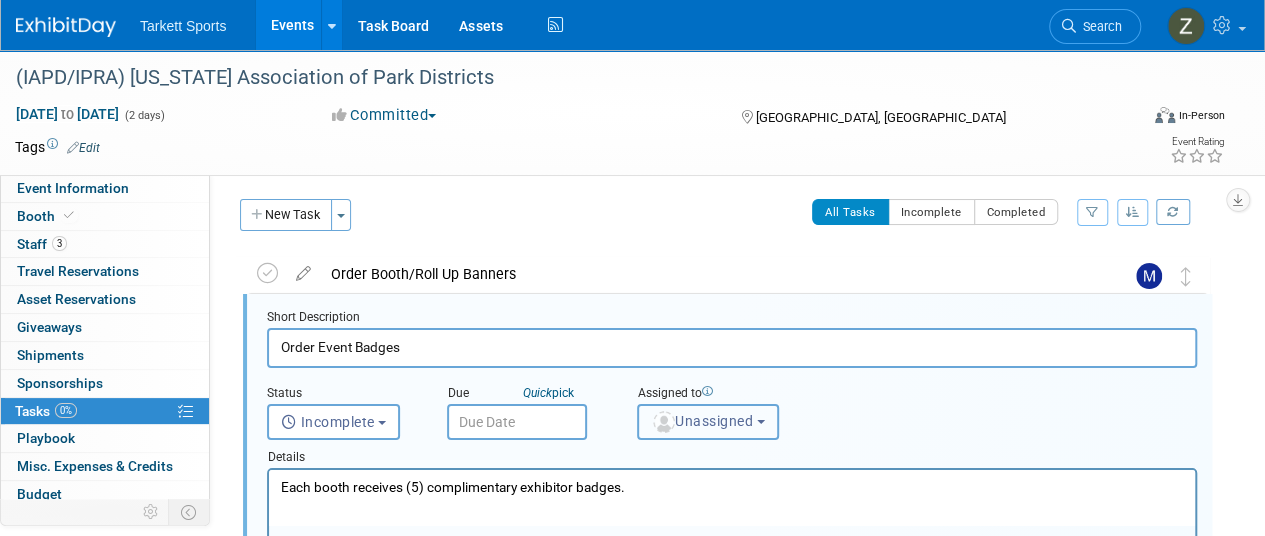 drag, startPoint x: 715, startPoint y: 428, endPoint x: 692, endPoint y: 422, distance: 23.769728 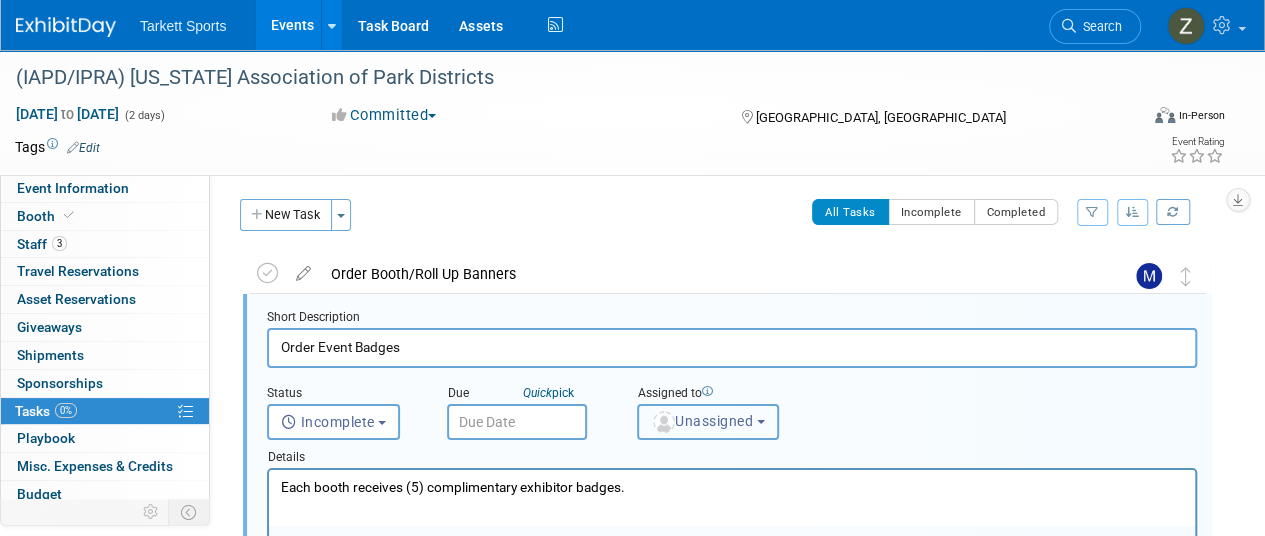 click on "Unassigned" at bounding box center (708, 422) 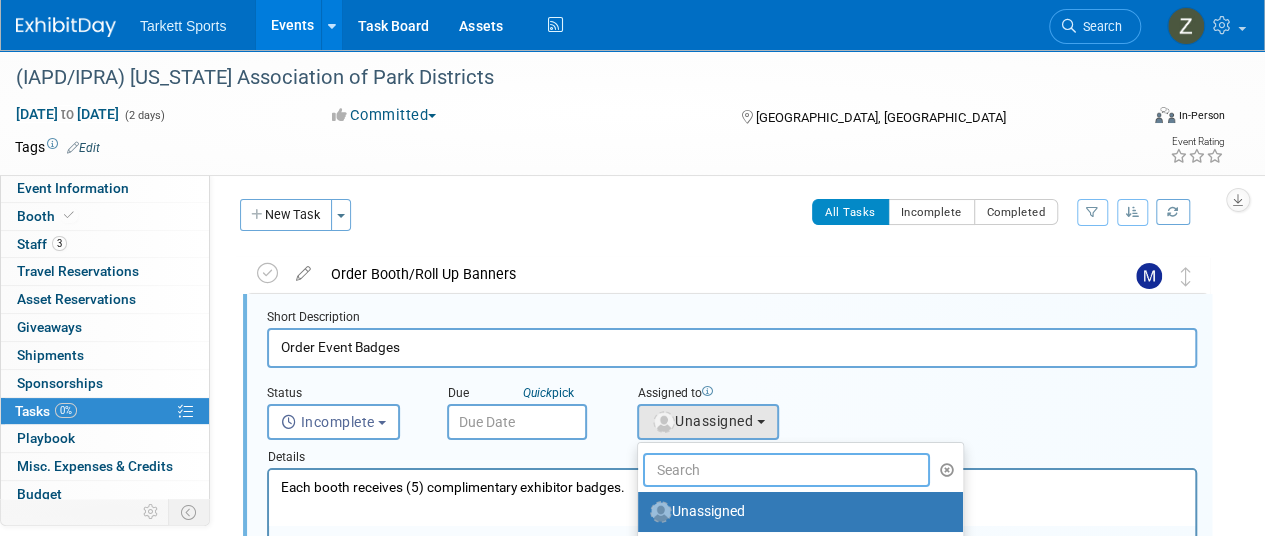 click at bounding box center (786, 470) 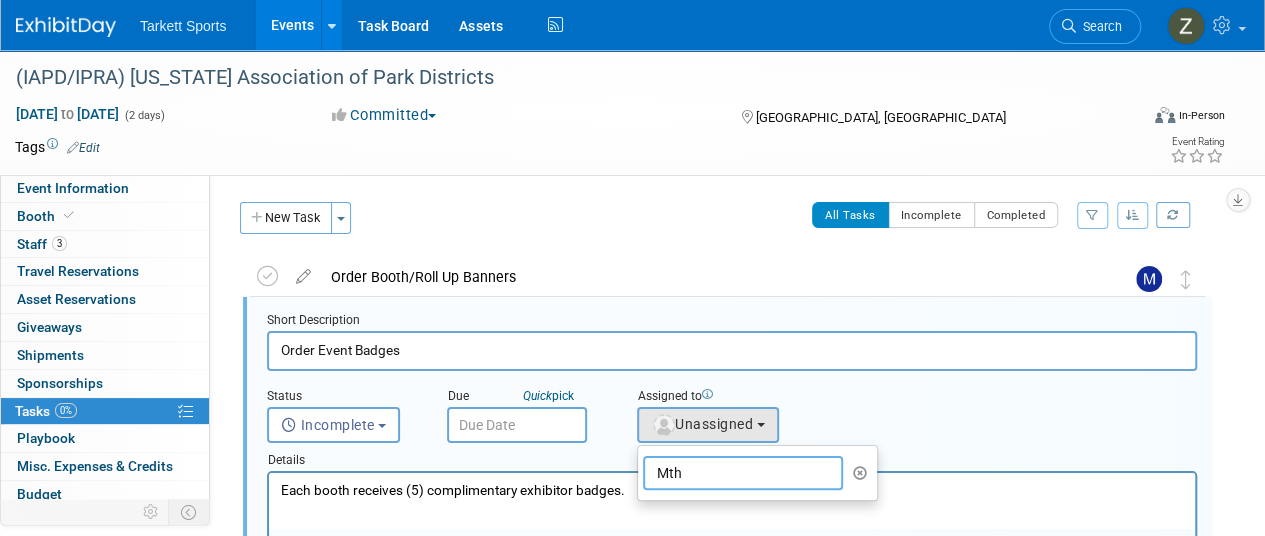 scroll, scrollTop: 0, scrollLeft: 0, axis: both 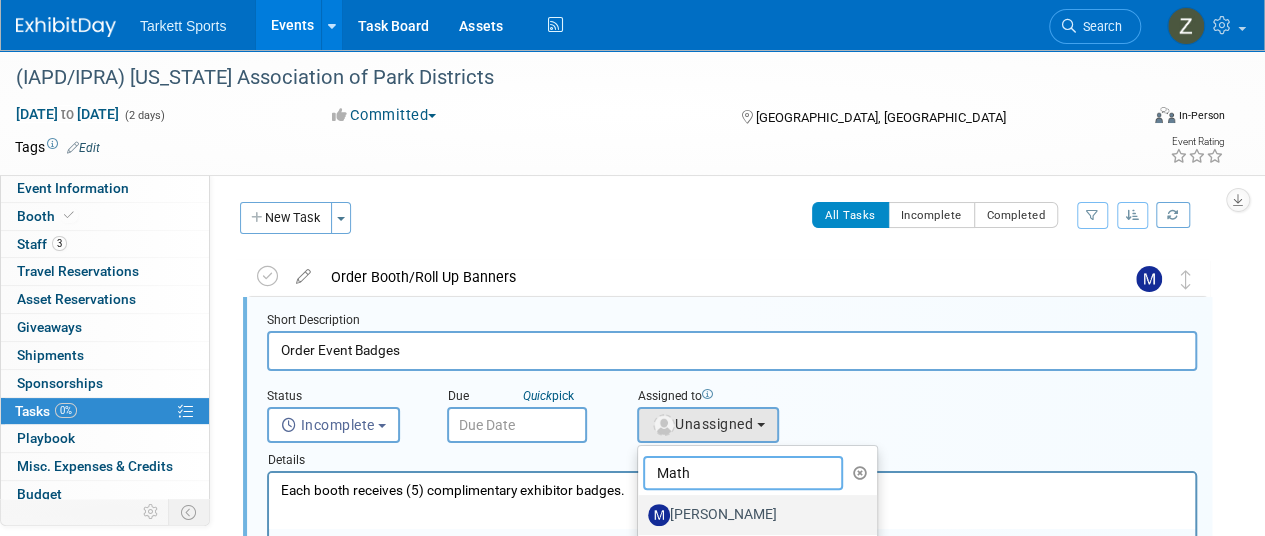 type on "Math" 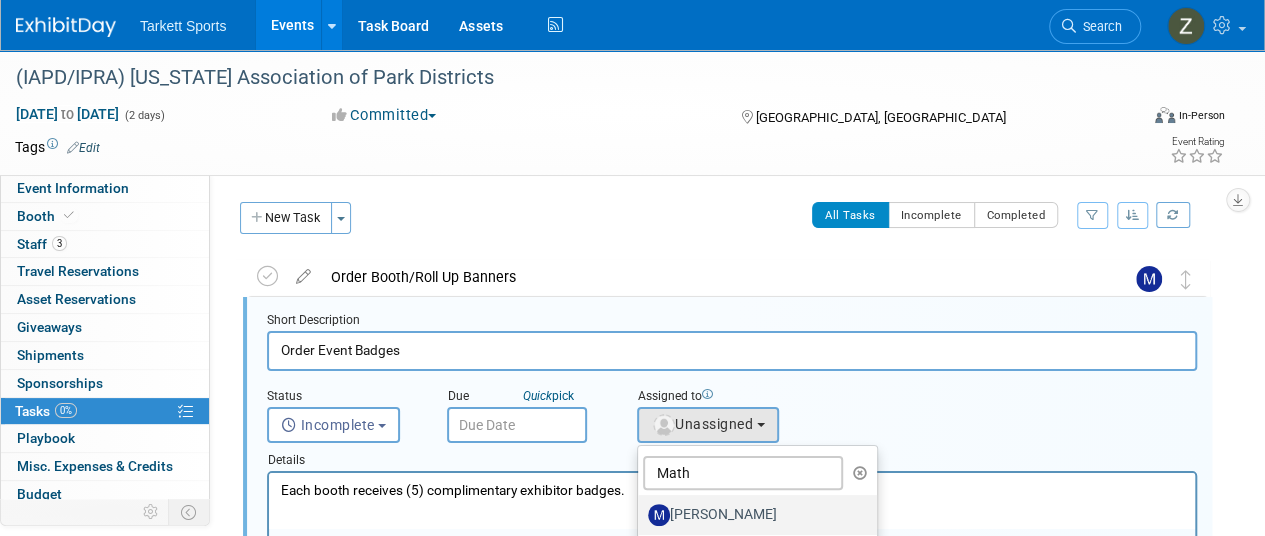 click on "[PERSON_NAME]" at bounding box center (752, 515) 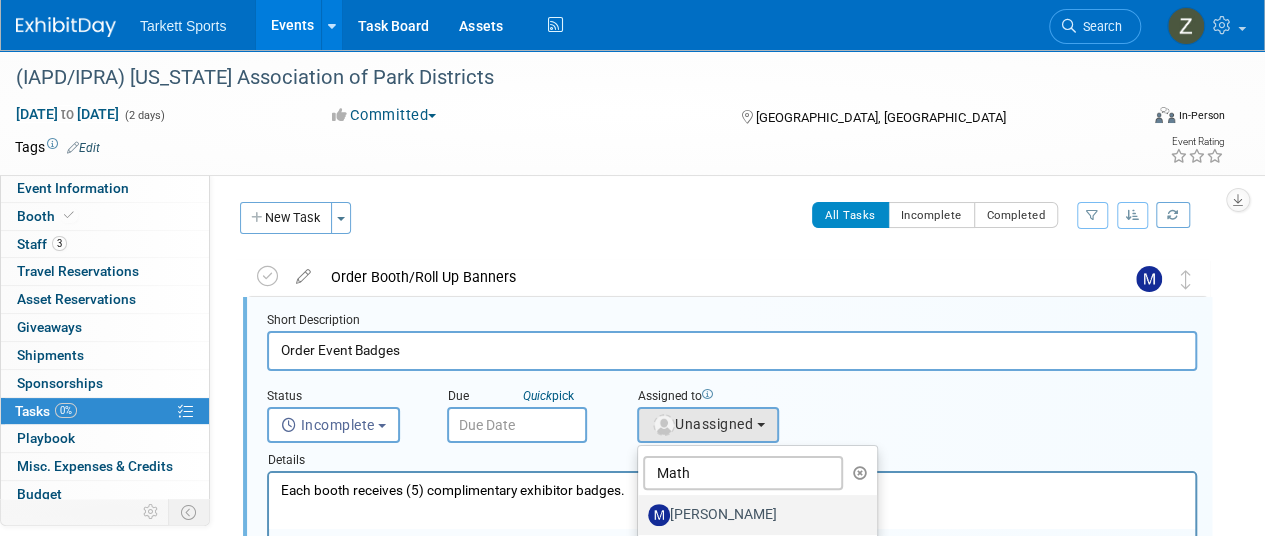 click on "[PERSON_NAME]" at bounding box center (634, 512) 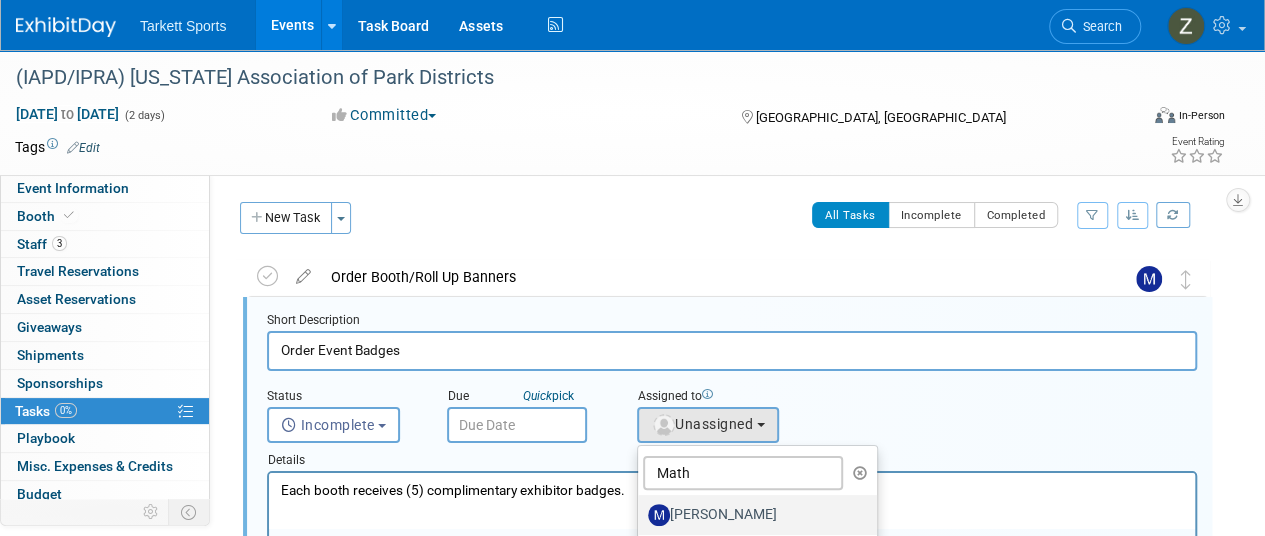select on "37455134-0a7f-4658-982f-d36eb0f17148" 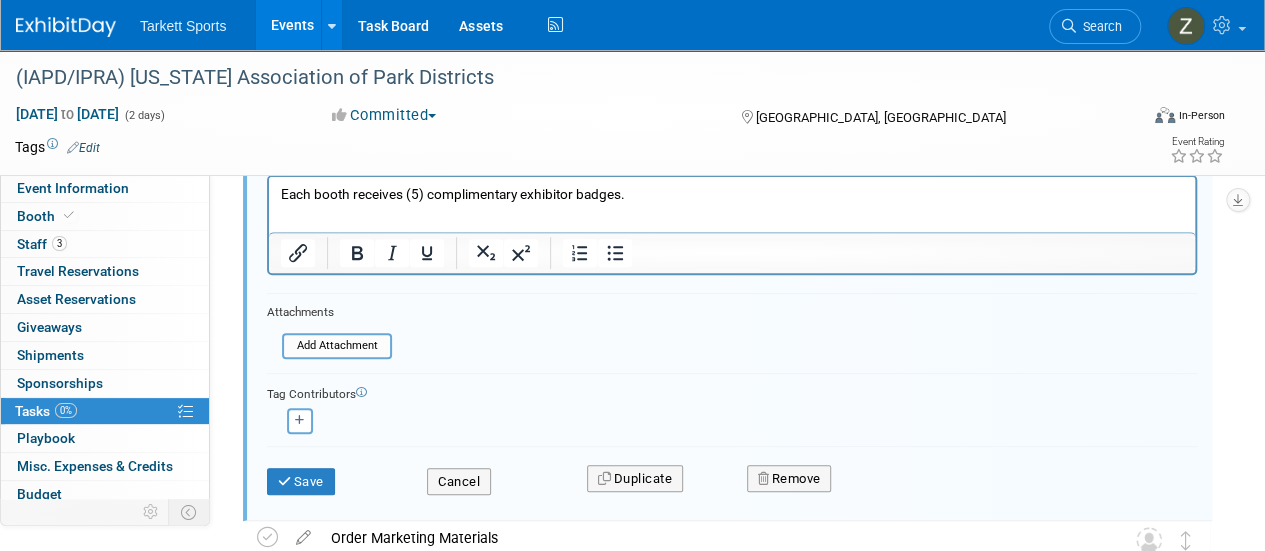 scroll, scrollTop: 300, scrollLeft: 0, axis: vertical 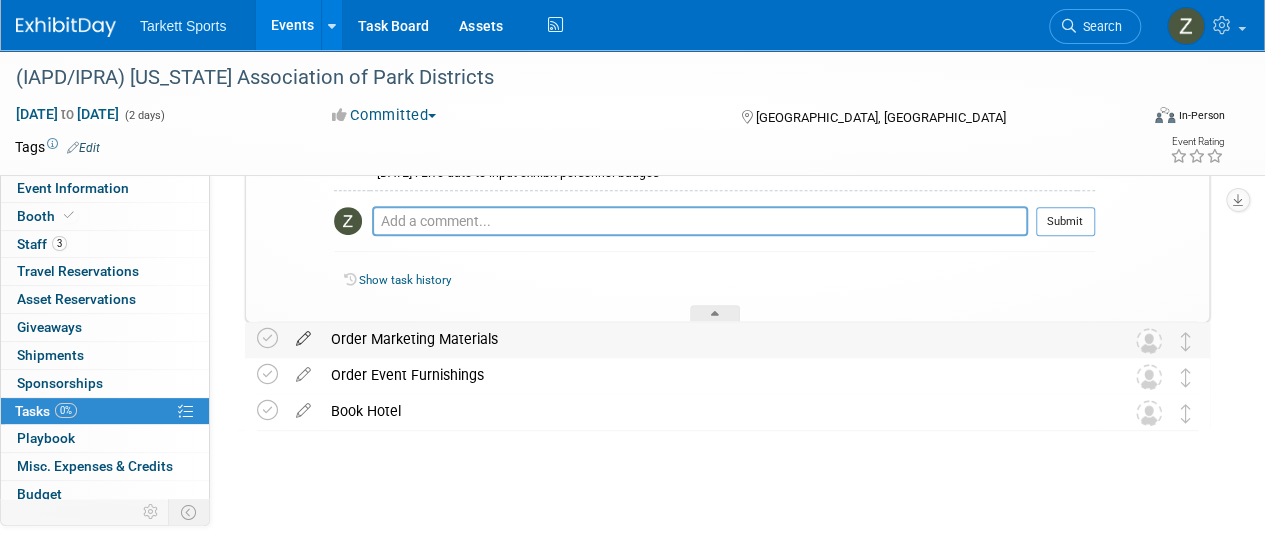 click at bounding box center [303, 334] 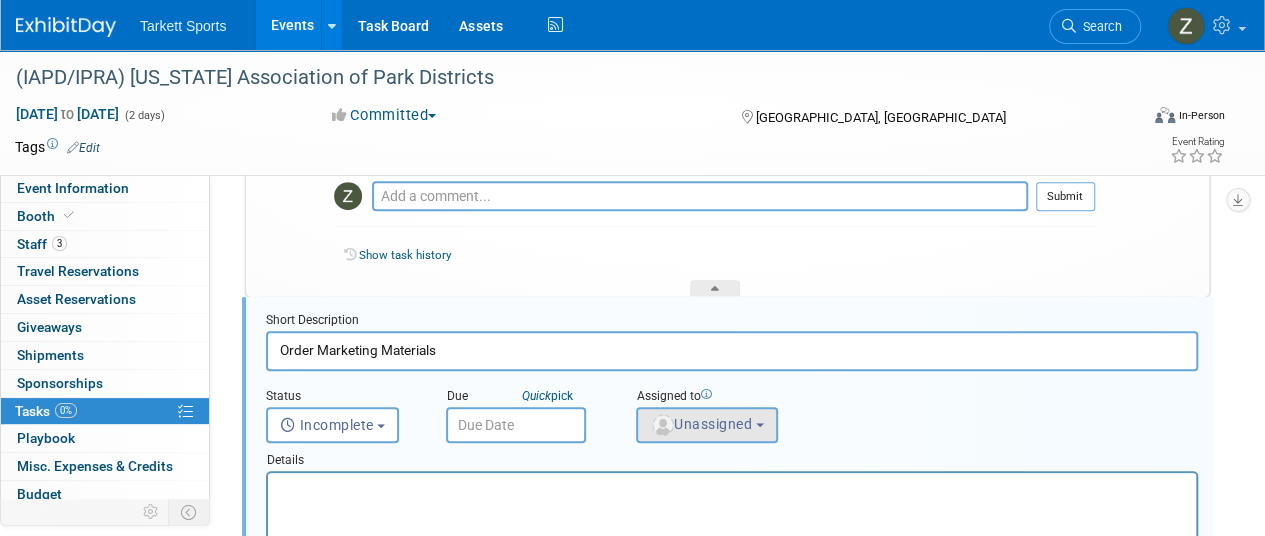 scroll, scrollTop: 317, scrollLeft: 0, axis: vertical 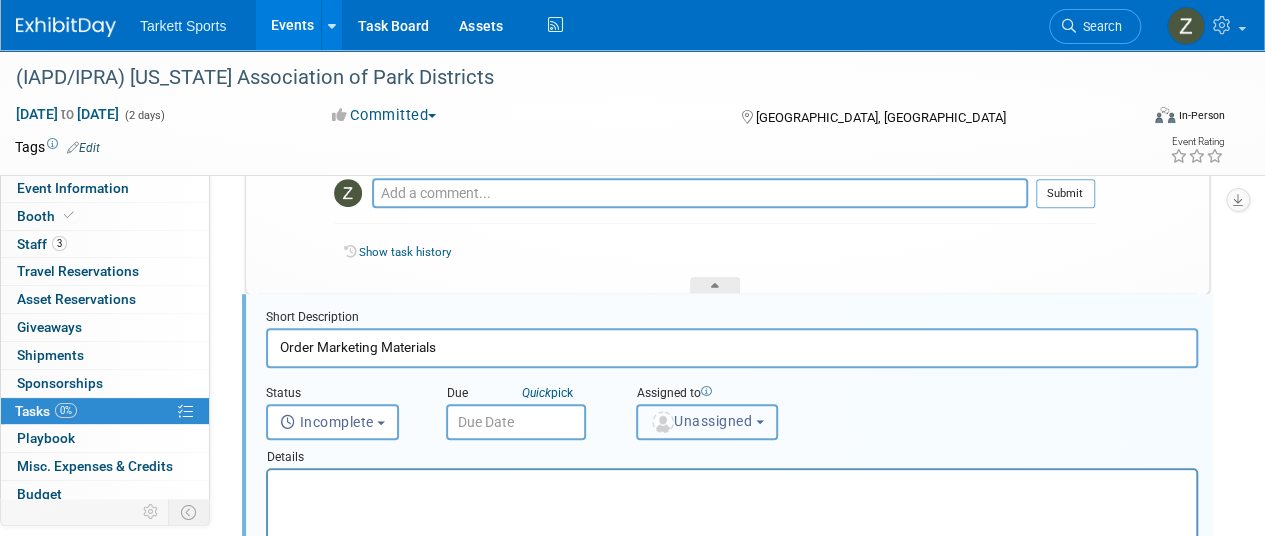 click on "Unassigned" at bounding box center (707, 422) 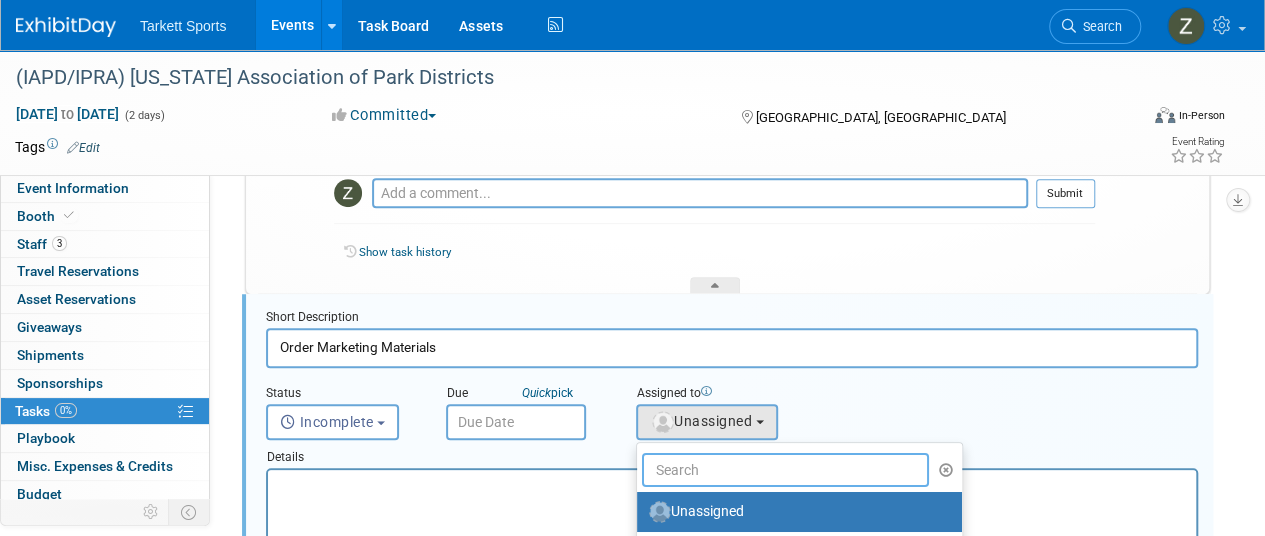click at bounding box center [785, 470] 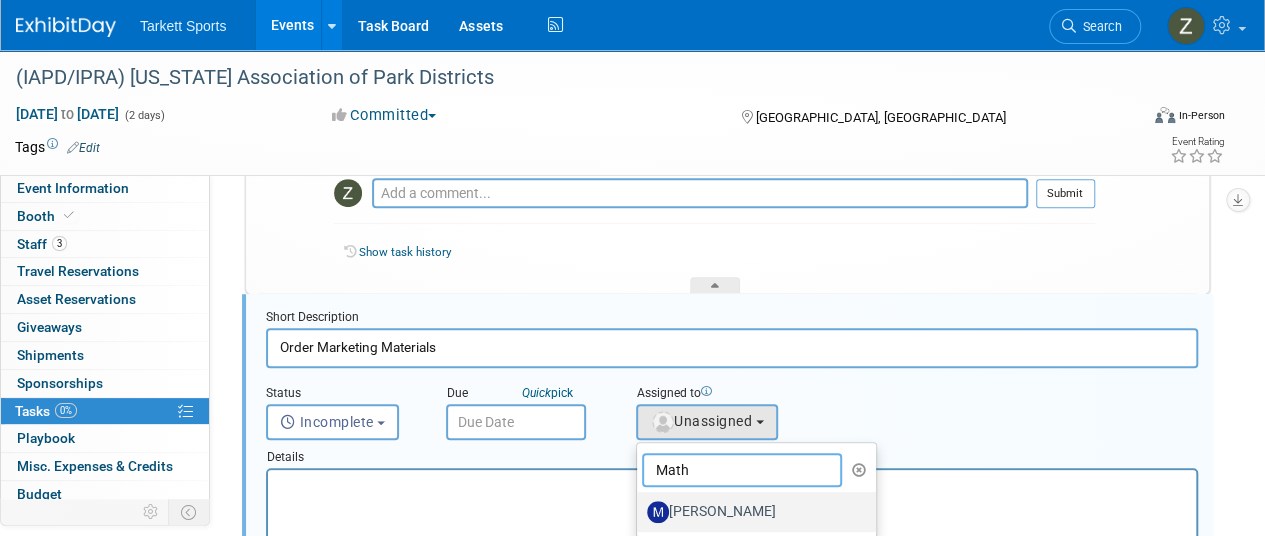type on "Math" 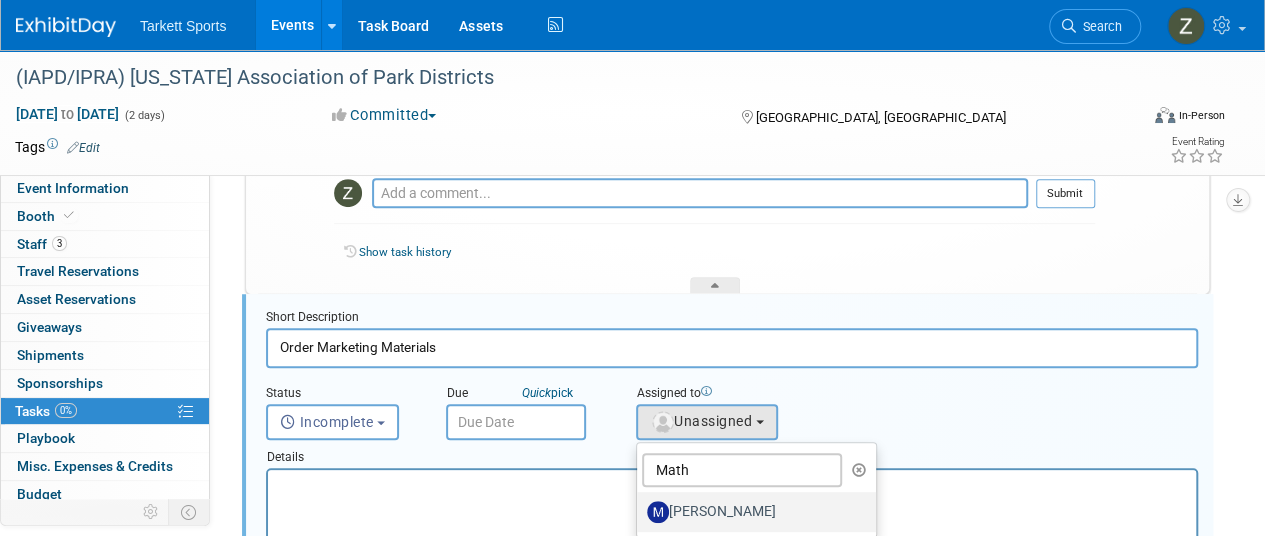 click on "[PERSON_NAME]" at bounding box center (751, 512) 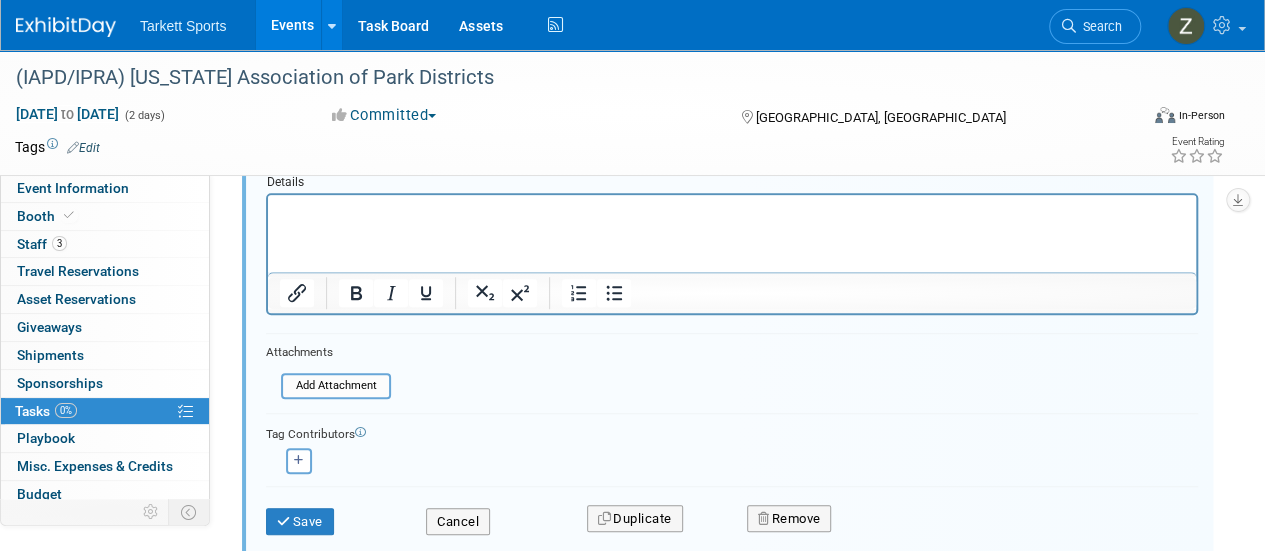 scroll, scrollTop: 717, scrollLeft: 0, axis: vertical 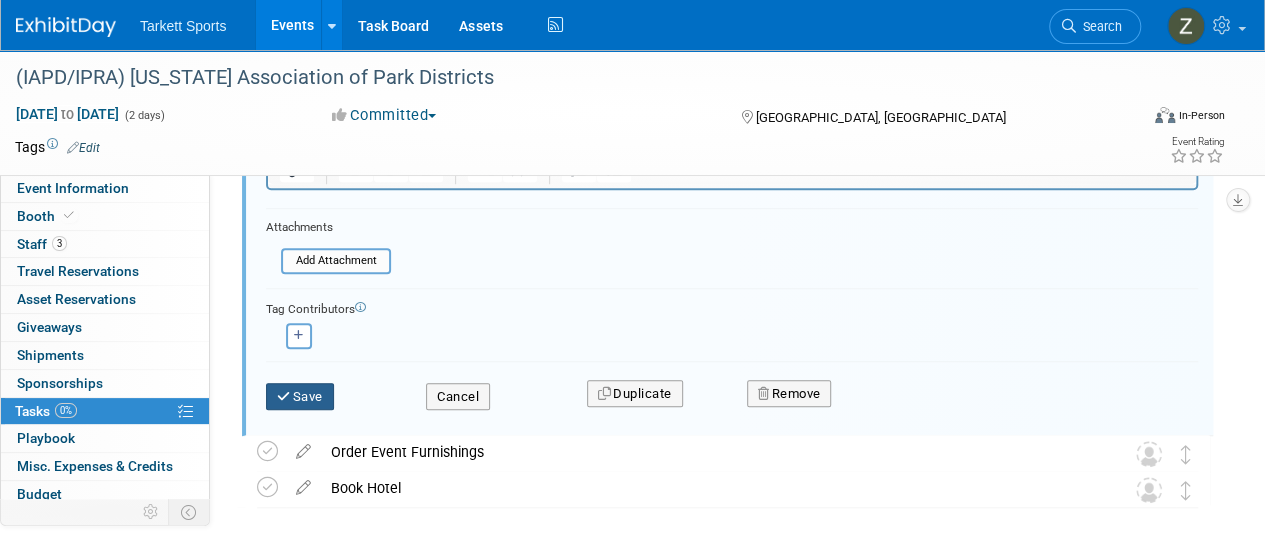 click on "Save" at bounding box center [300, 397] 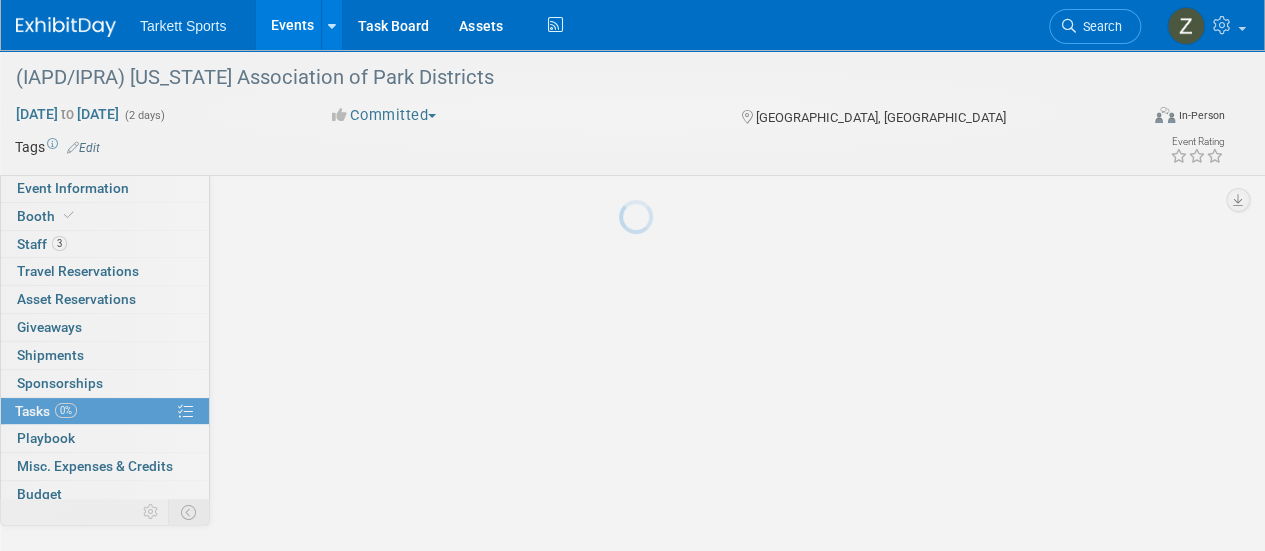 scroll, scrollTop: 289, scrollLeft: 0, axis: vertical 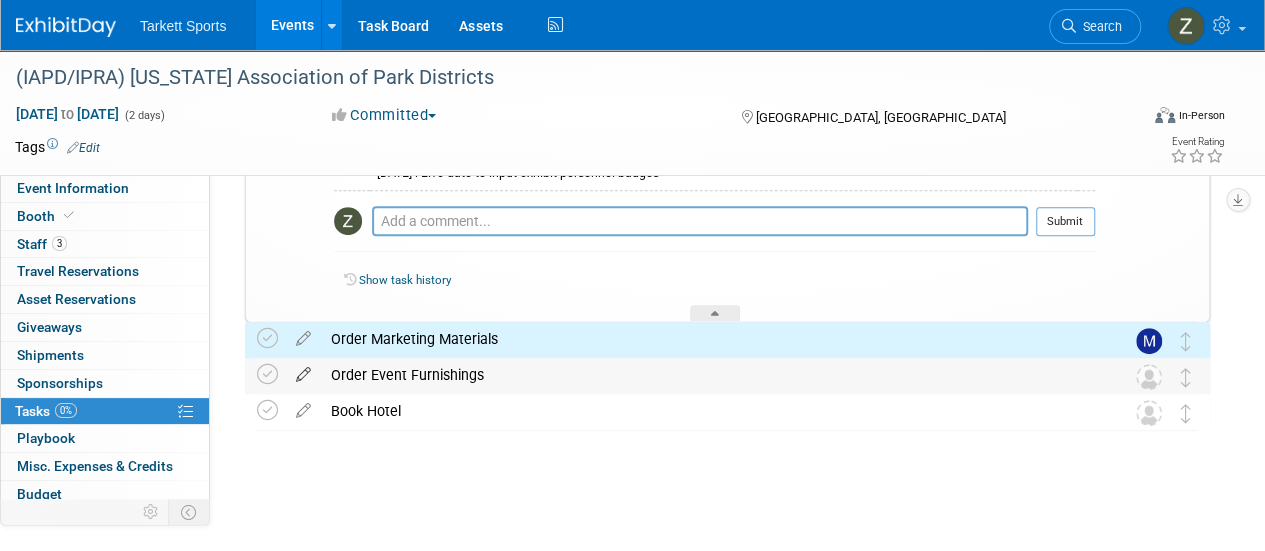 click at bounding box center (303, 370) 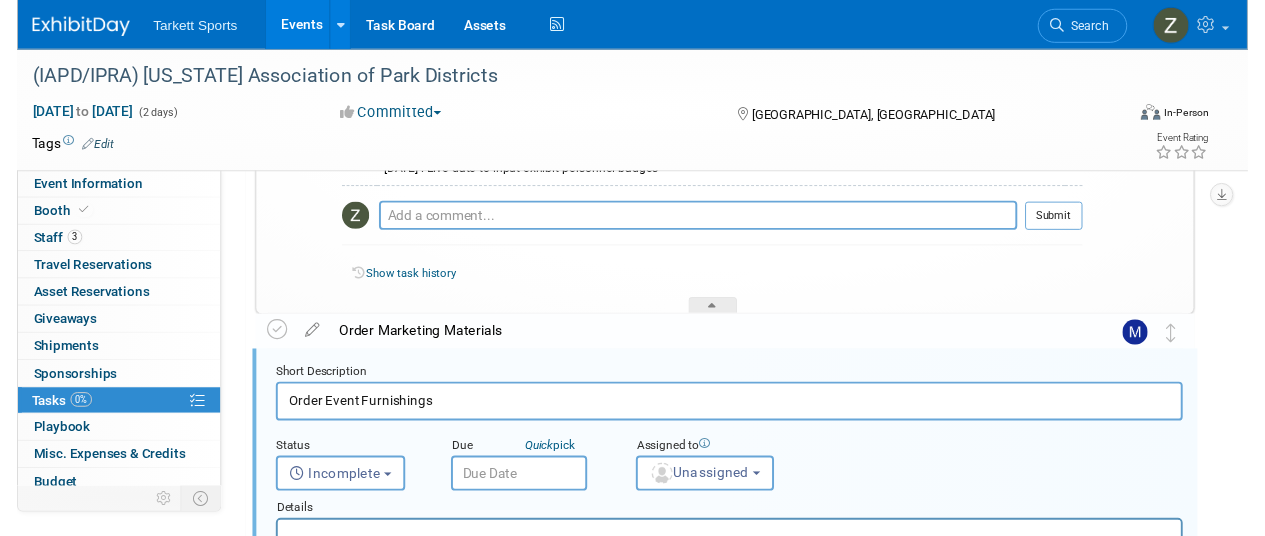 scroll, scrollTop: 353, scrollLeft: 0, axis: vertical 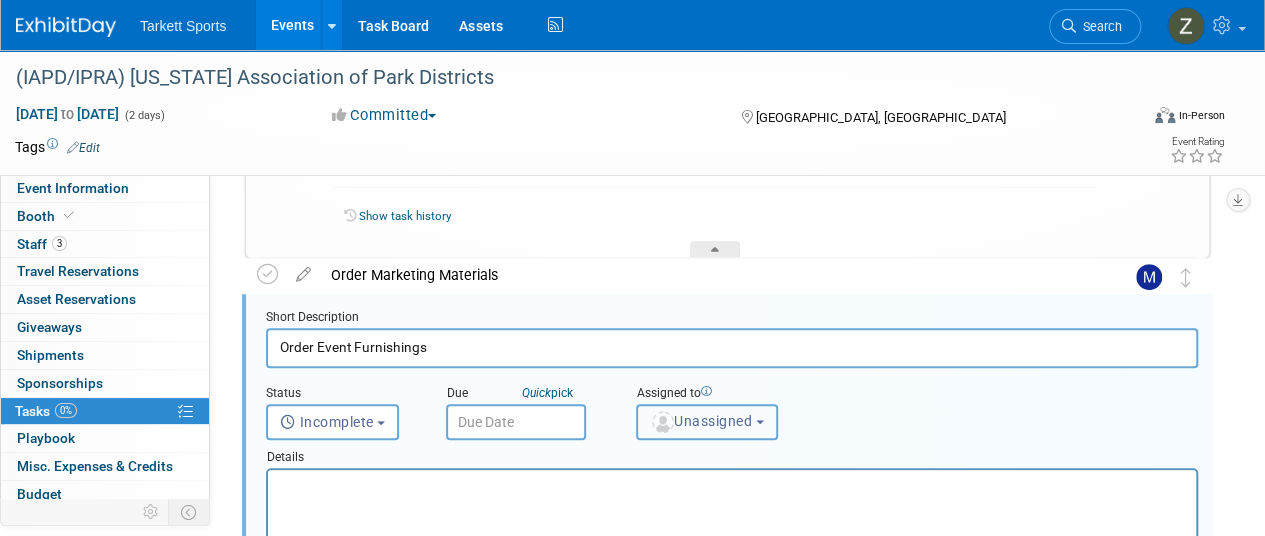 click on "Unassigned" at bounding box center [707, 422] 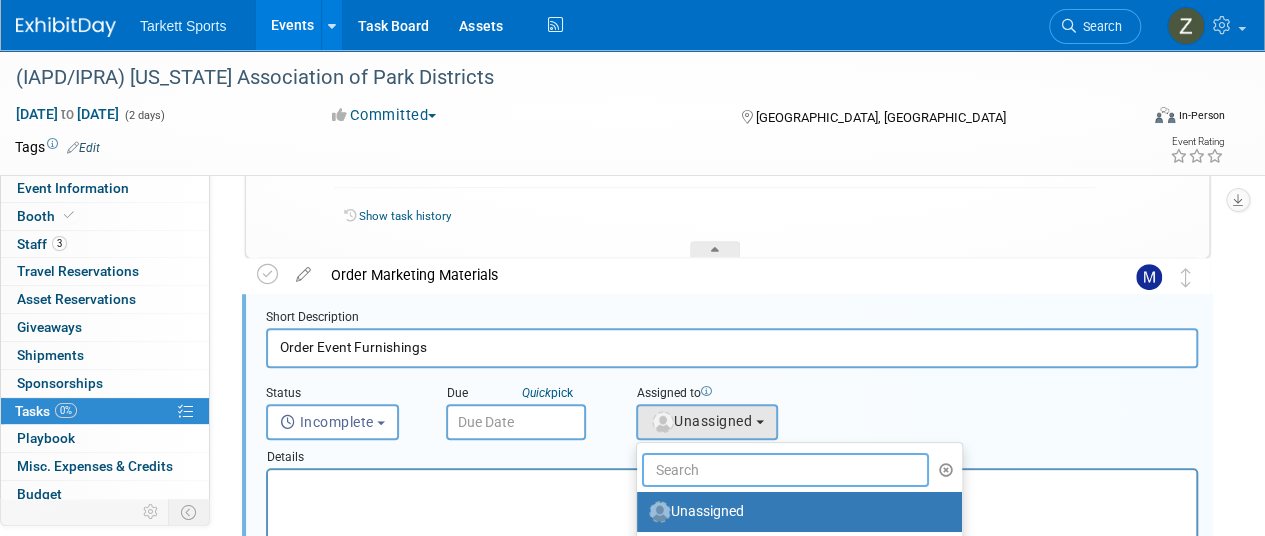 click at bounding box center (785, 470) 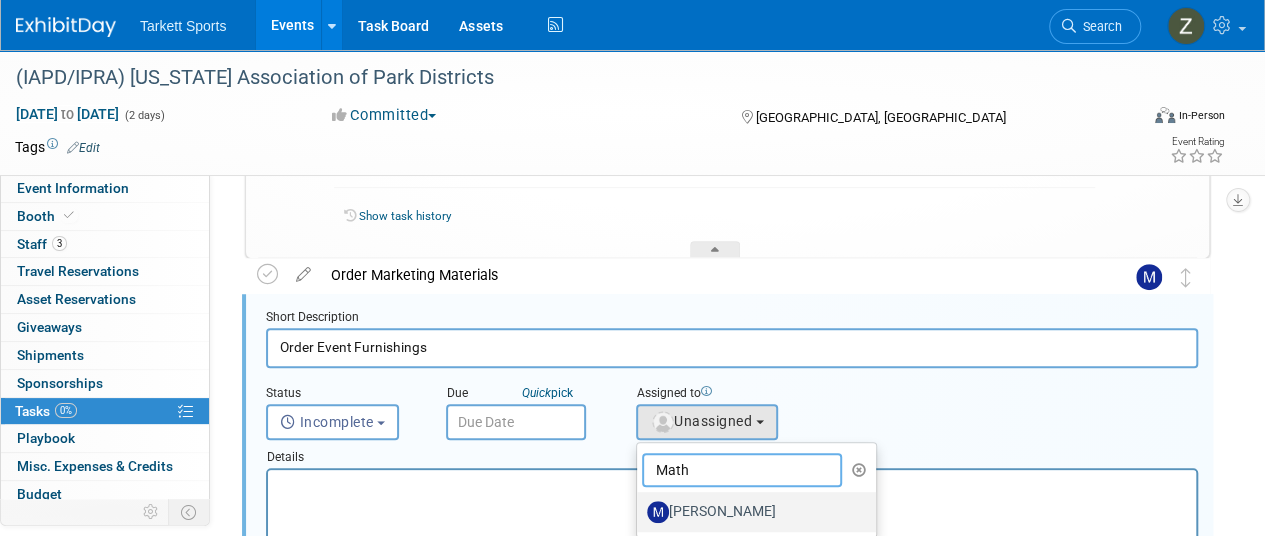 type on "Math" 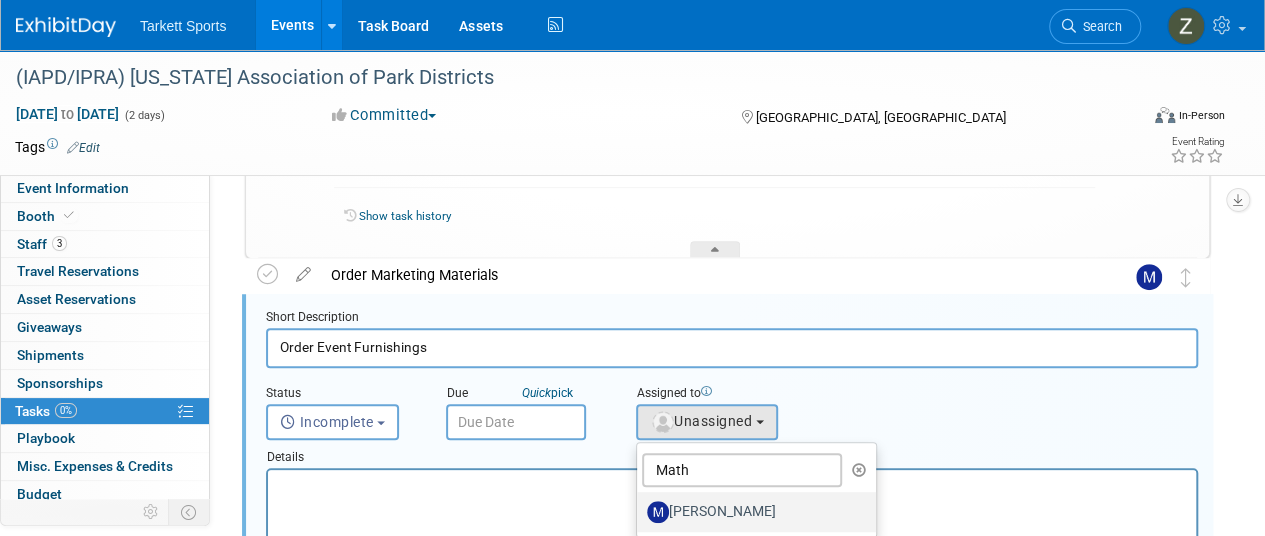 click on "[PERSON_NAME]" at bounding box center (756, 512) 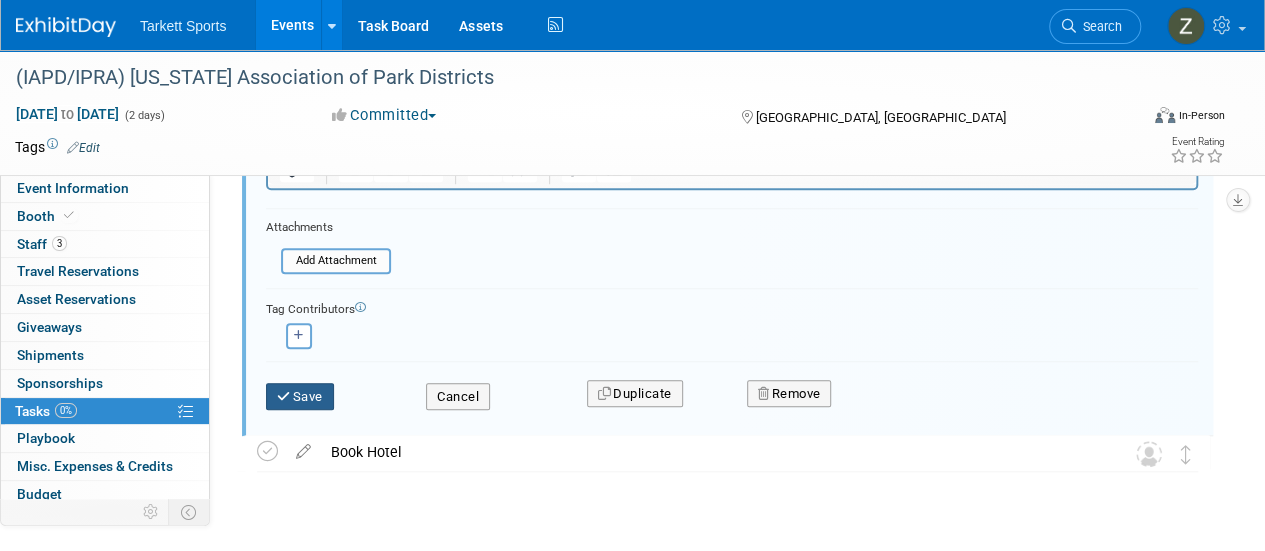 click at bounding box center [285, 396] 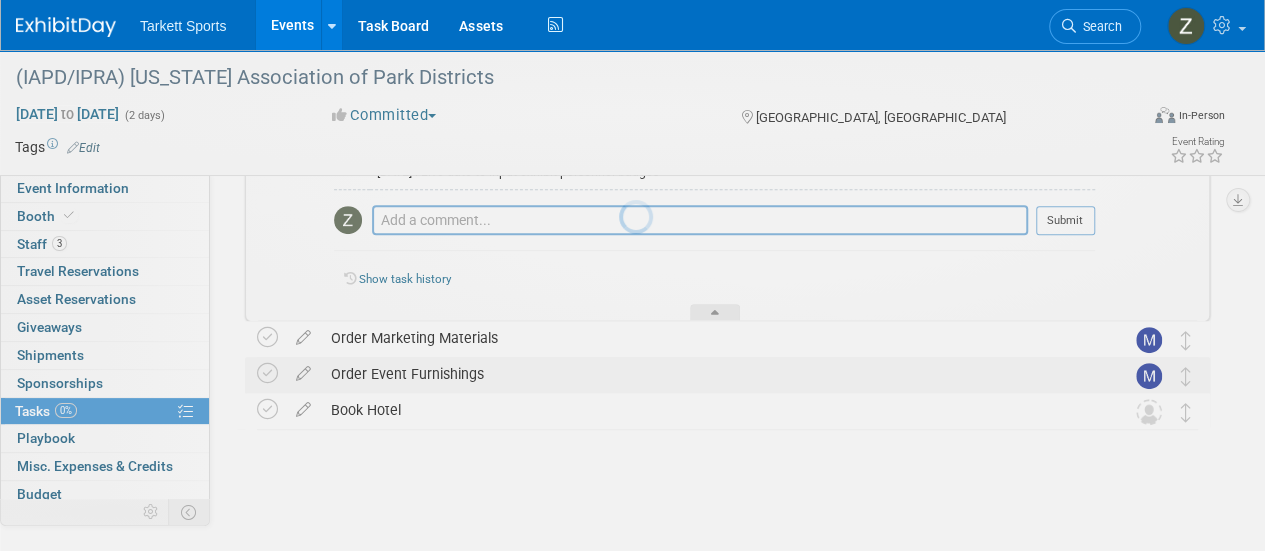 scroll, scrollTop: 289, scrollLeft: 0, axis: vertical 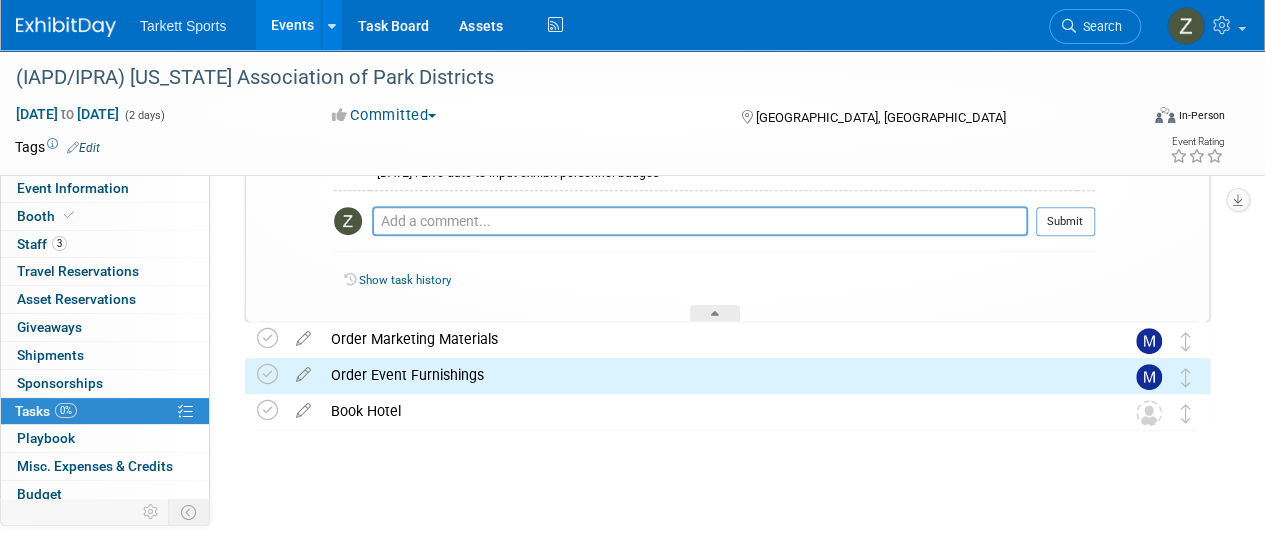 click on "Order Marketing Materials" at bounding box center (708, 339) 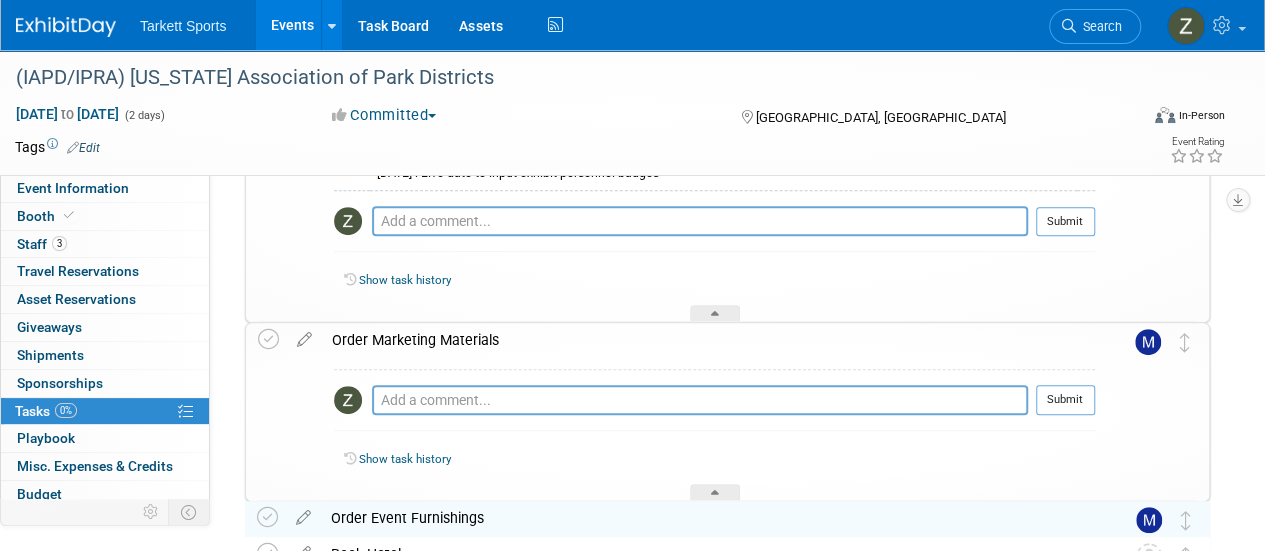 drag, startPoint x: 422, startPoint y: 517, endPoint x: 421, endPoint y: 444, distance: 73.00685 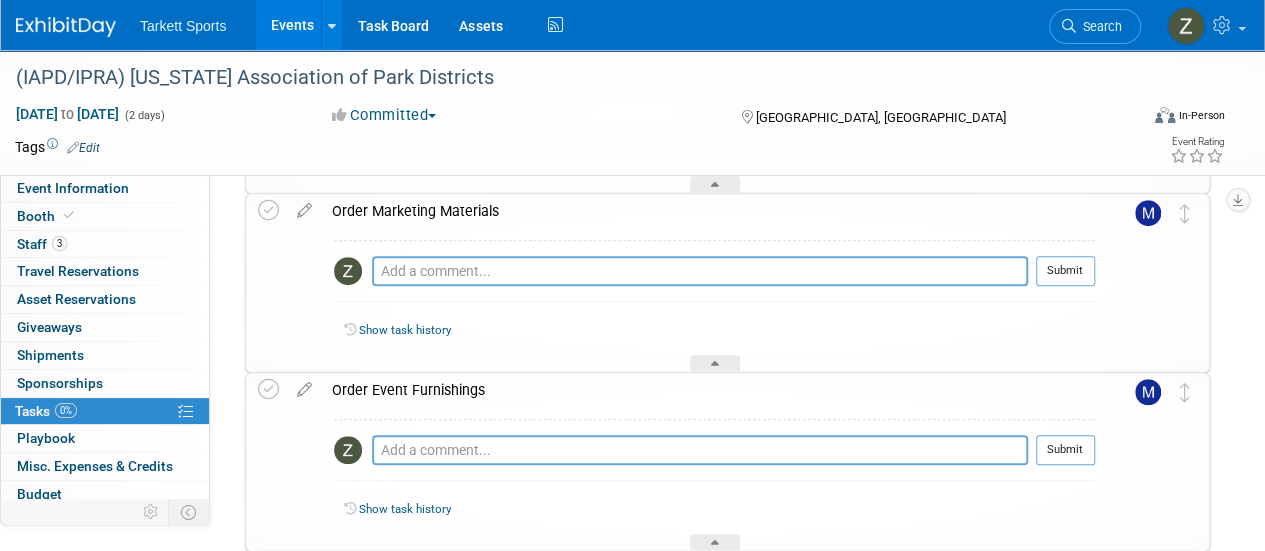 scroll, scrollTop: 489, scrollLeft: 0, axis: vertical 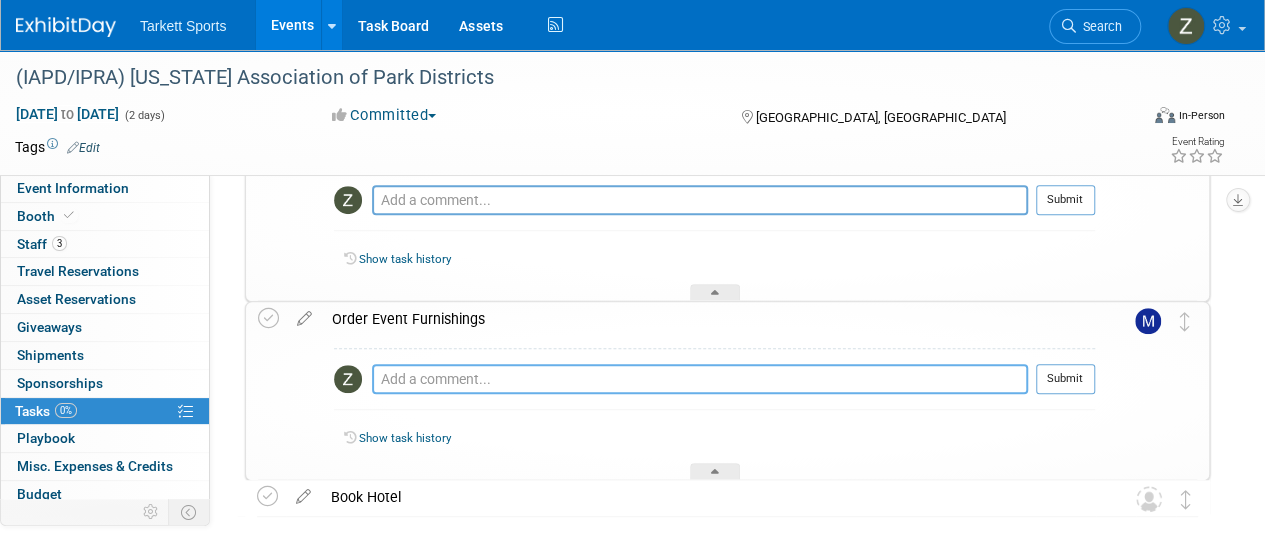 click at bounding box center (700, 379) 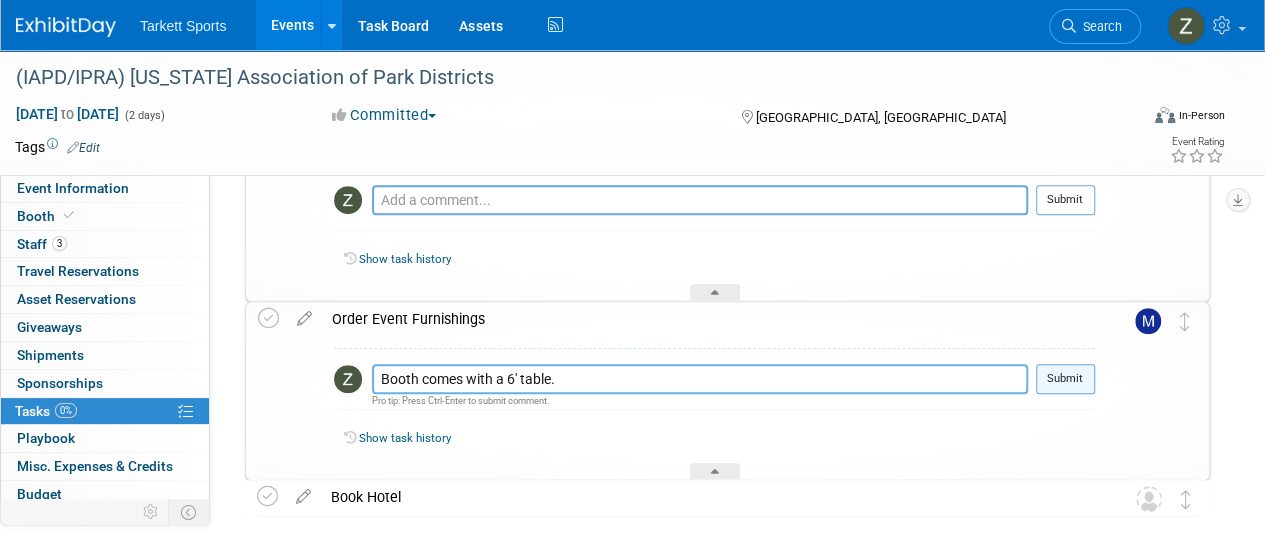 type on "Booth comes with a 6' table." 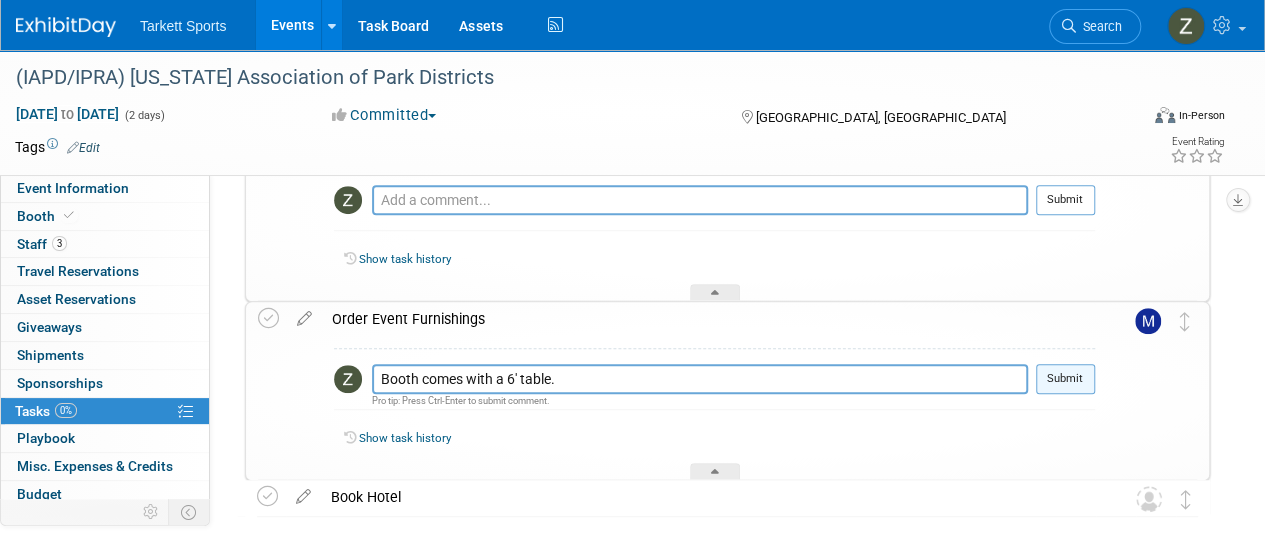 click on "Submit" at bounding box center (1065, 379) 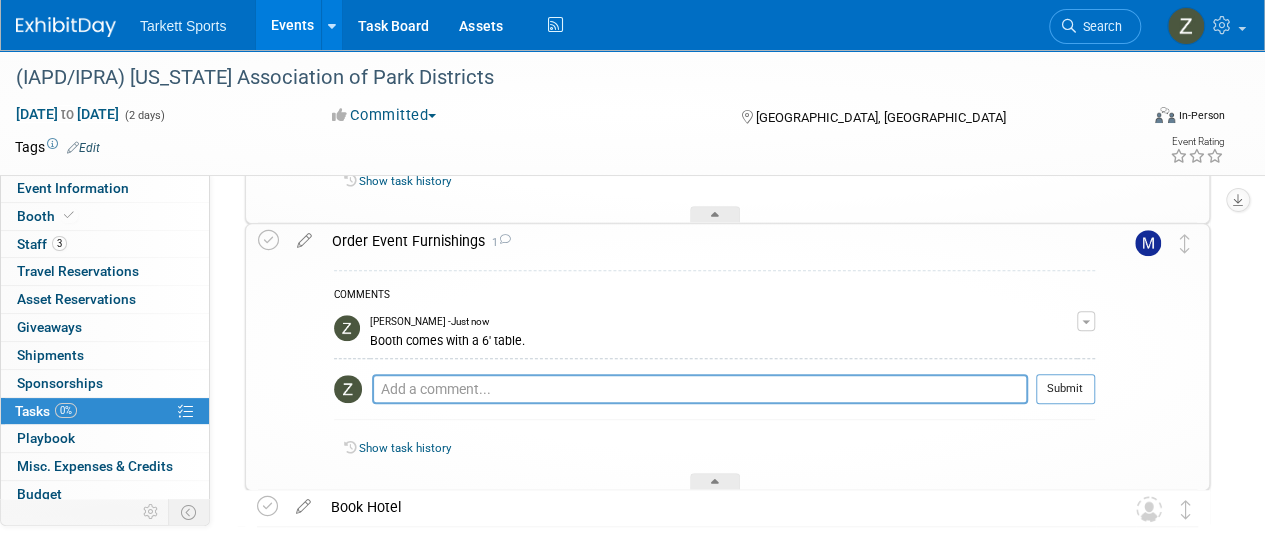 scroll, scrollTop: 663, scrollLeft: 0, axis: vertical 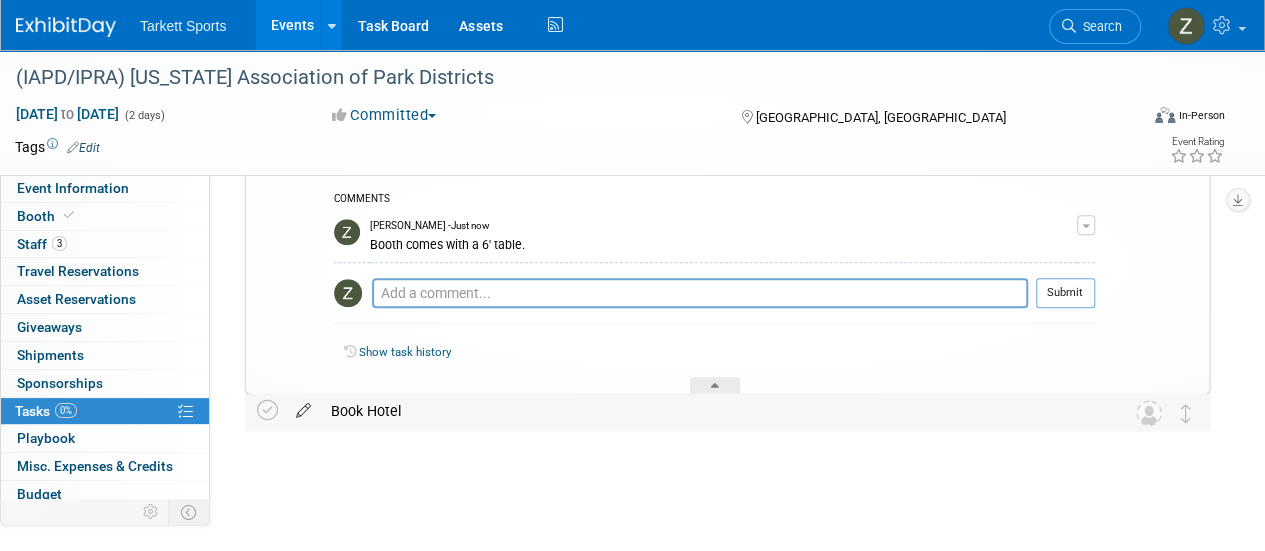 click at bounding box center [303, 406] 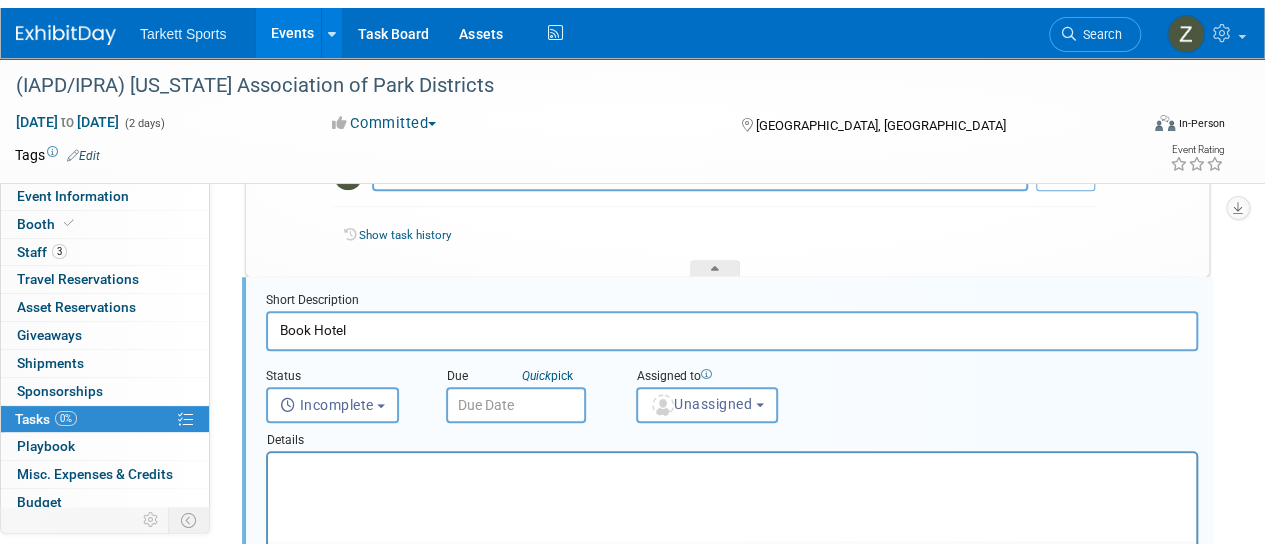 scroll, scrollTop: 863, scrollLeft: 0, axis: vertical 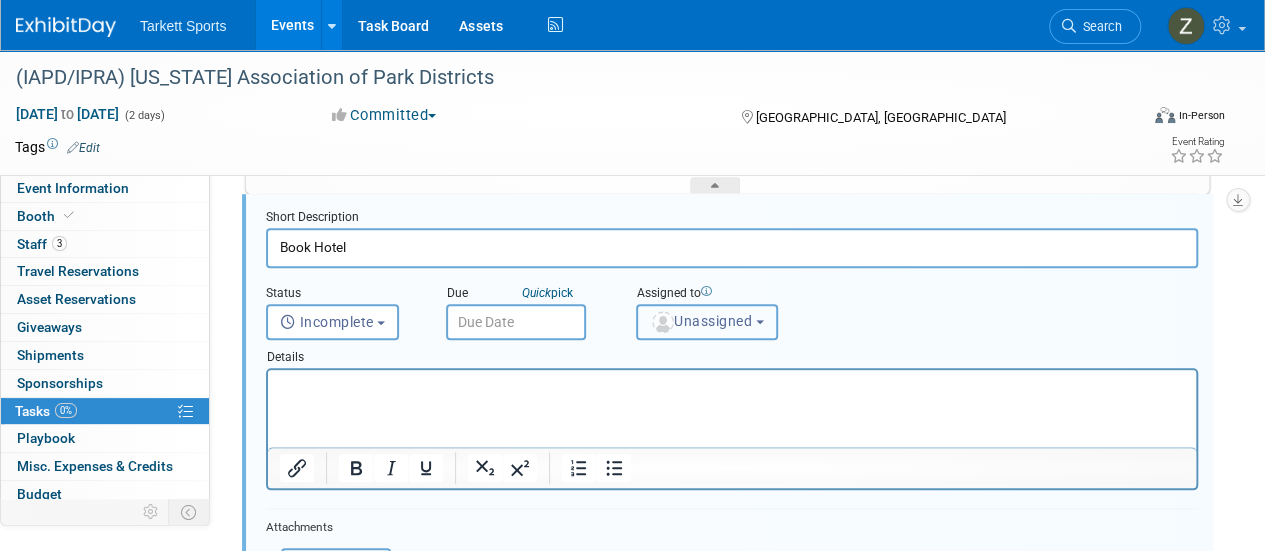 click at bounding box center (663, 322) 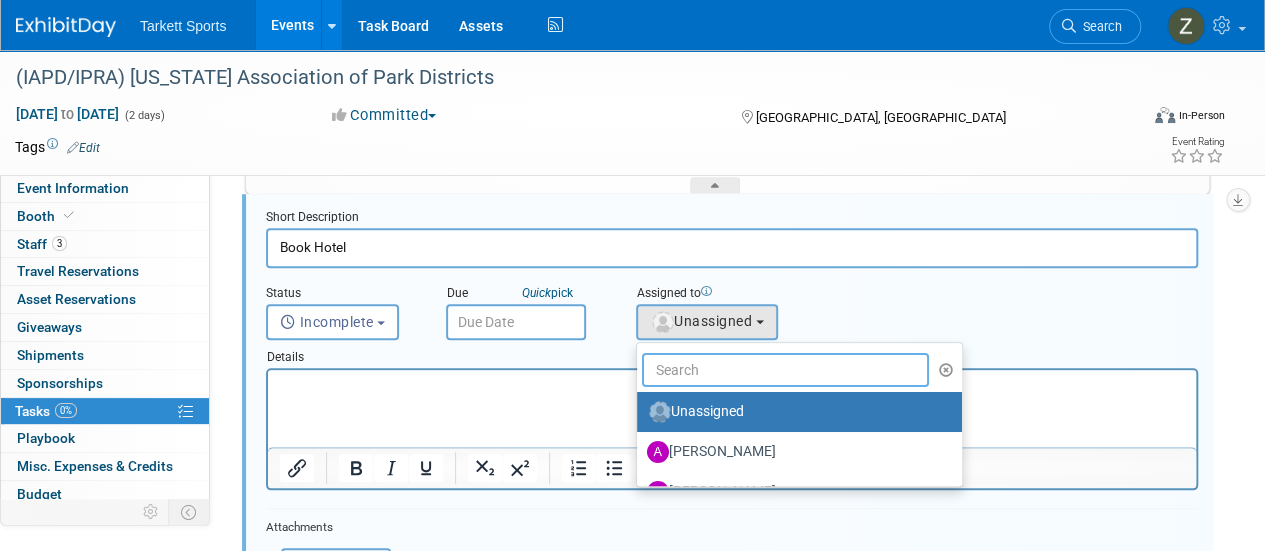 click at bounding box center [785, 370] 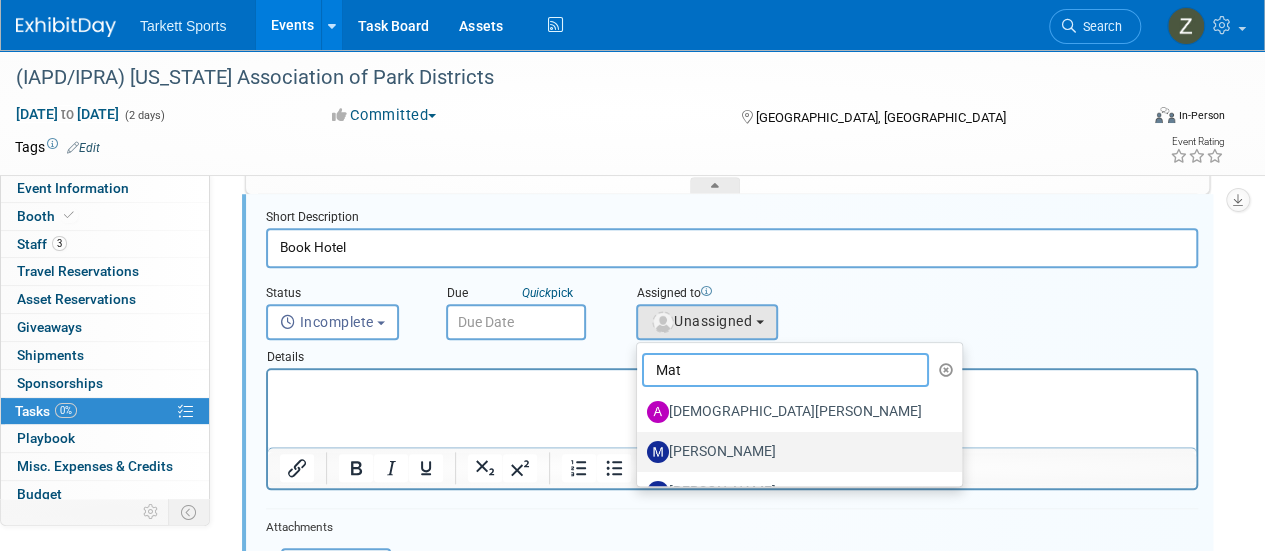type on "Mat" 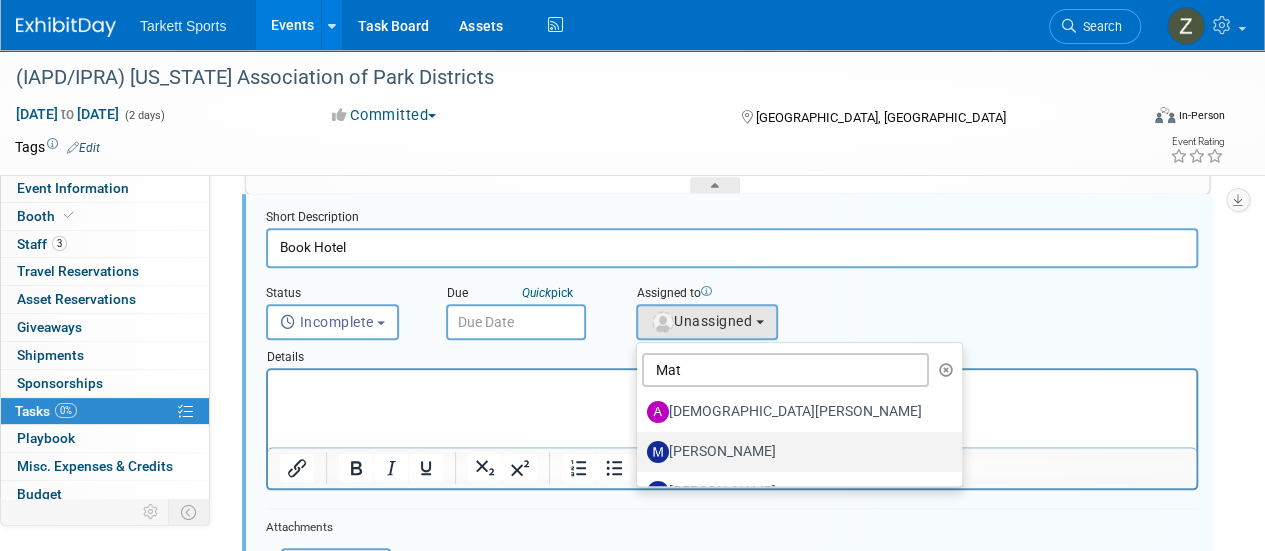 click on "[PERSON_NAME]" at bounding box center (794, 452) 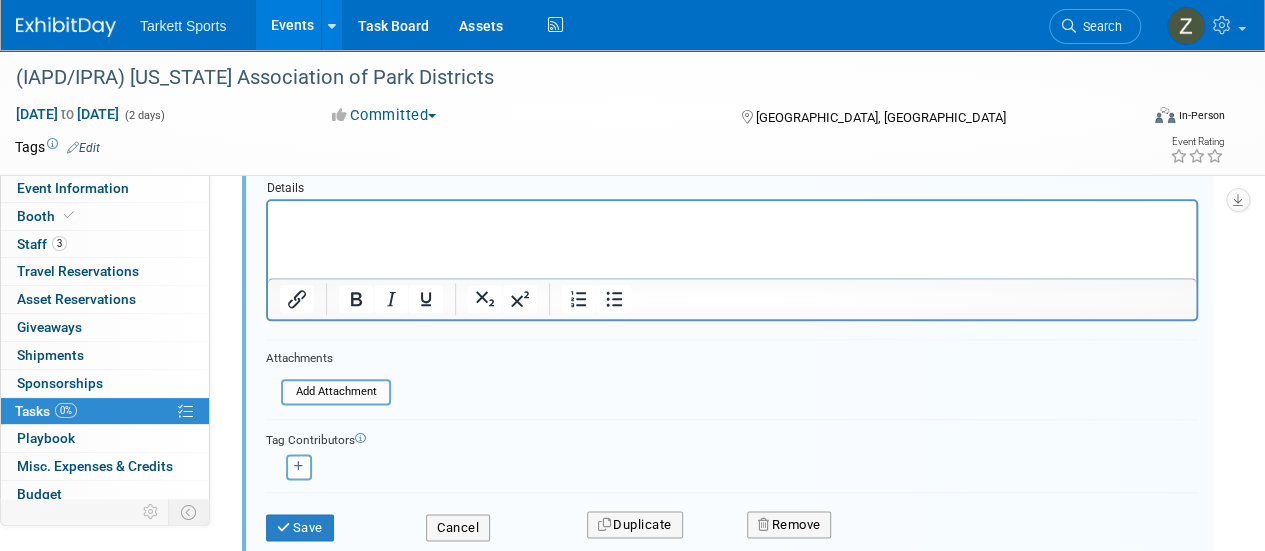 scroll, scrollTop: 1063, scrollLeft: 0, axis: vertical 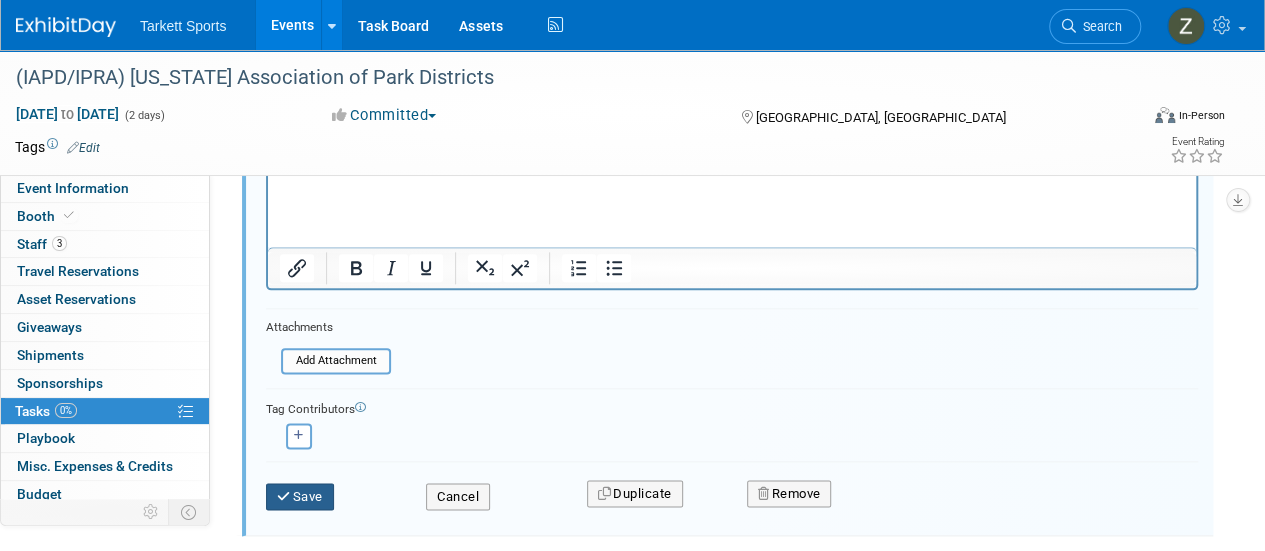 click on "Save" at bounding box center [300, 497] 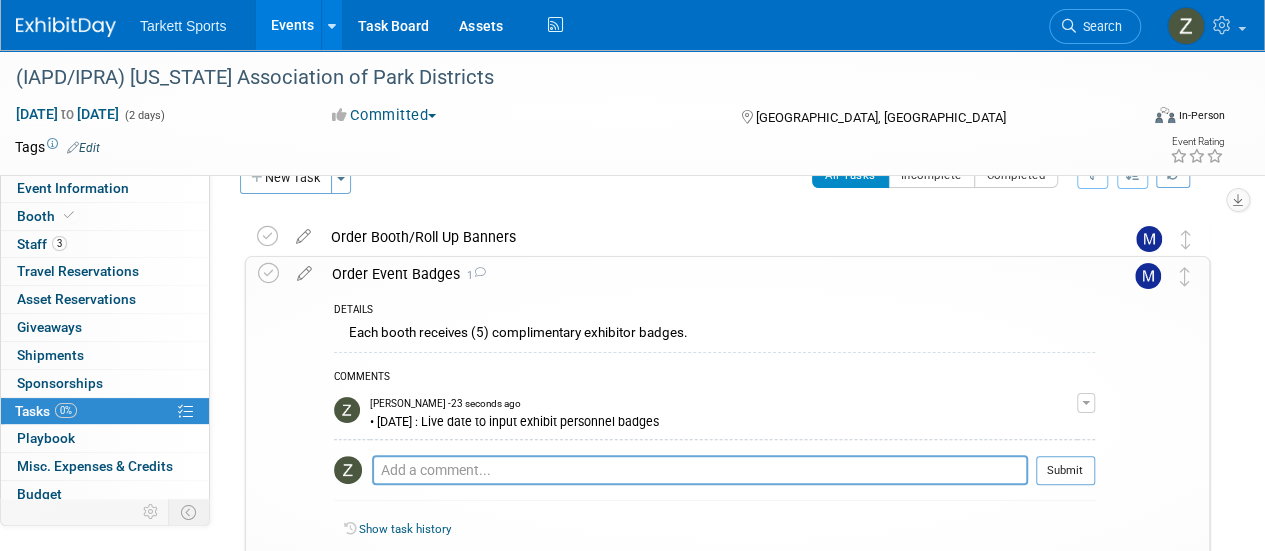 scroll, scrollTop: 0, scrollLeft: 0, axis: both 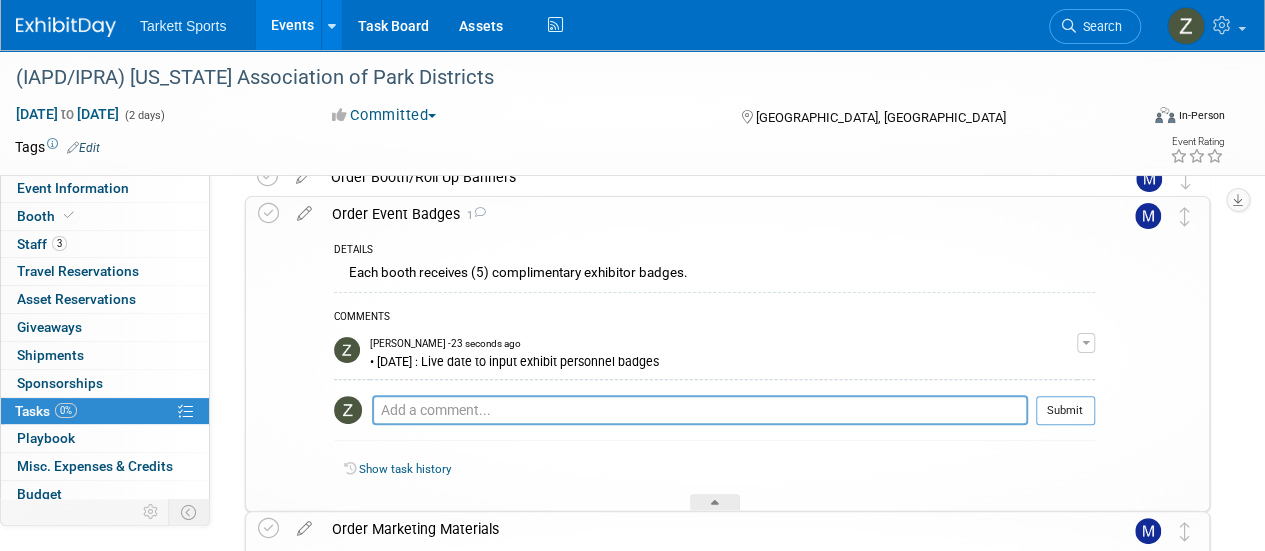 click on "Order Marketing Materials" at bounding box center [708, 529] 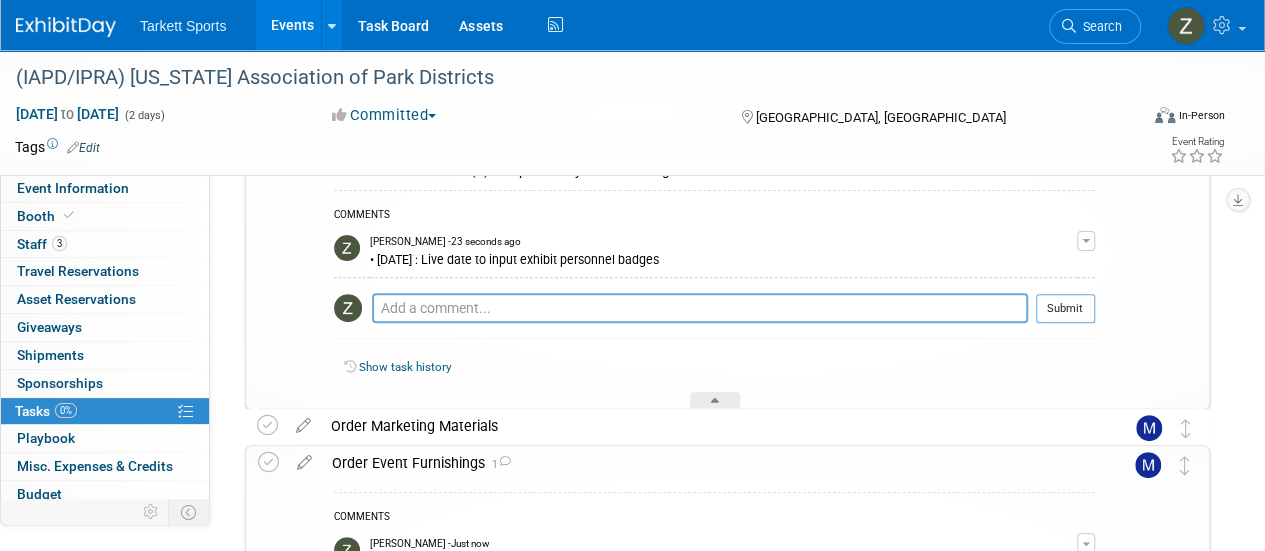 scroll, scrollTop: 300, scrollLeft: 0, axis: vertical 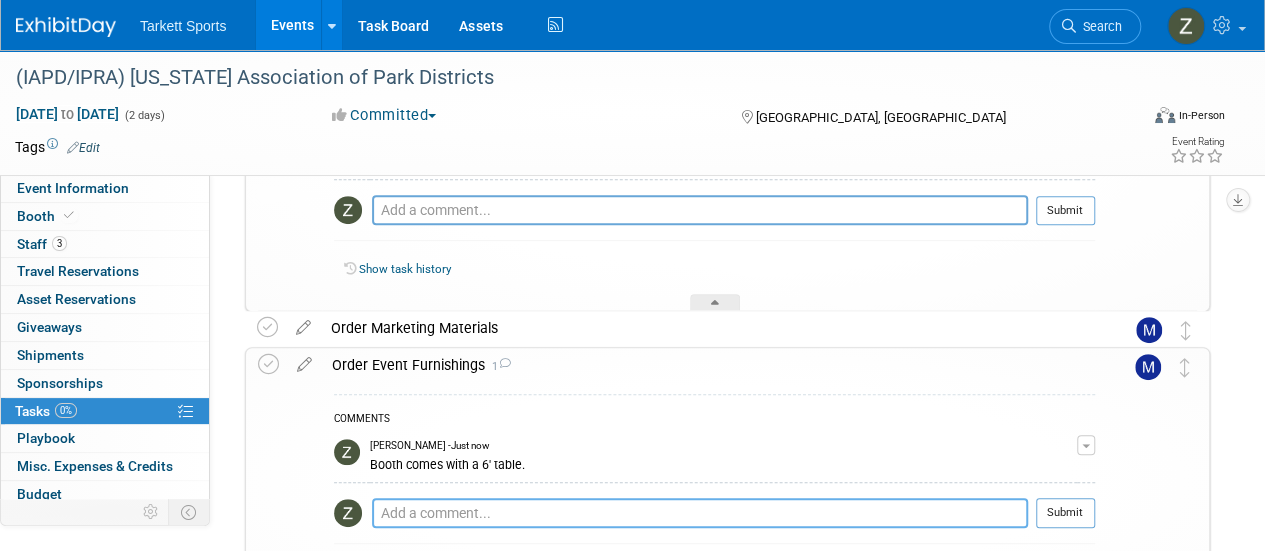 click at bounding box center [700, 513] 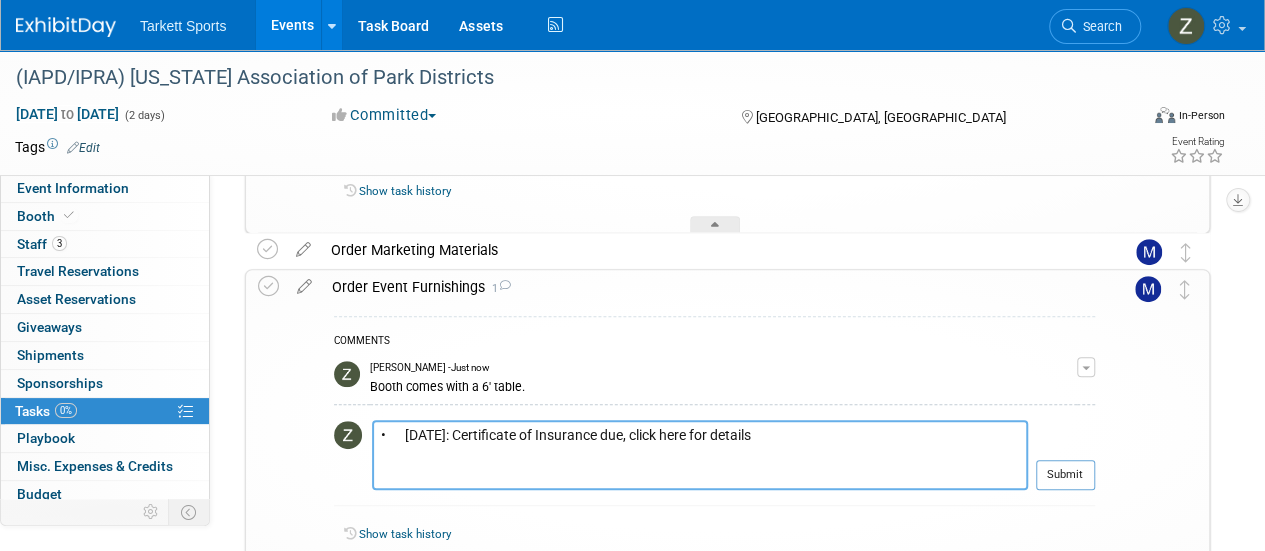 scroll, scrollTop: 408, scrollLeft: 0, axis: vertical 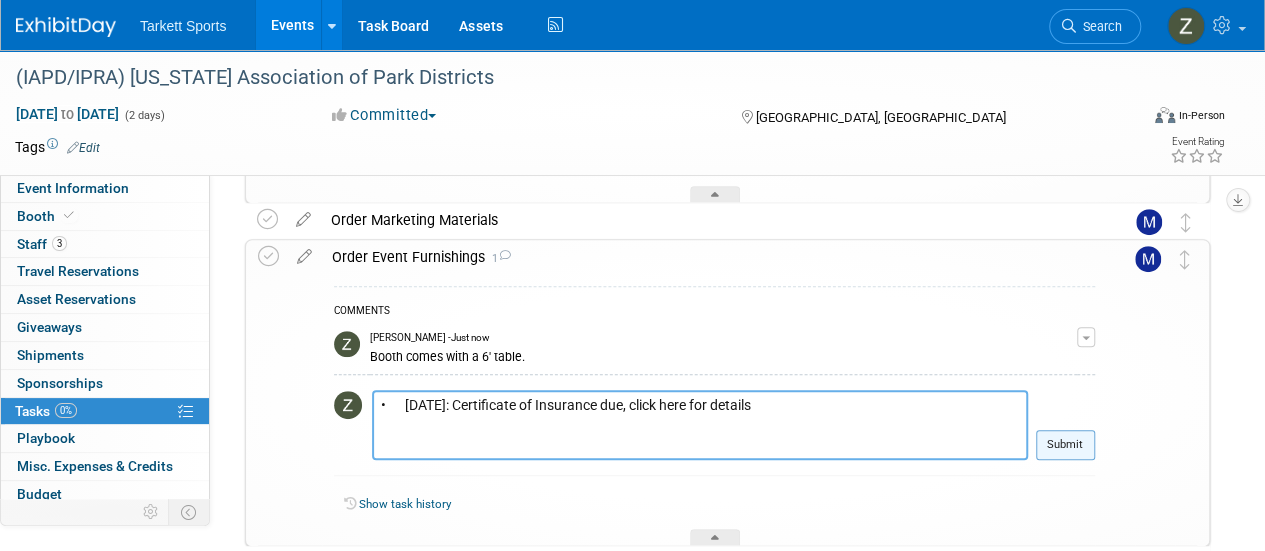 type on "•	January 5, 2026: Certificate of Insurance due, click here for details" 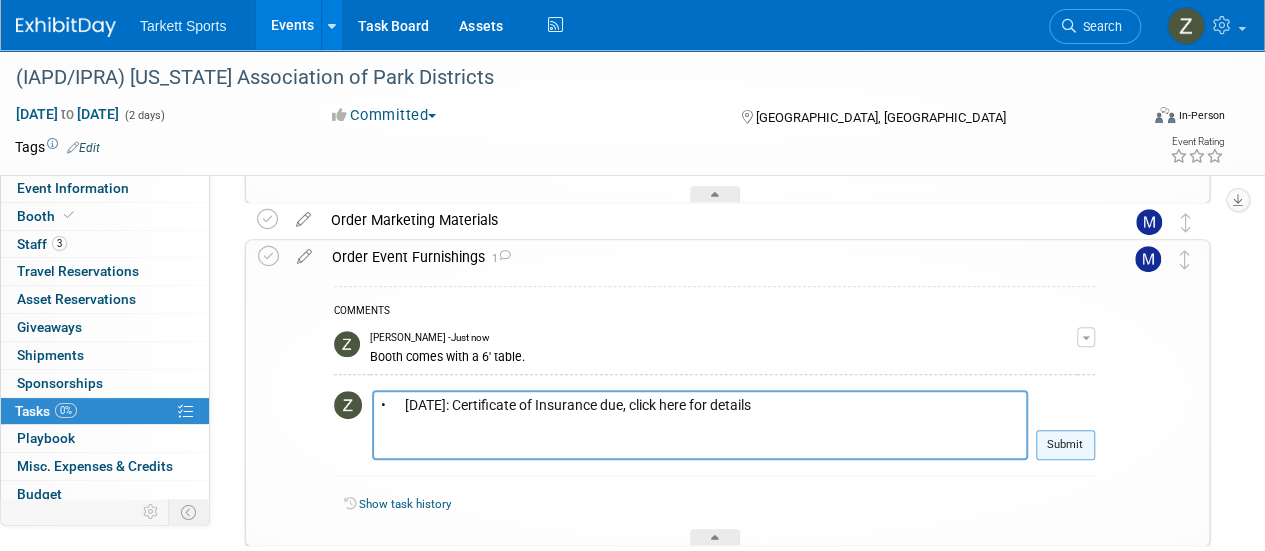 click on "Submit" at bounding box center [1065, 445] 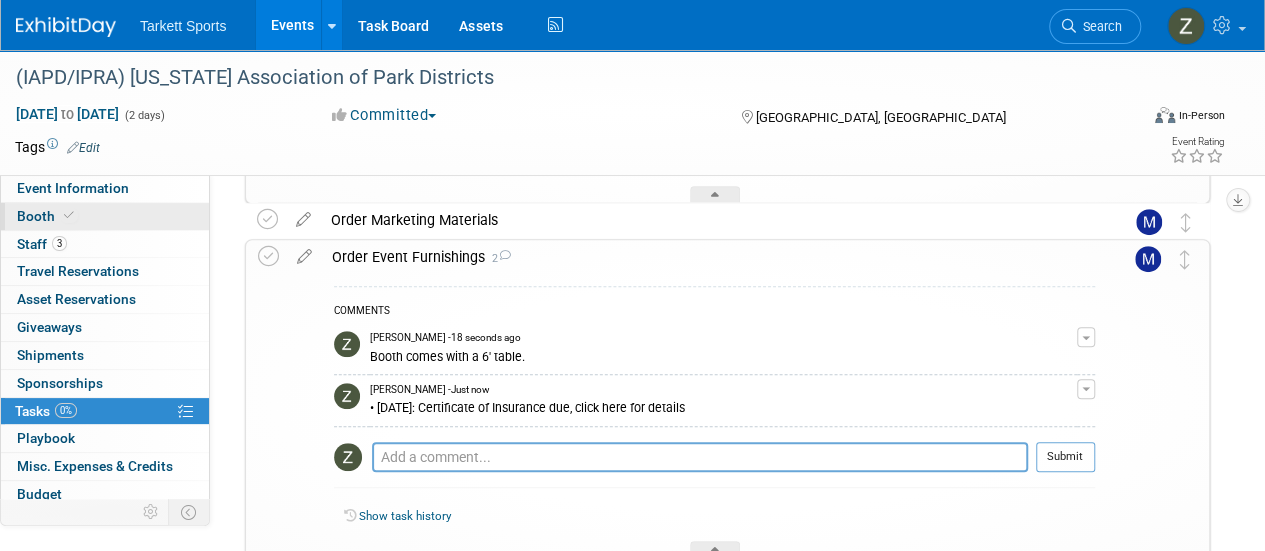 click on "Booth" at bounding box center (105, 216) 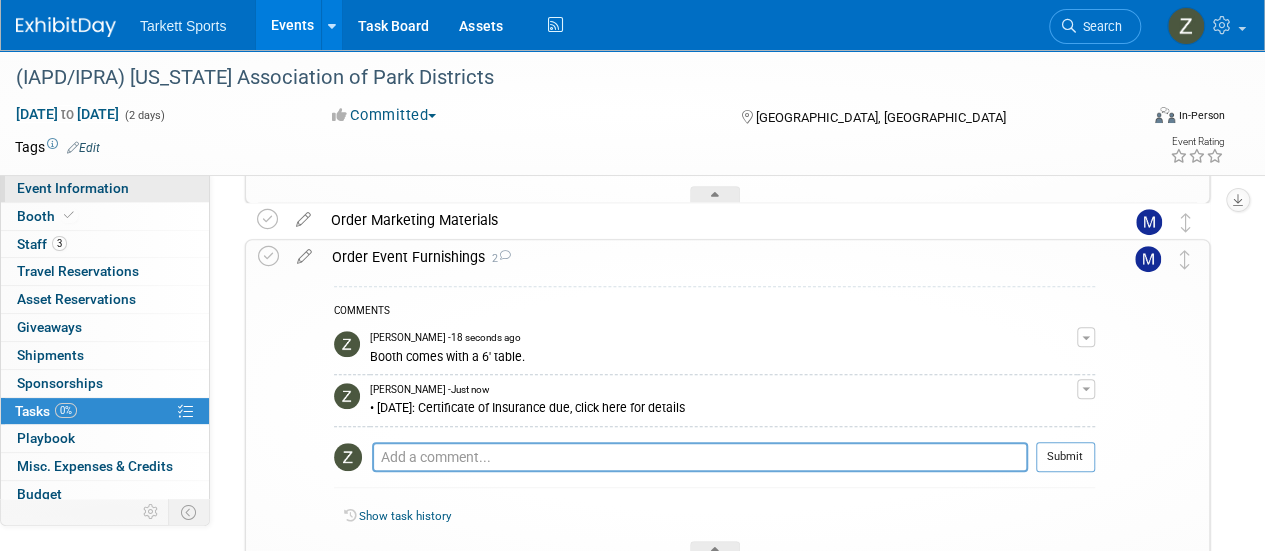 scroll, scrollTop: 0, scrollLeft: 0, axis: both 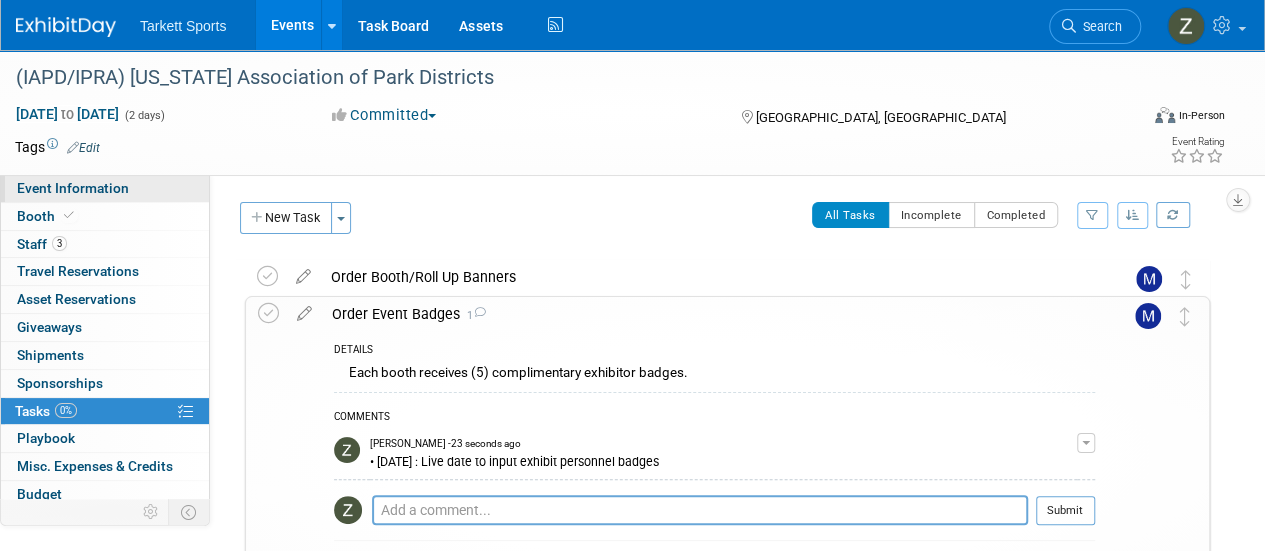 select on "FieldTurf, Indoor" 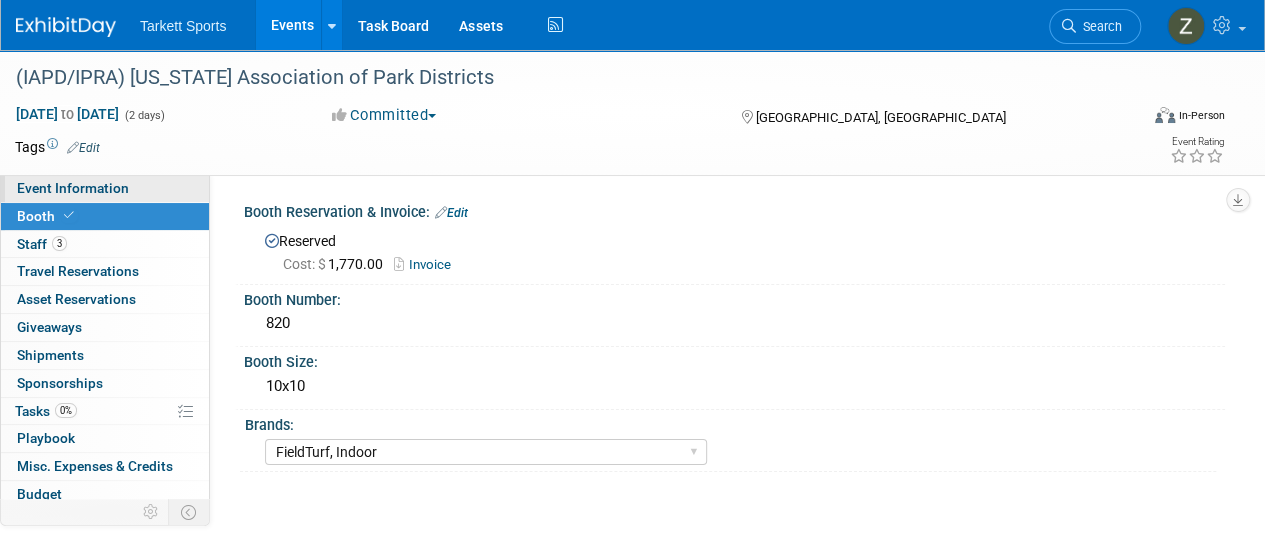 click on "Event Information" at bounding box center (73, 188) 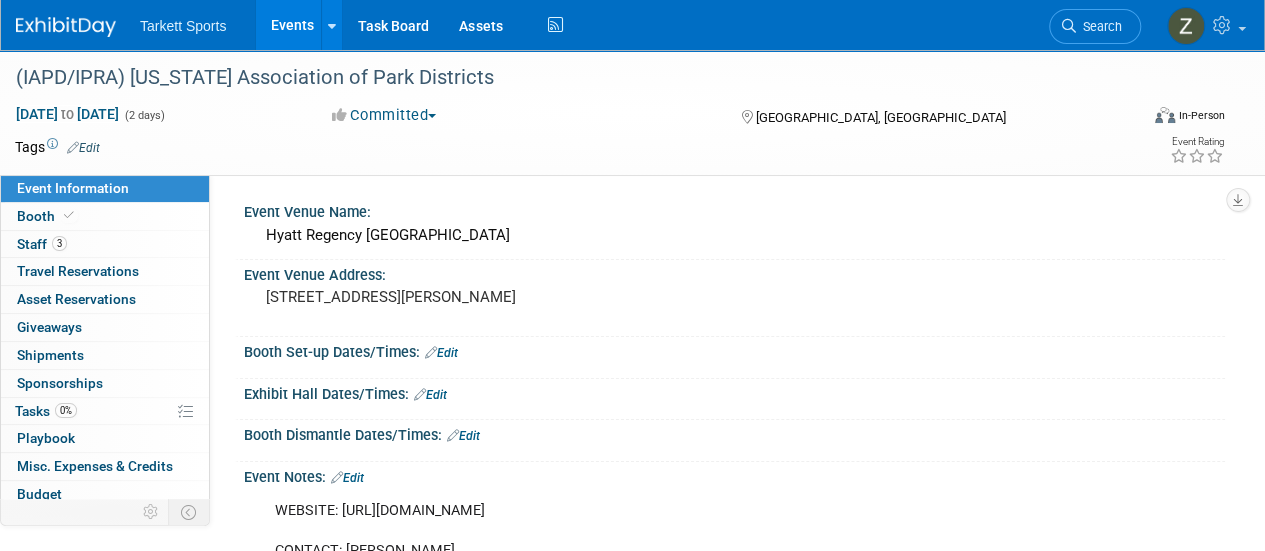 click on "Edit" at bounding box center [441, 353] 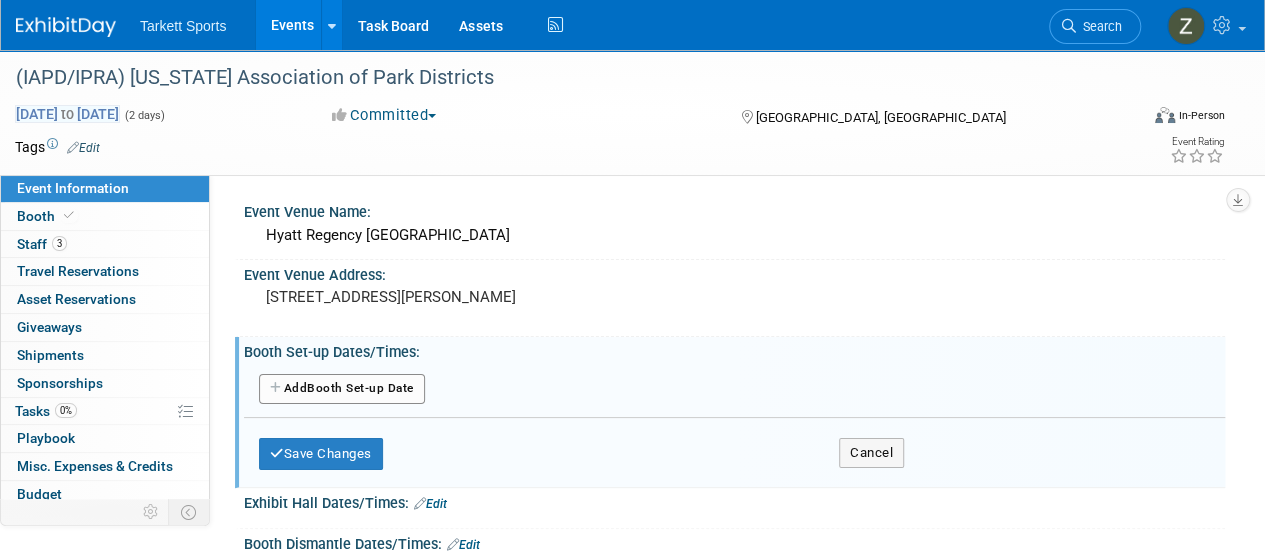 click on "Jan 9, 2026  to  Jan 10, 2026" at bounding box center (67, 114) 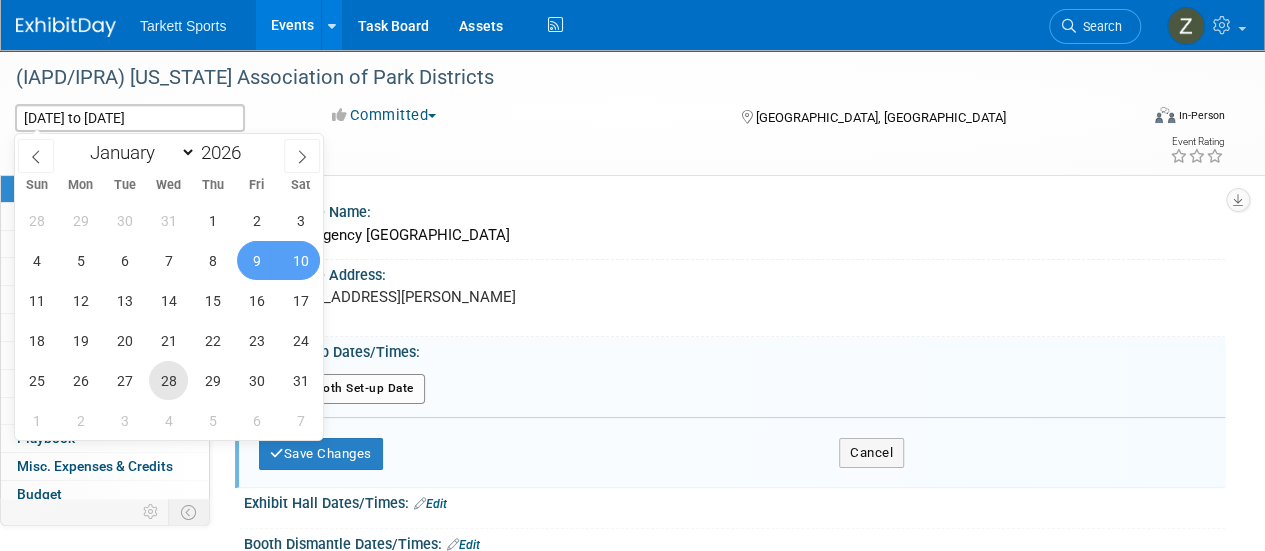 click on "28" at bounding box center [168, 380] 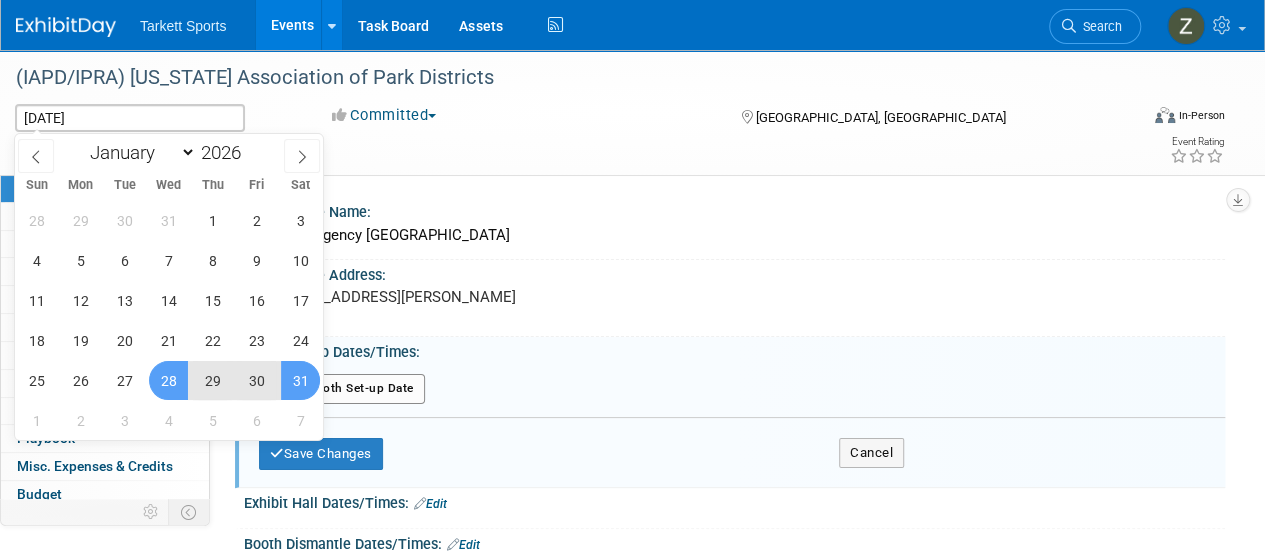 click on "31" at bounding box center (300, 380) 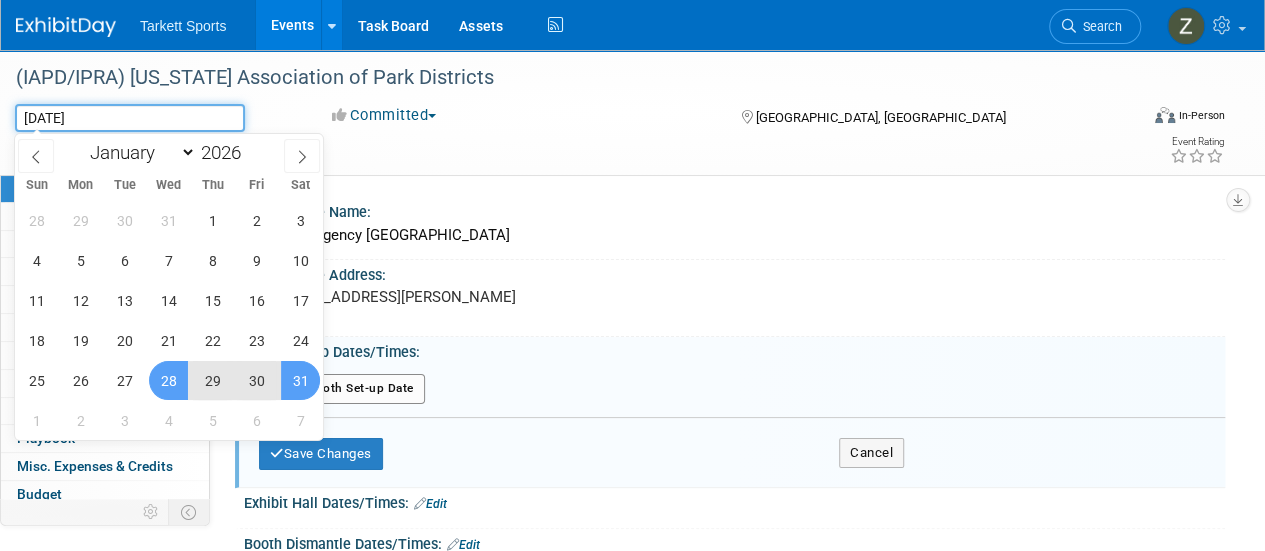 type on "Jan 28, 2026 to Jan 31, 2026" 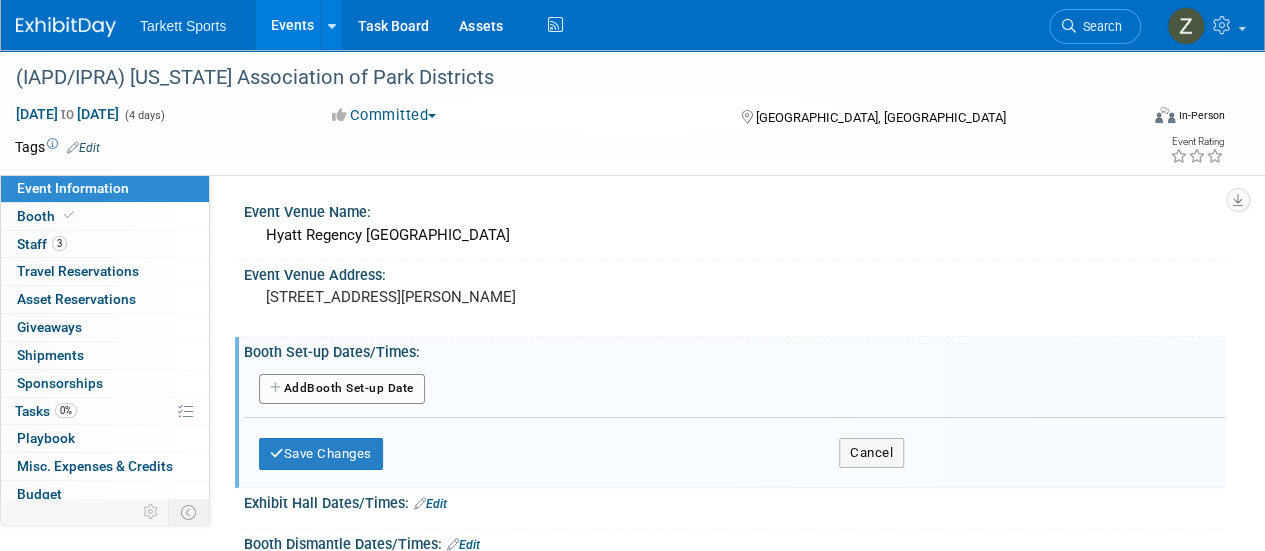click on "Jan 28, 2026  to  Jan 31, 2026" at bounding box center [67, 114] 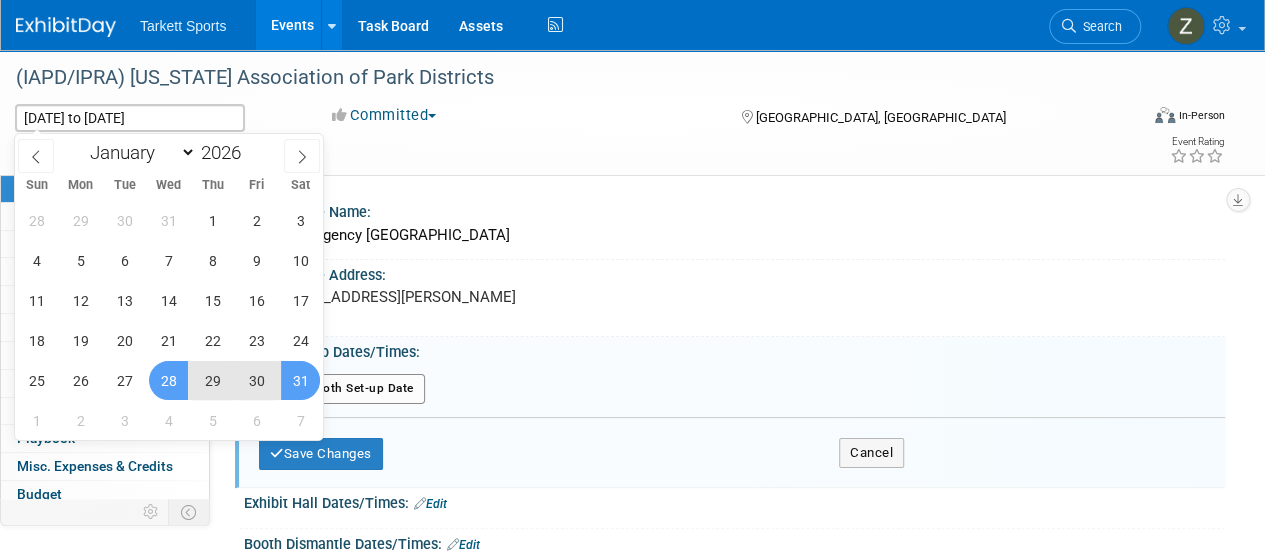 click on "Add  Another  Booth Set-up Date" at bounding box center [734, 390] 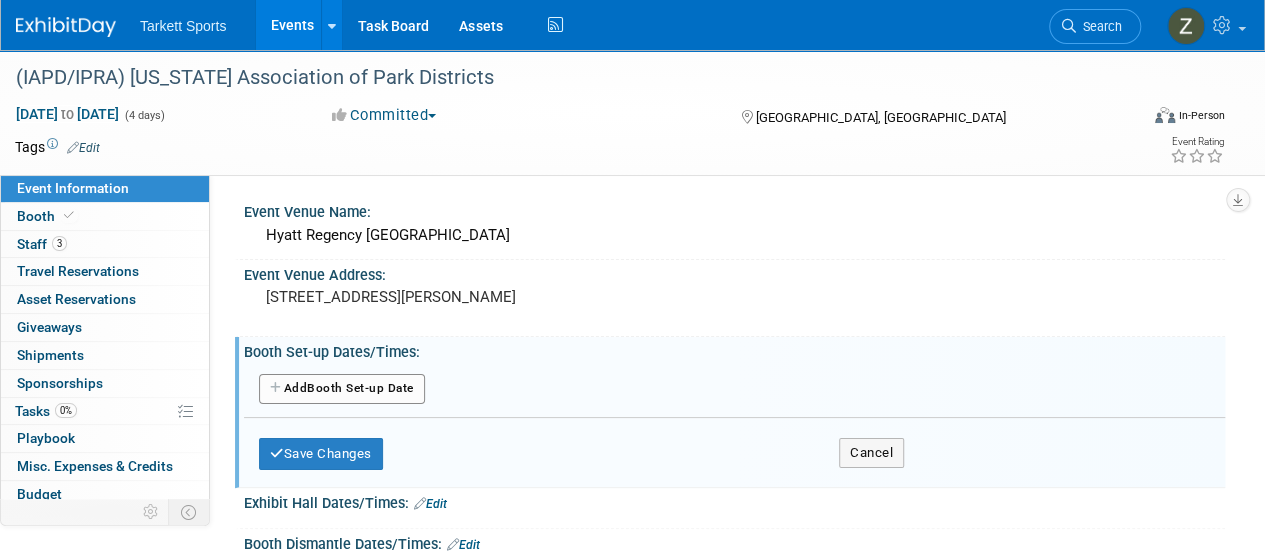 click on "Add  Another  Booth Set-up Date" at bounding box center [342, 389] 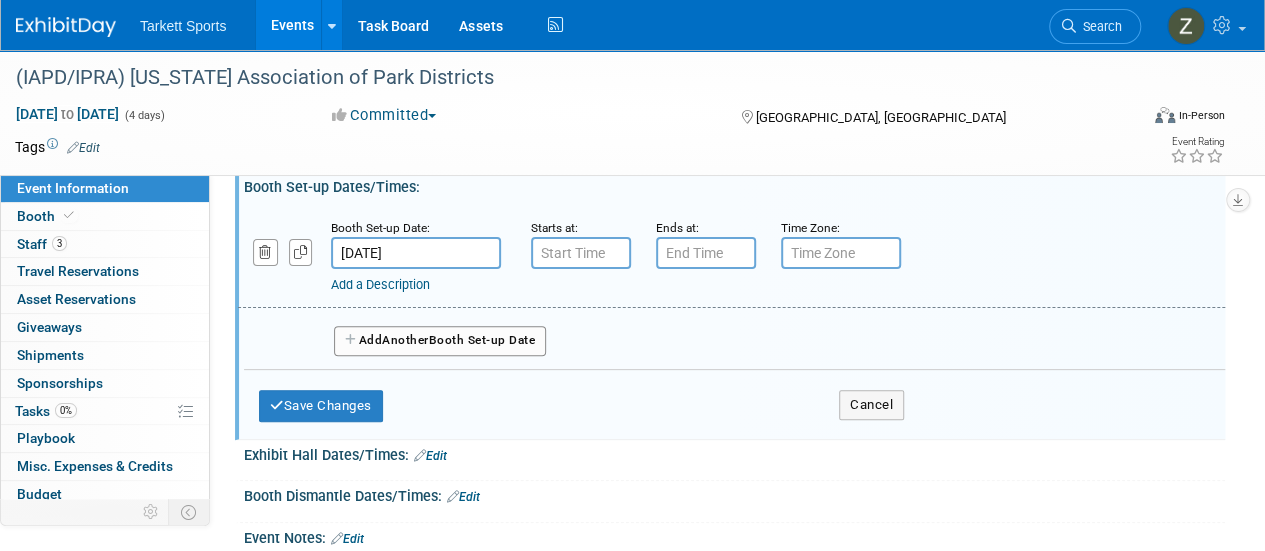 scroll, scrollTop: 200, scrollLeft: 0, axis: vertical 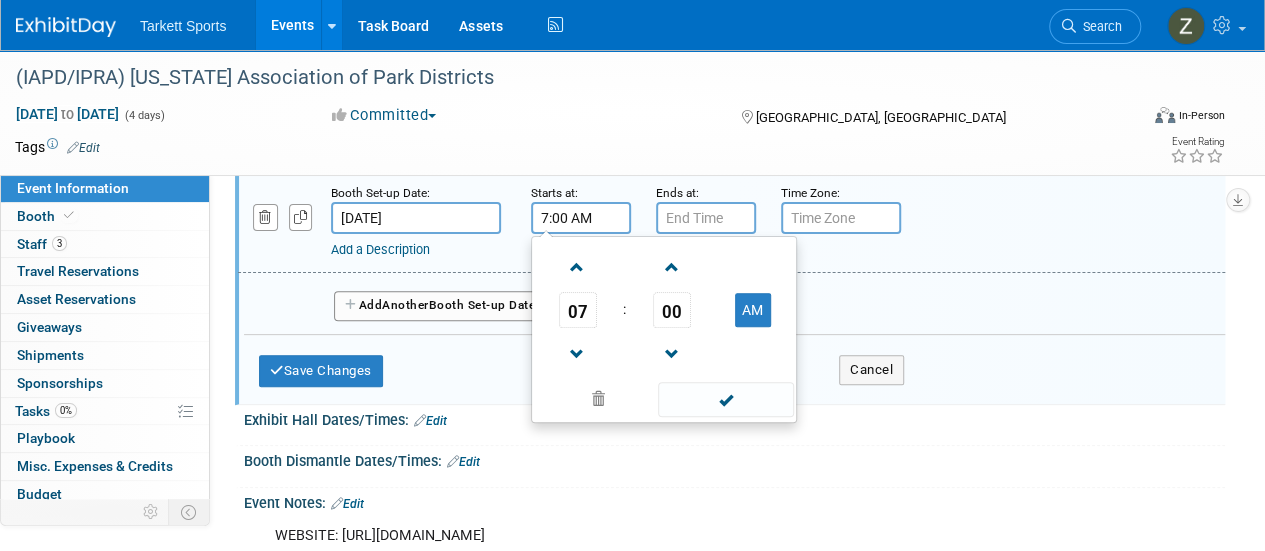 click on "7:00 AM" at bounding box center (581, 218) 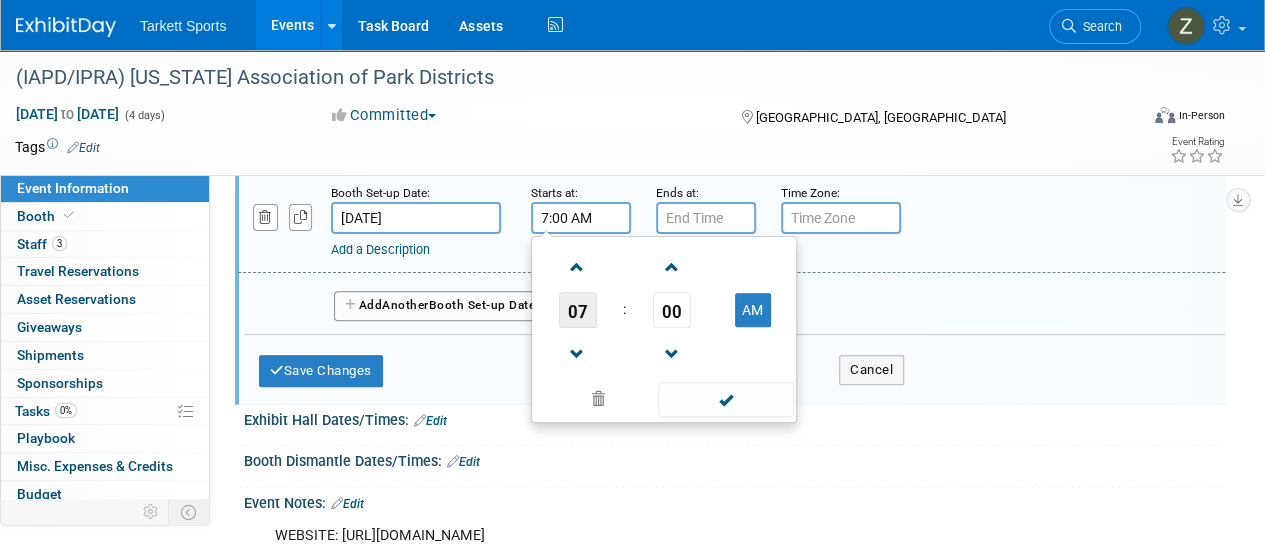 click on "07" at bounding box center [578, 310] 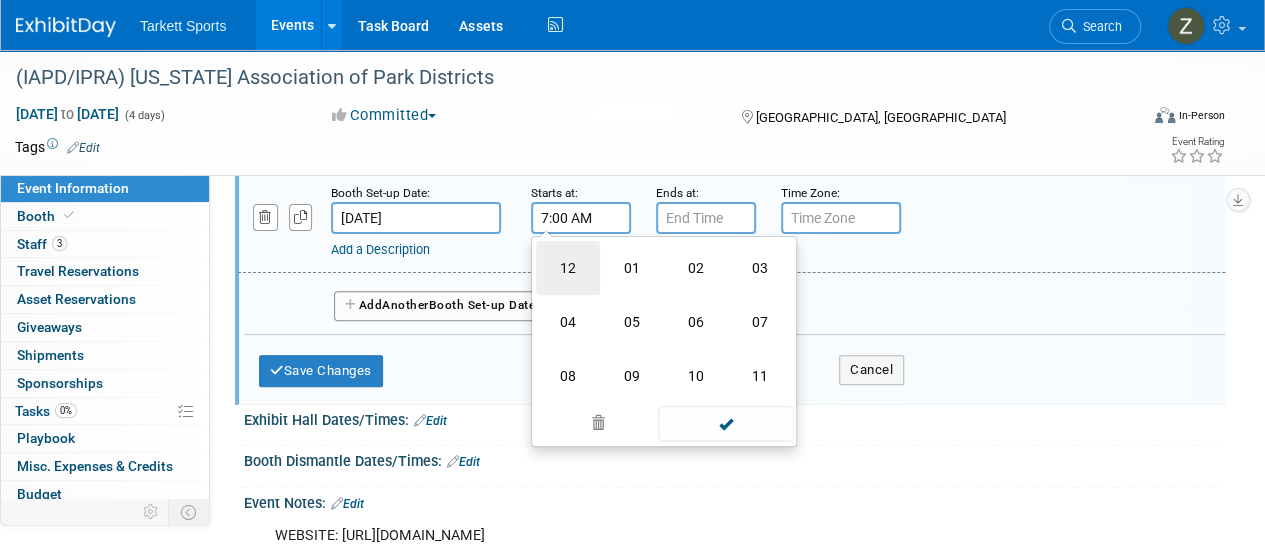 click on "12" at bounding box center [568, 268] 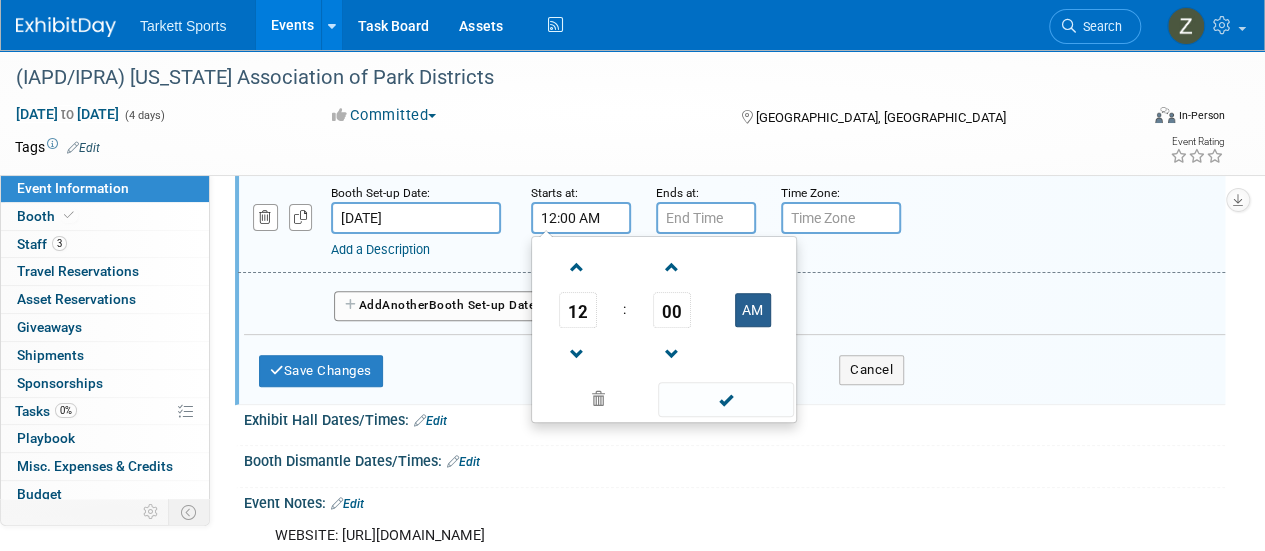 click on "AM" at bounding box center [753, 310] 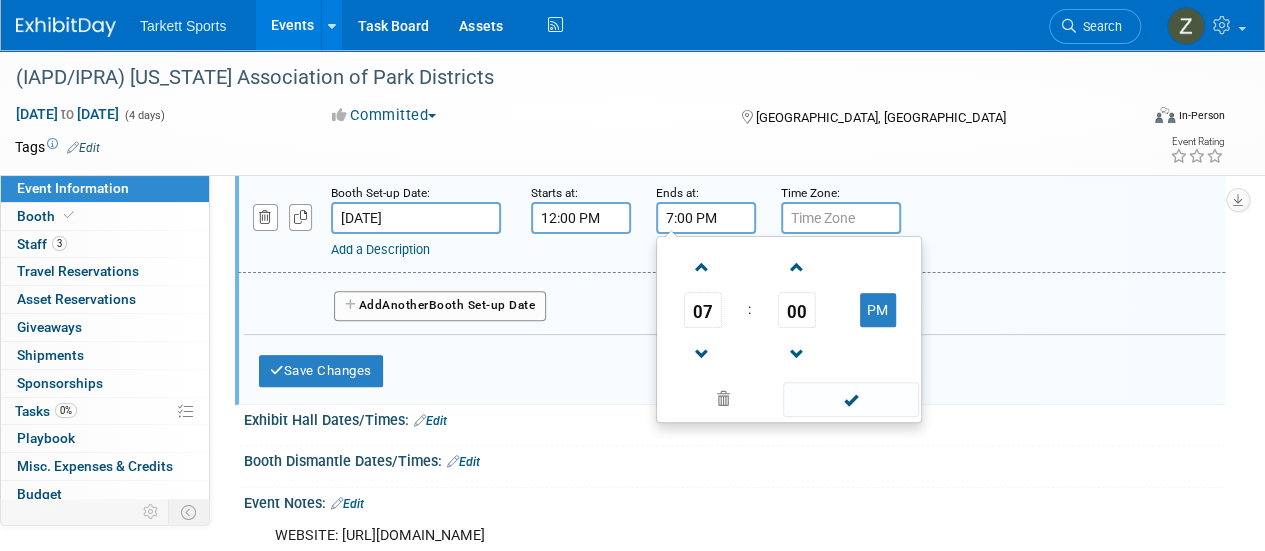 click on "7:00 PM" at bounding box center [706, 218] 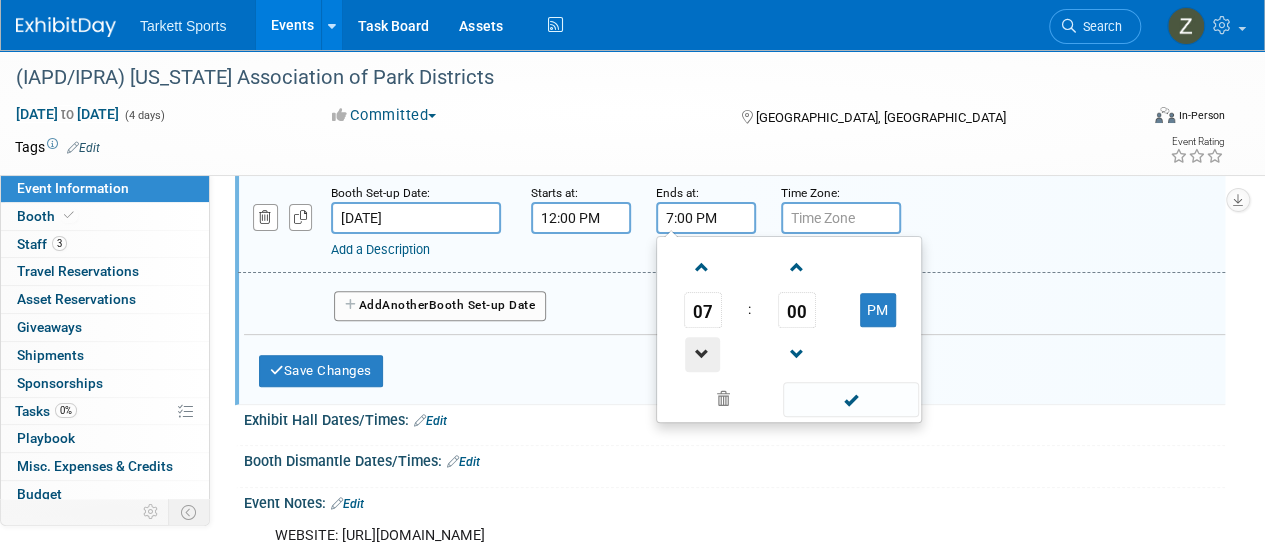click at bounding box center (702, 354) 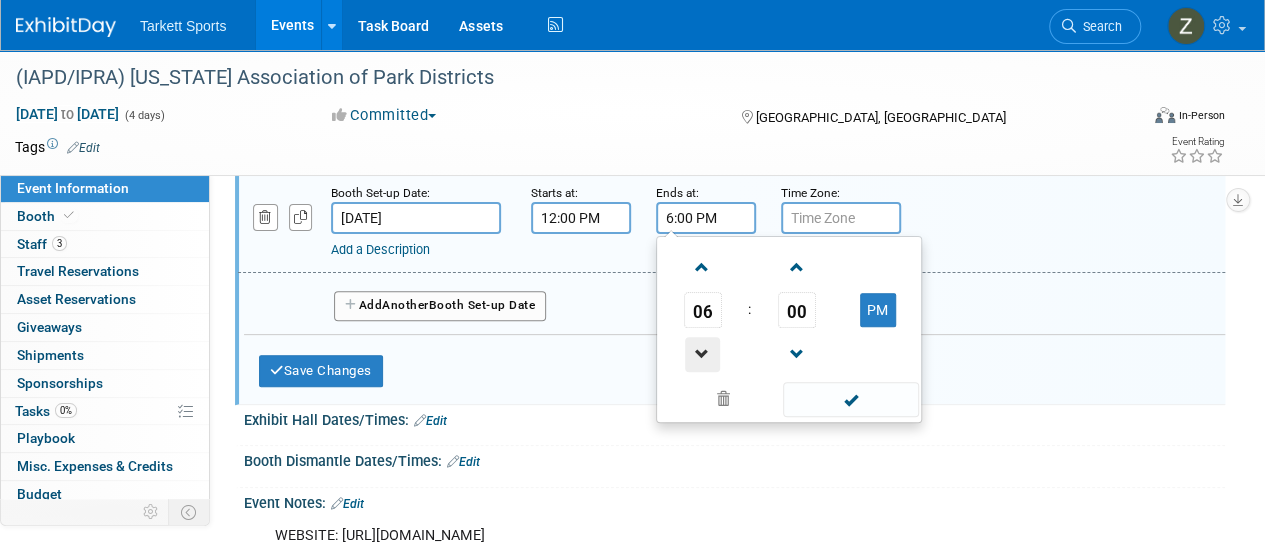 click at bounding box center [702, 354] 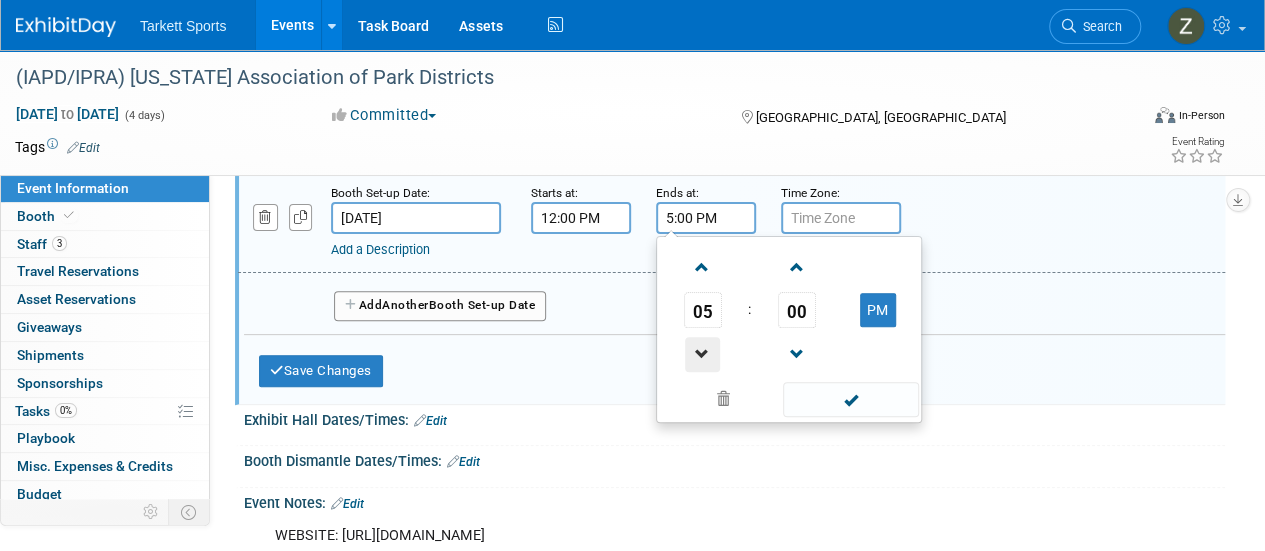 click at bounding box center [702, 354] 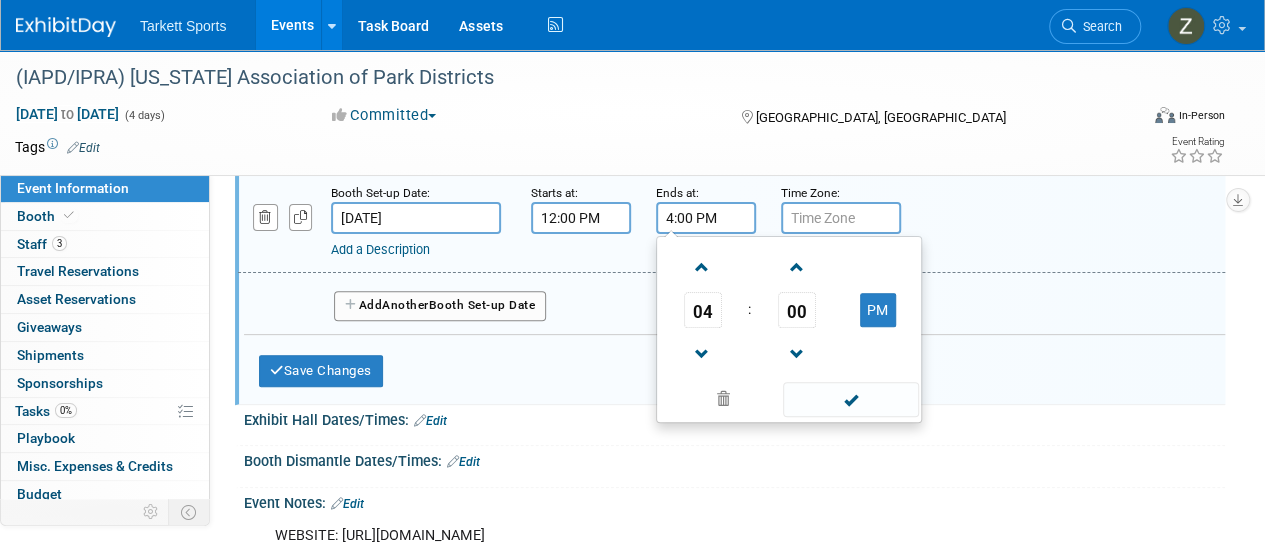 click on "Add  Another  Booth Set-up Date" at bounding box center (440, 306) 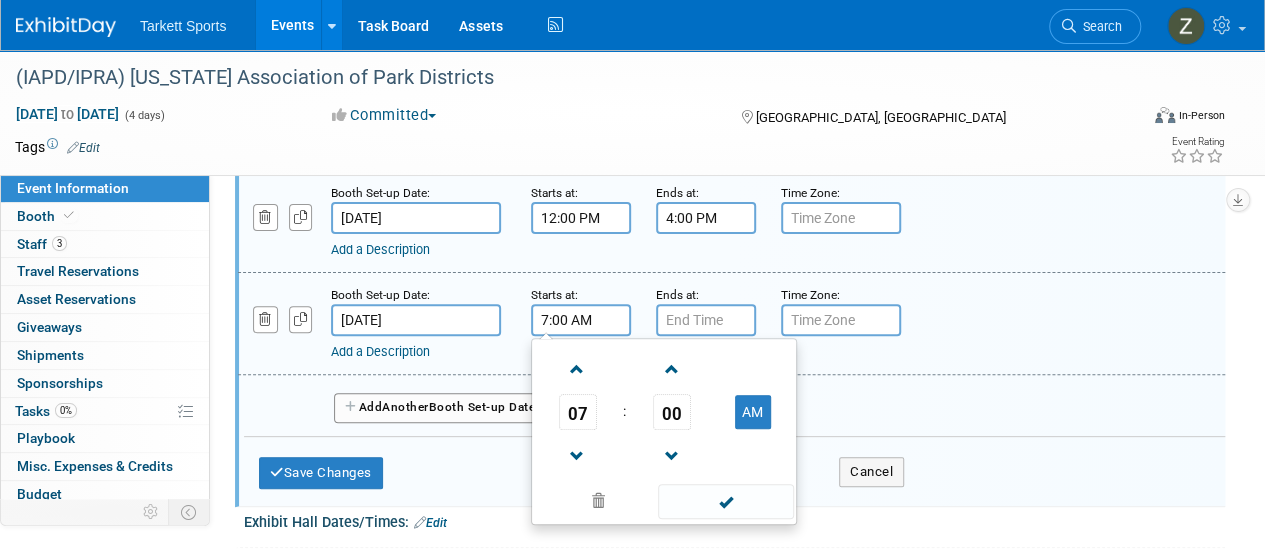 click on "7:00 AM" at bounding box center (581, 320) 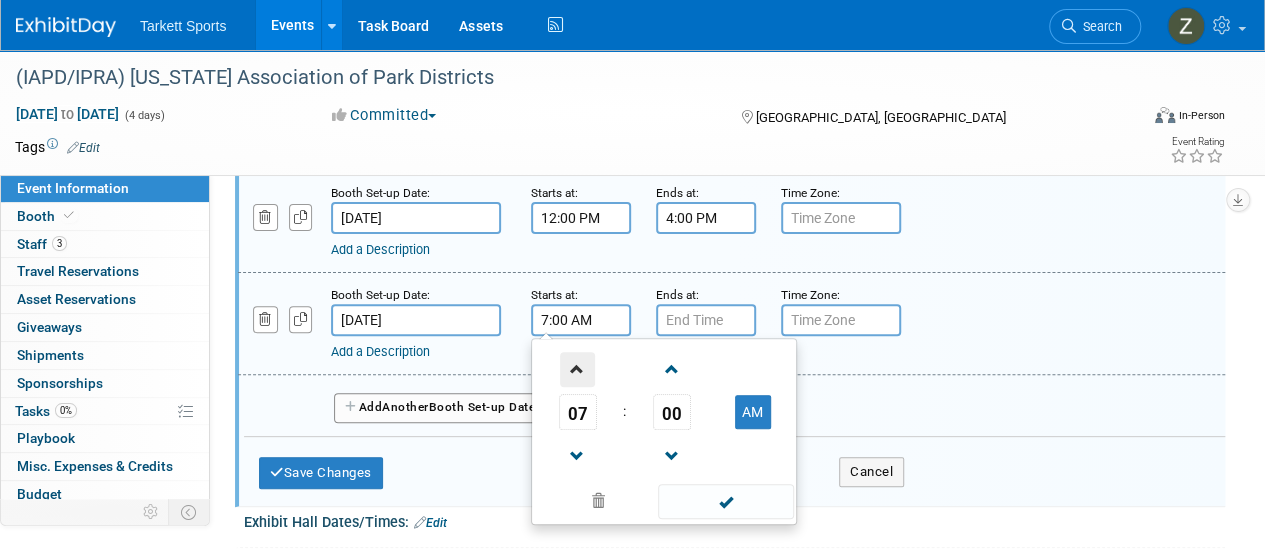 click at bounding box center [577, 369] 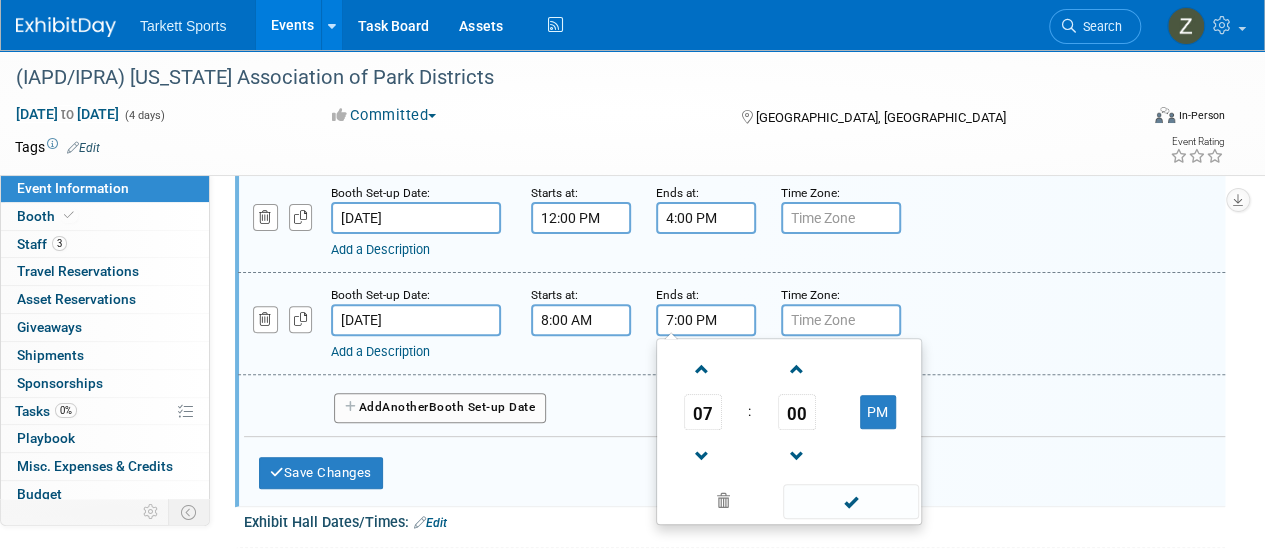 click on "7:00 PM" at bounding box center (706, 320) 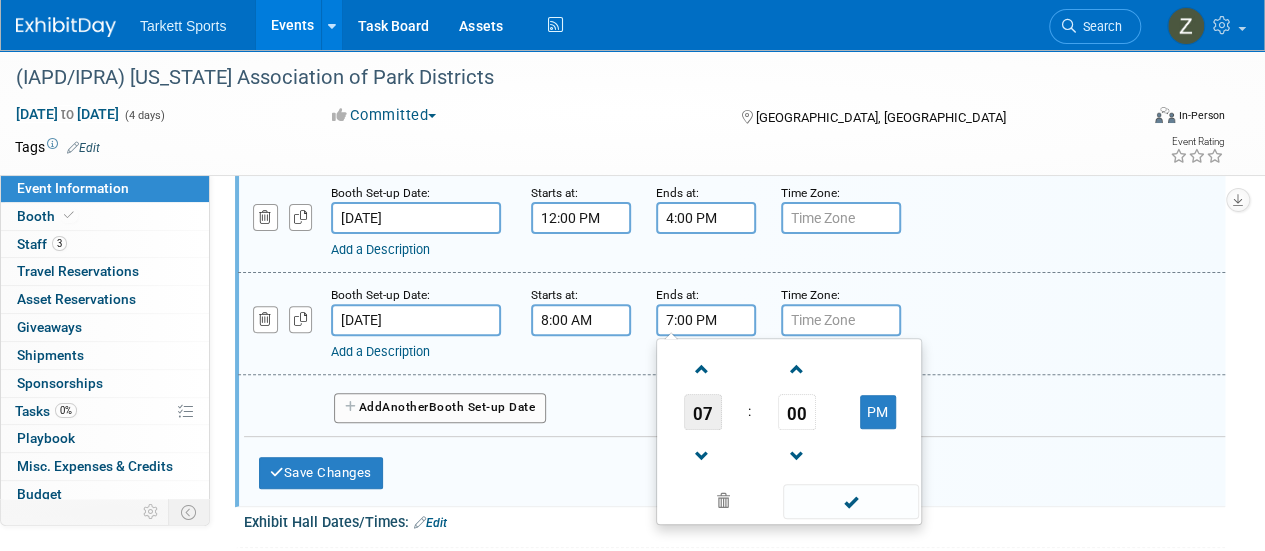 click on "07" at bounding box center [703, 412] 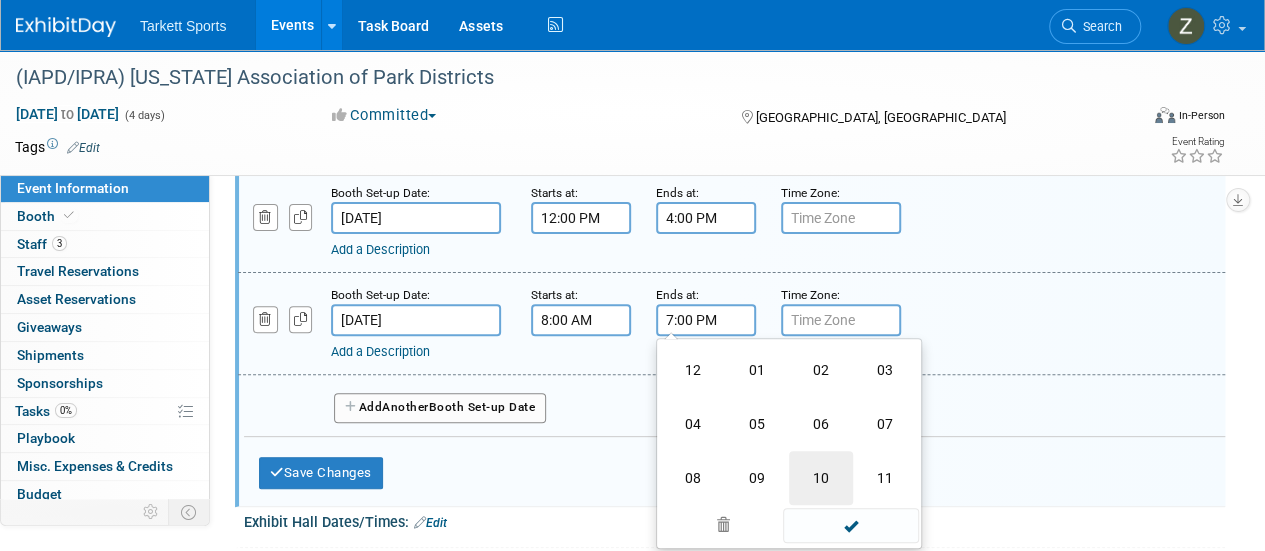 click on "10" at bounding box center [821, 478] 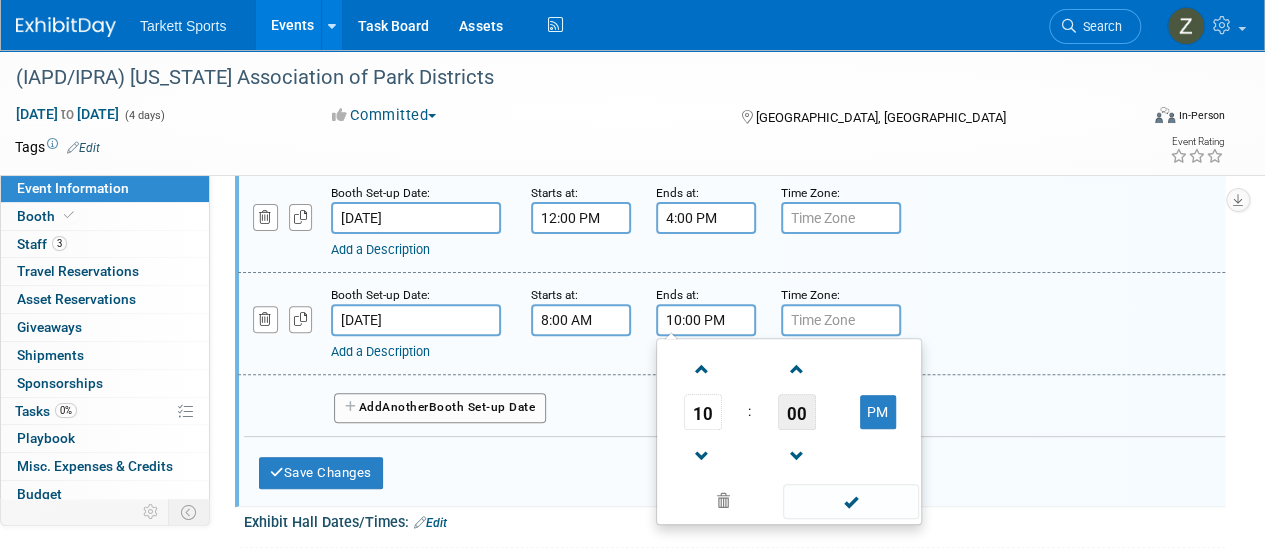 click on "00" at bounding box center (797, 412) 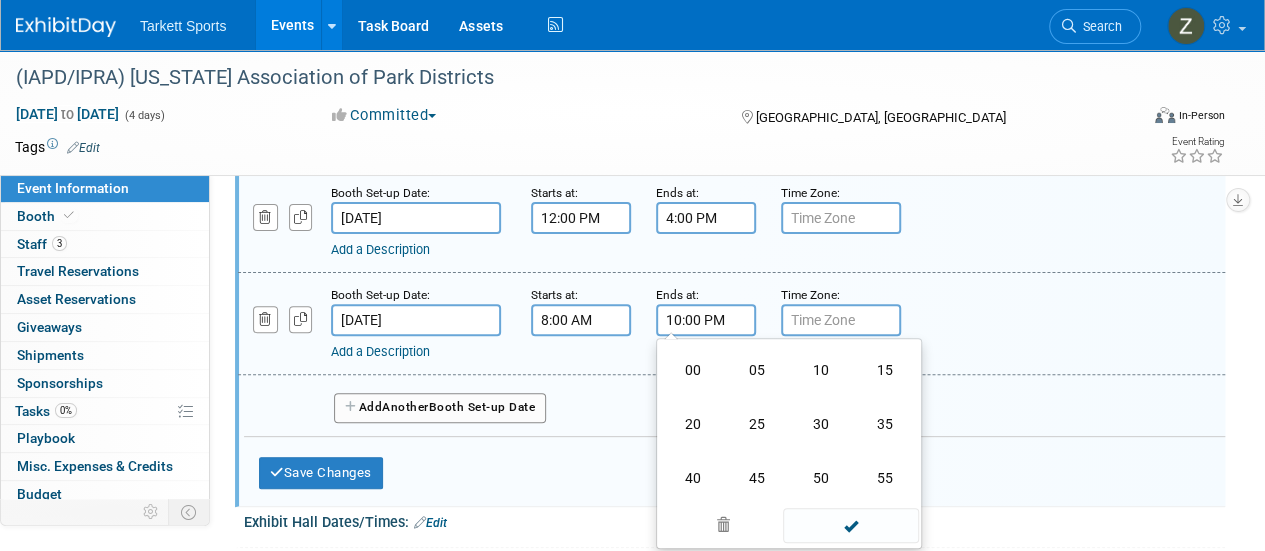 drag, startPoint x: 822, startPoint y: 435, endPoint x: 836, endPoint y: 425, distance: 17.20465 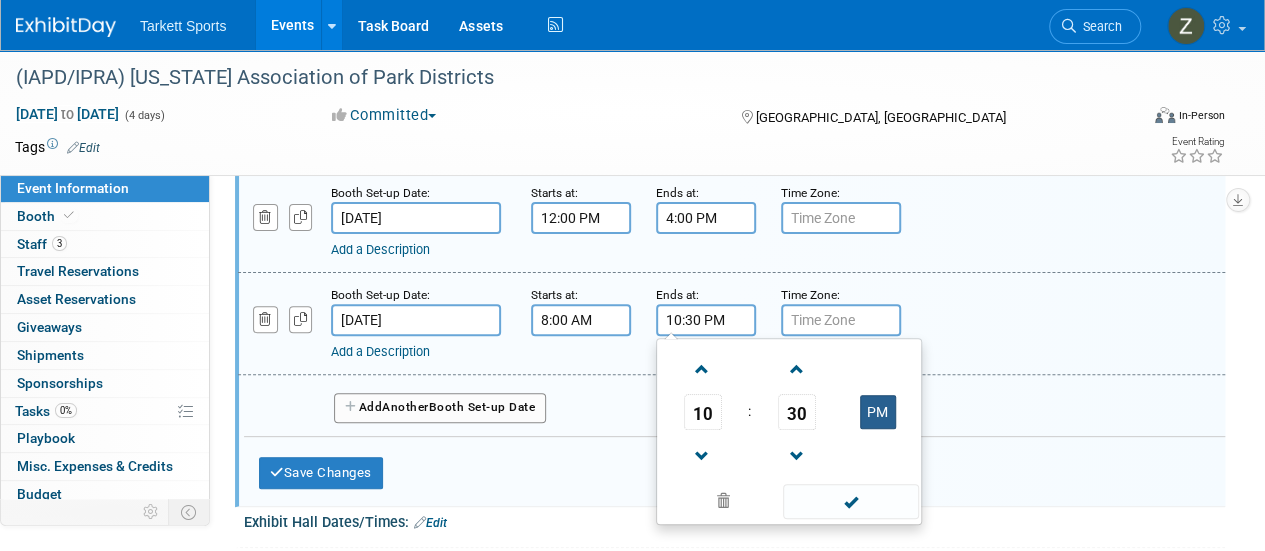 click on "PM" at bounding box center [878, 412] 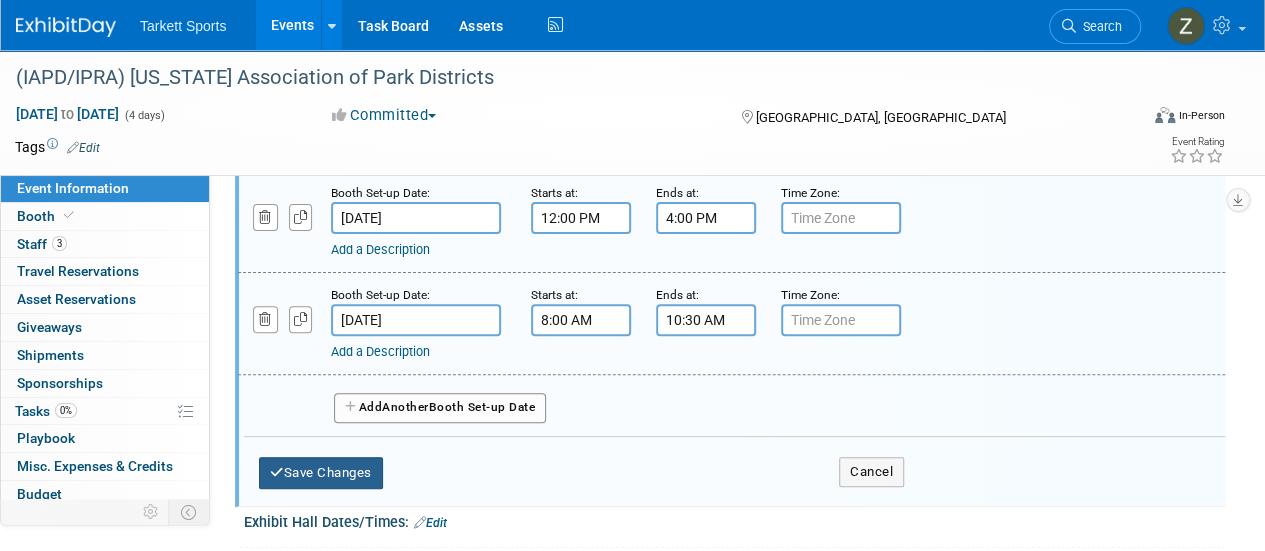 click on "Save Changes" at bounding box center [321, 473] 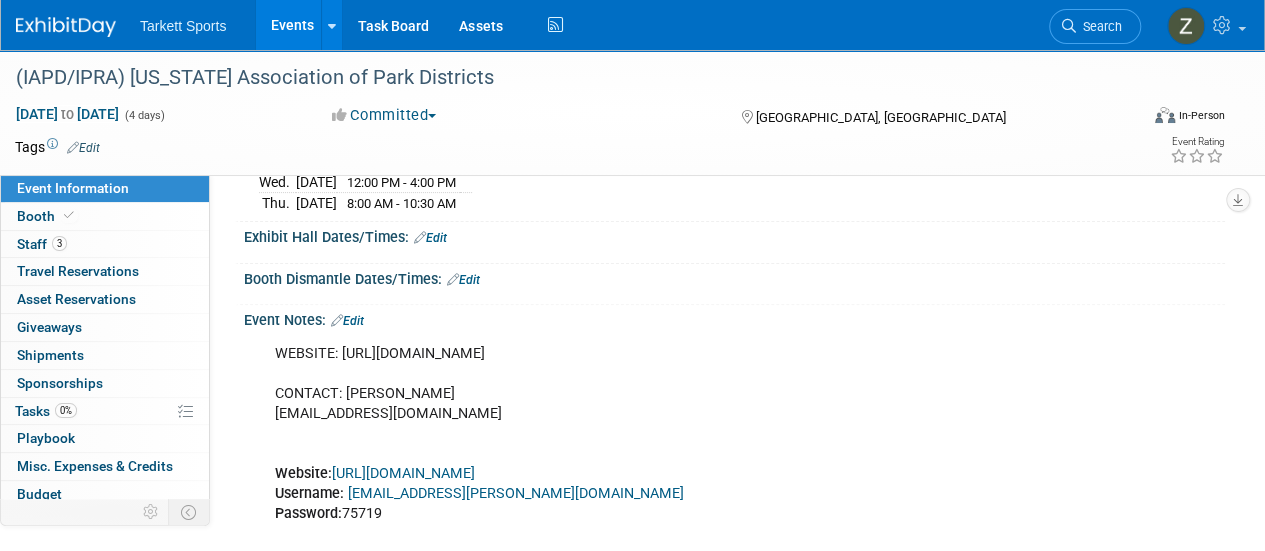 click on "Edit" at bounding box center (430, 238) 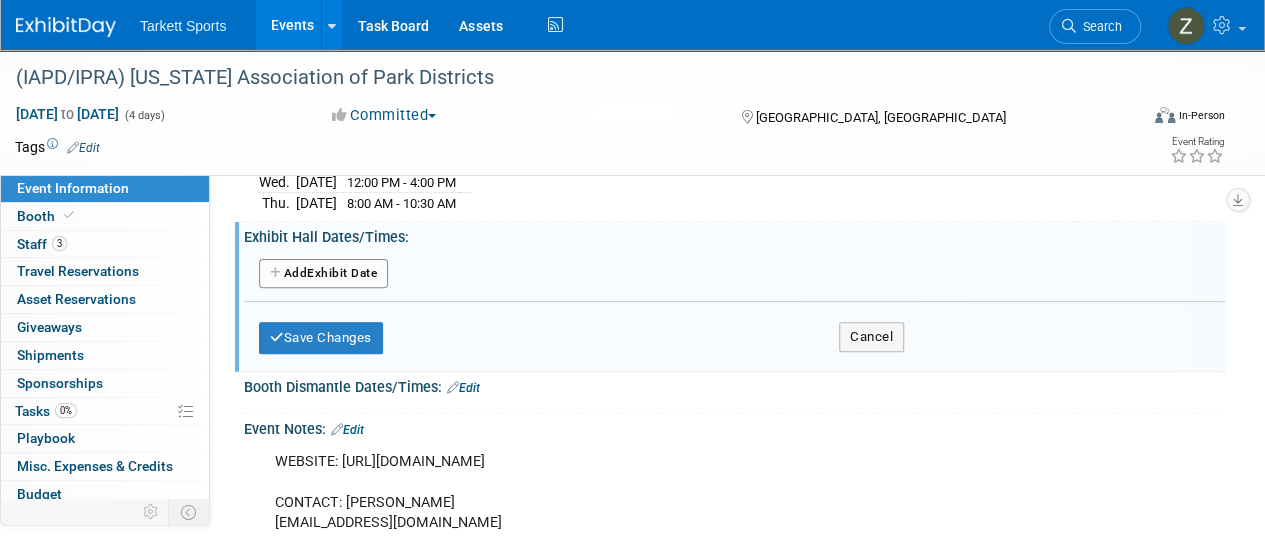 click on "Add  Another  Exhibit Date" at bounding box center [734, 275] 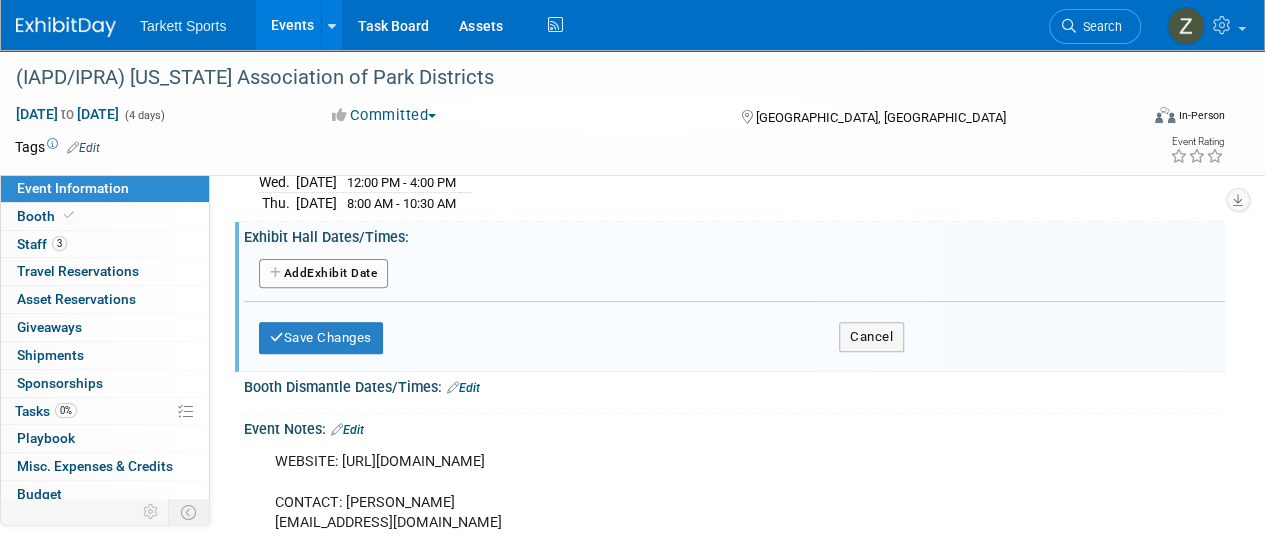 click on "Add  Another  Exhibit Date" at bounding box center (323, 274) 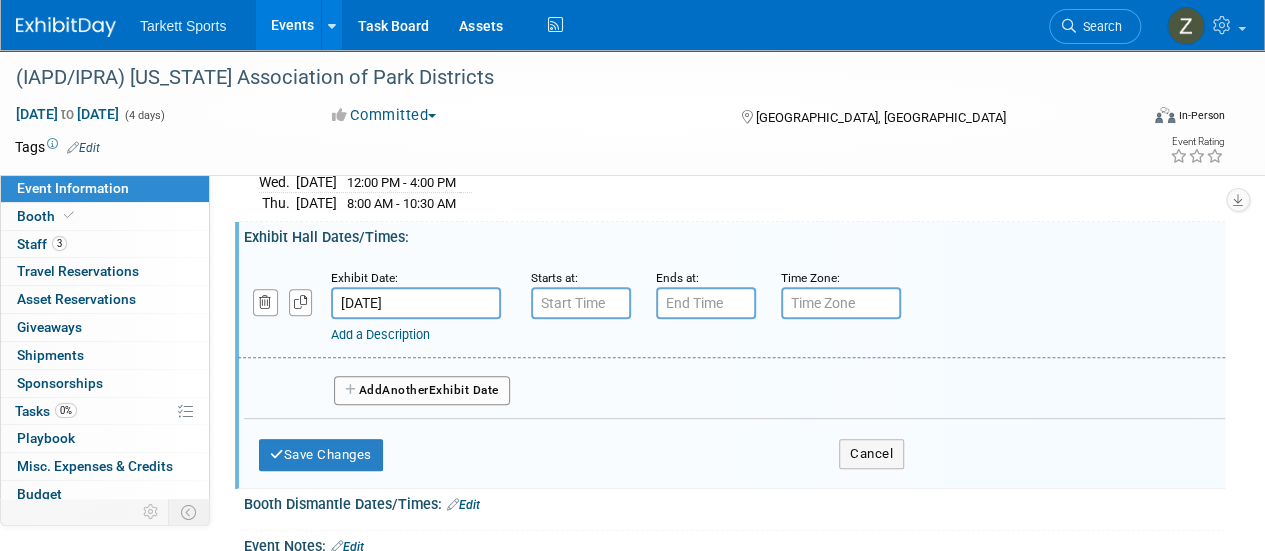 drag, startPoint x: 474, startPoint y: 305, endPoint x: 450, endPoint y: 320, distance: 28.301943 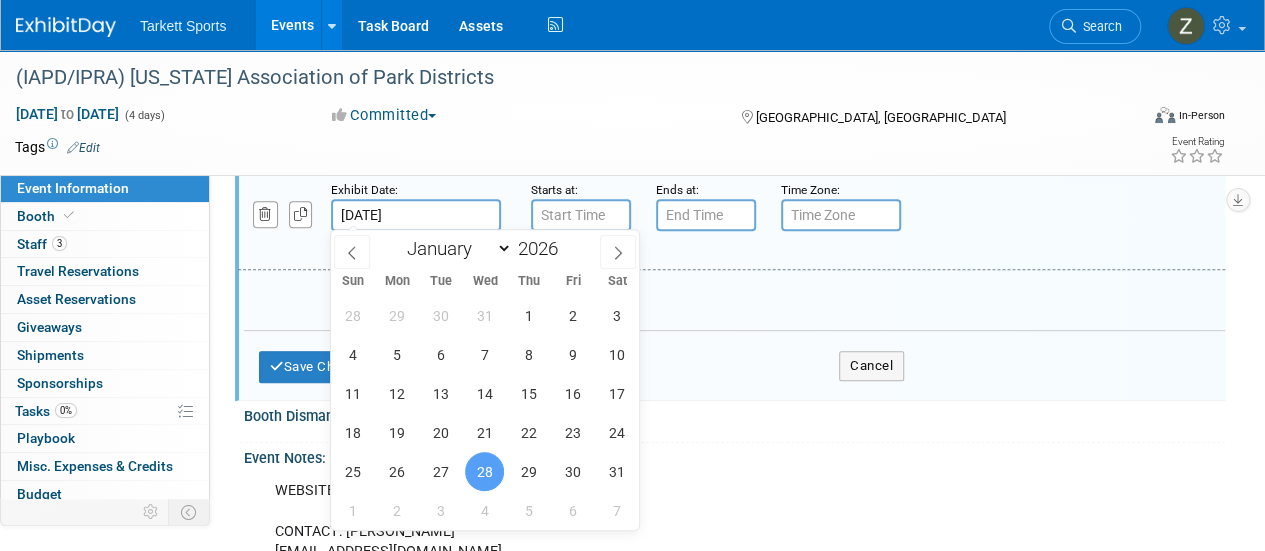 scroll, scrollTop: 400, scrollLeft: 0, axis: vertical 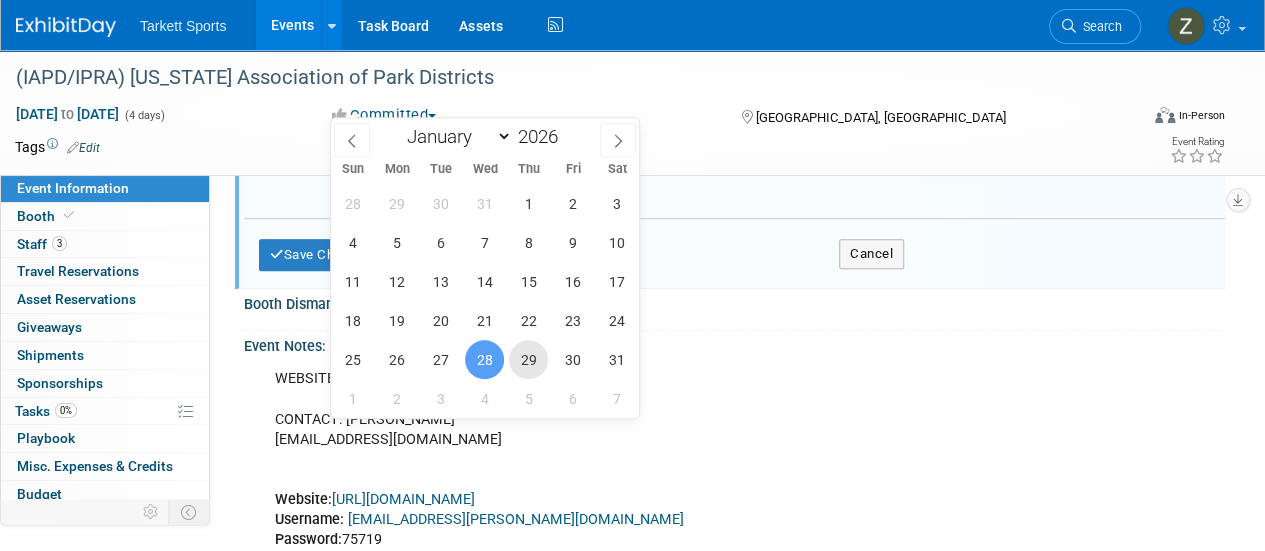 click on "29" at bounding box center [528, 359] 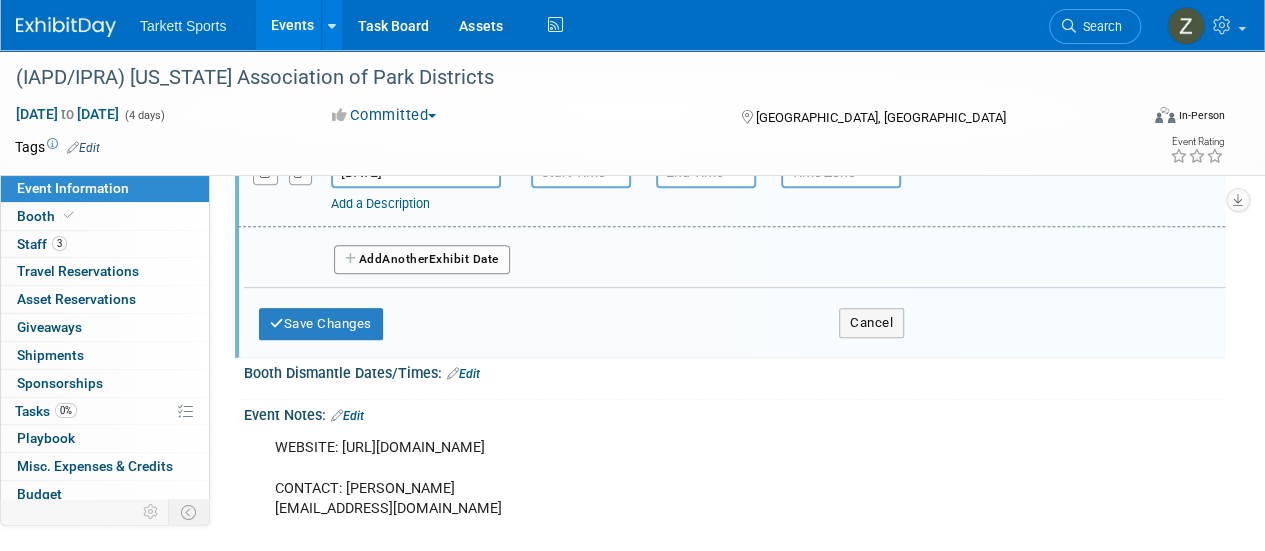 scroll, scrollTop: 300, scrollLeft: 0, axis: vertical 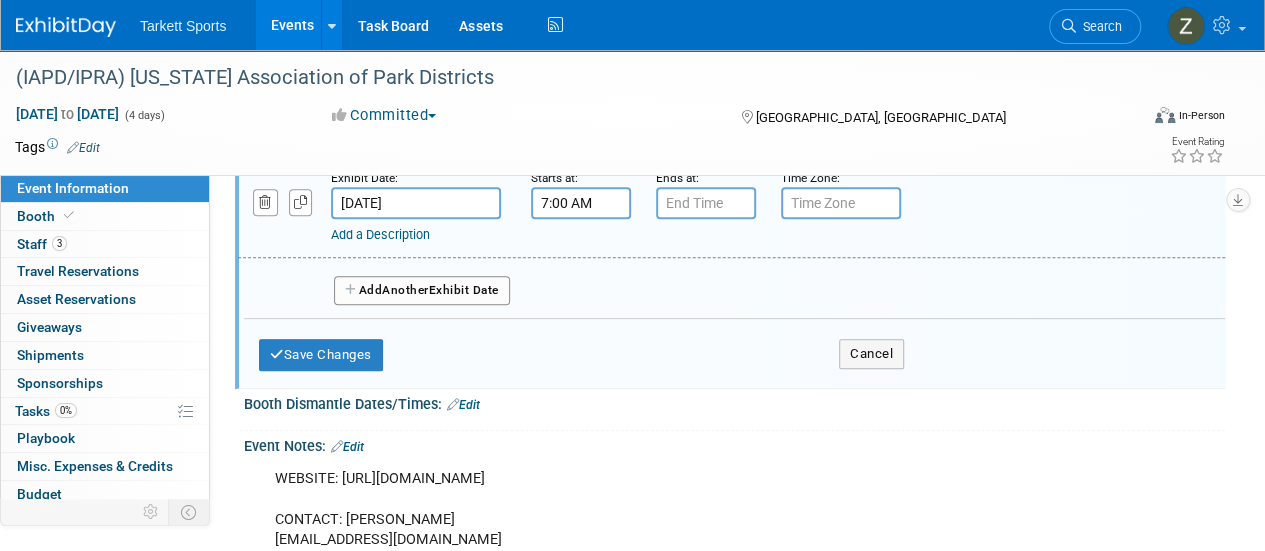 click on "7:00 AM" at bounding box center (581, 203) 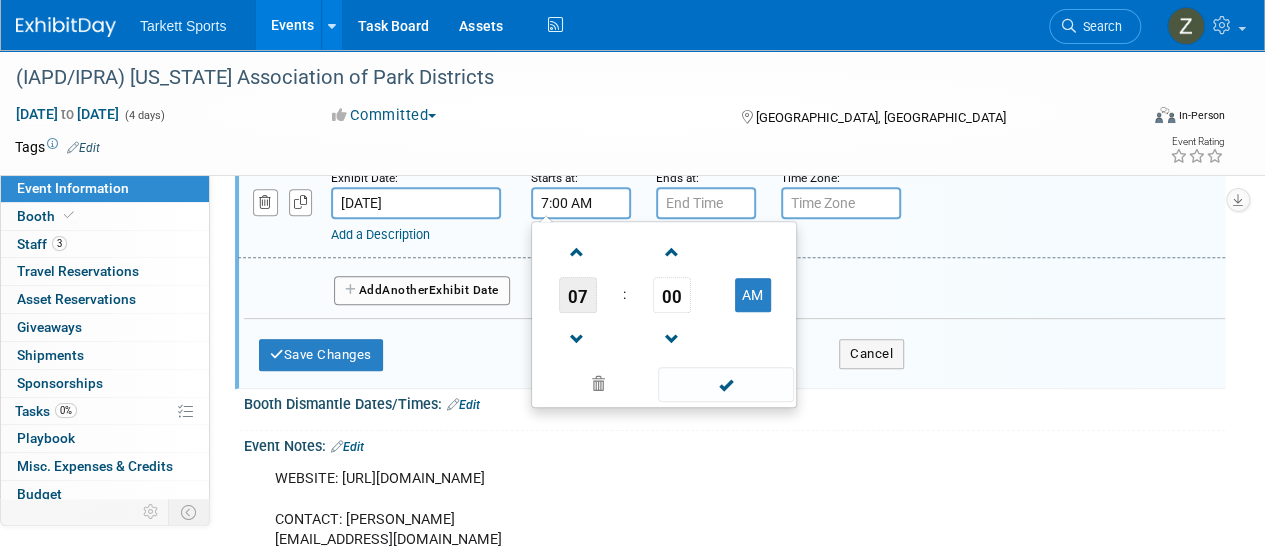 click on "07" at bounding box center (578, 295) 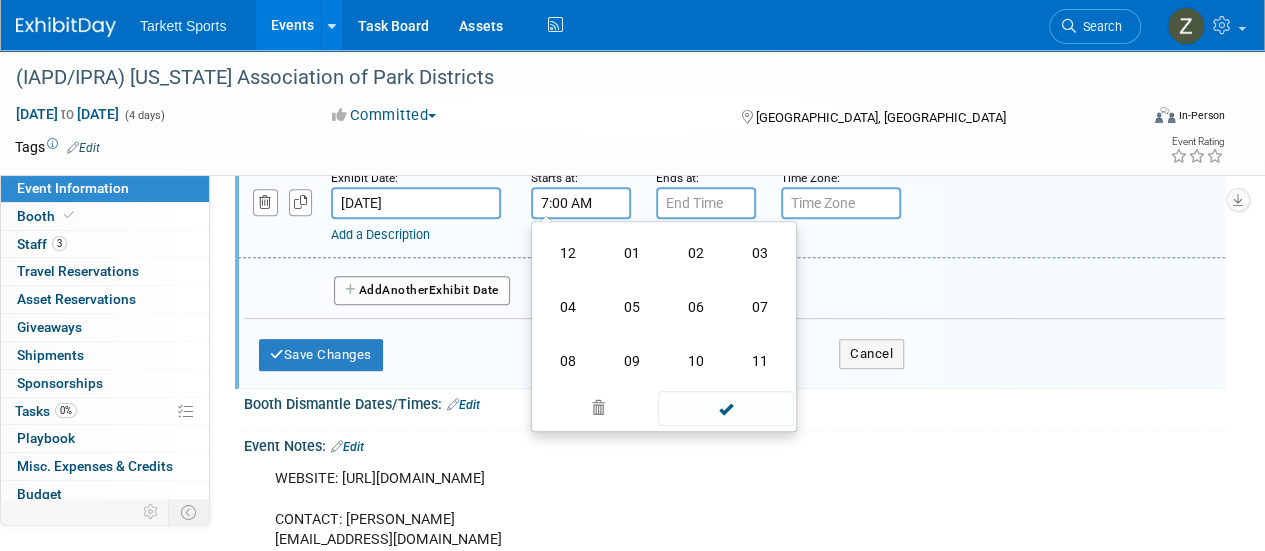 drag, startPoint x: 690, startPoint y: 343, endPoint x: 688, endPoint y: 317, distance: 26.076809 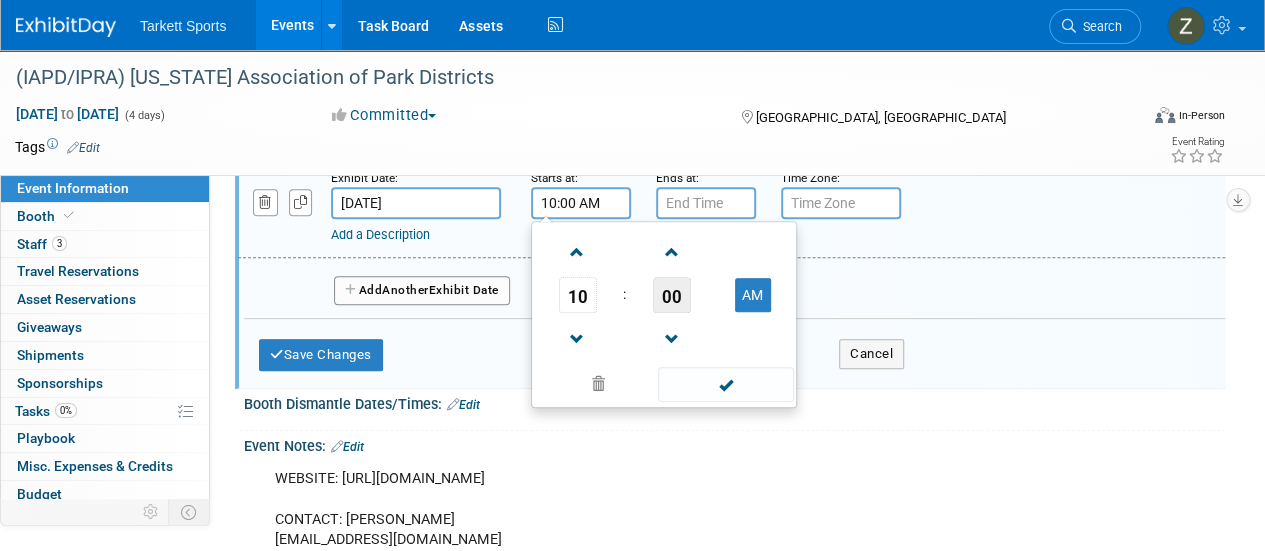 click on "00" at bounding box center [672, 295] 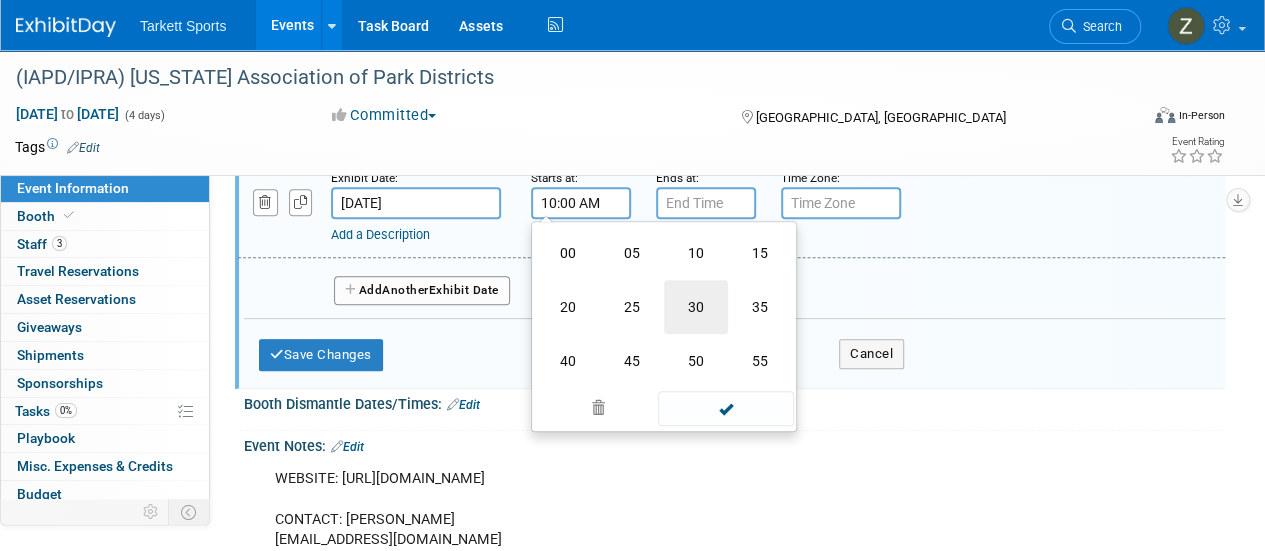 click on "30" at bounding box center [696, 307] 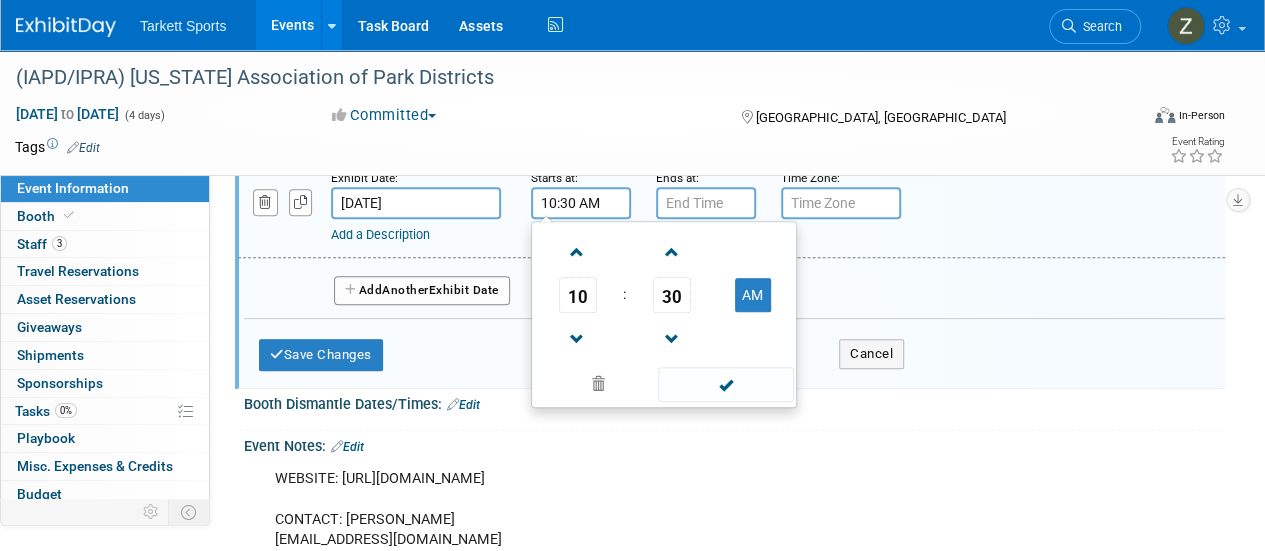 type on "7:00 PM" 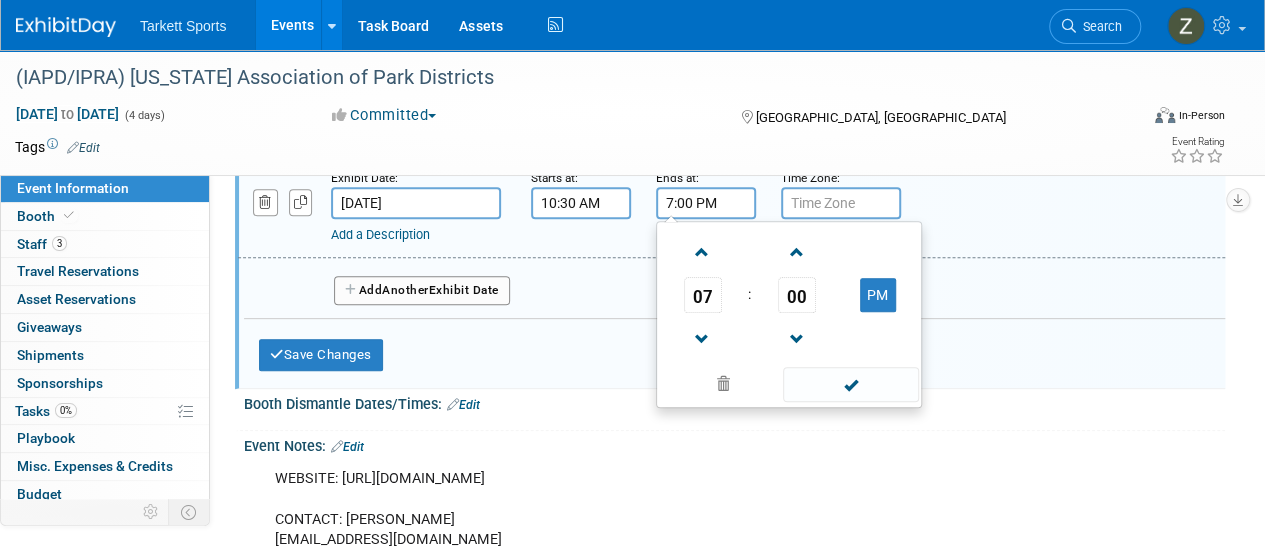 click on "7:00 PM" at bounding box center [706, 203] 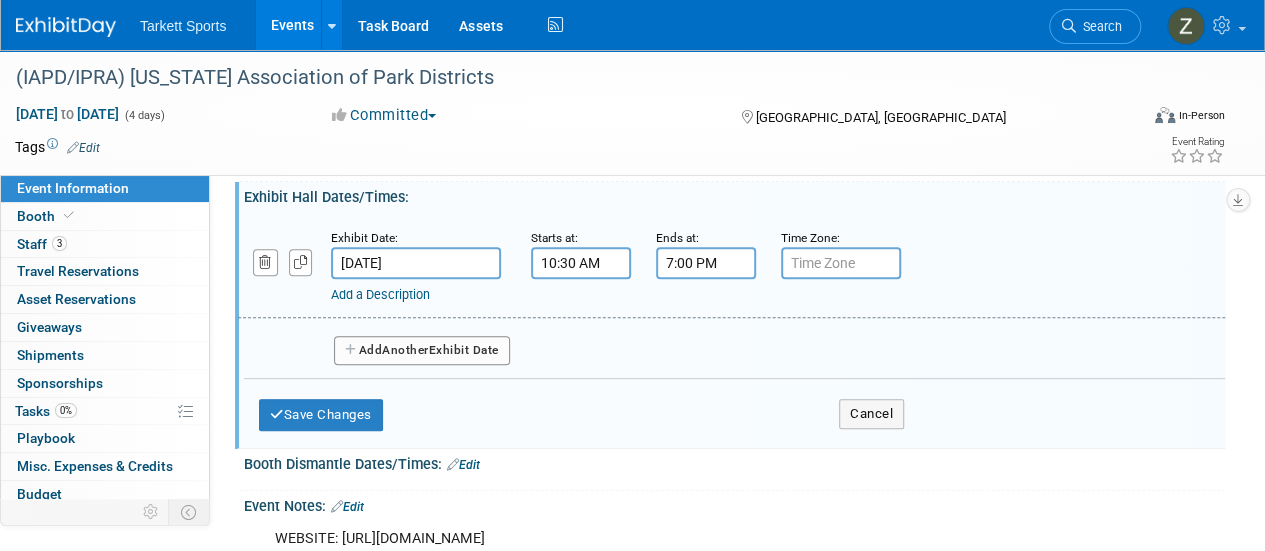 scroll, scrollTop: 200, scrollLeft: 0, axis: vertical 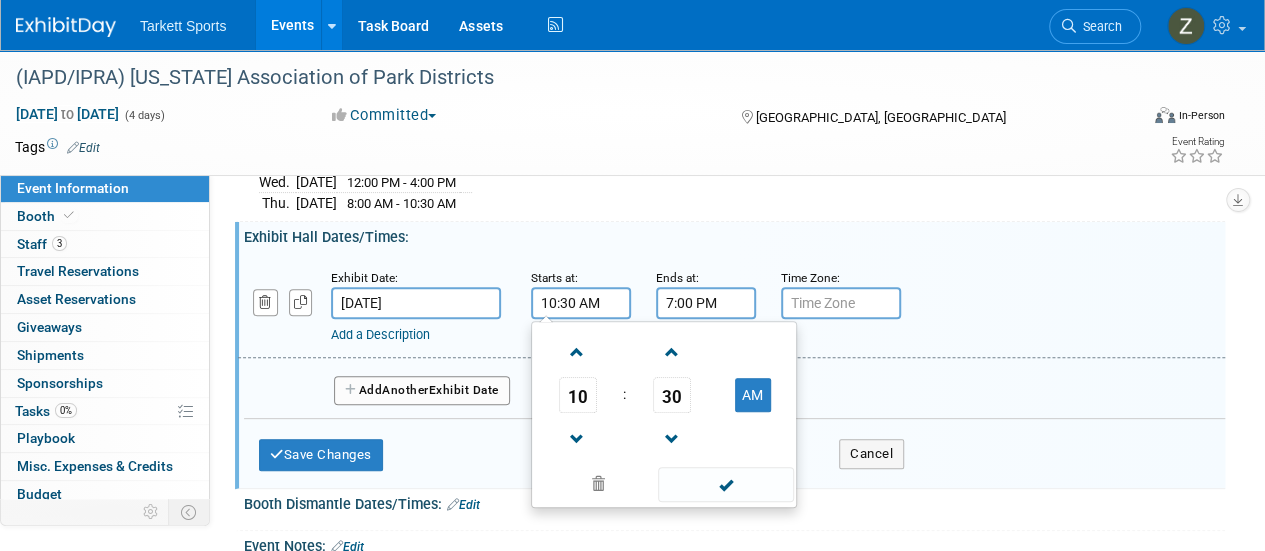click on "10:30 AM" at bounding box center (581, 303) 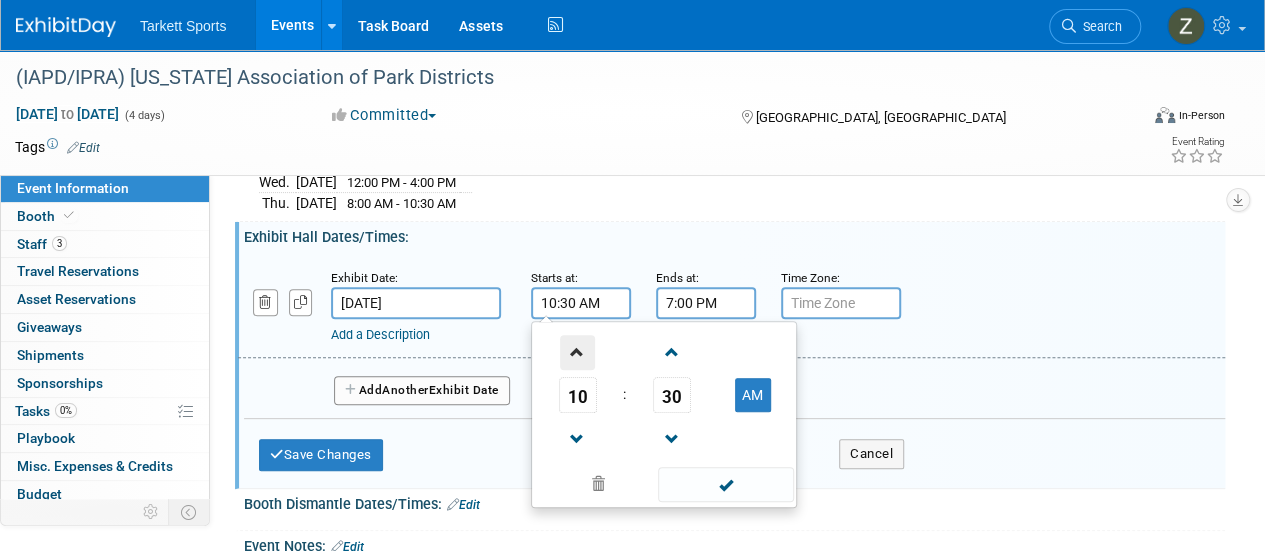 click at bounding box center [577, 352] 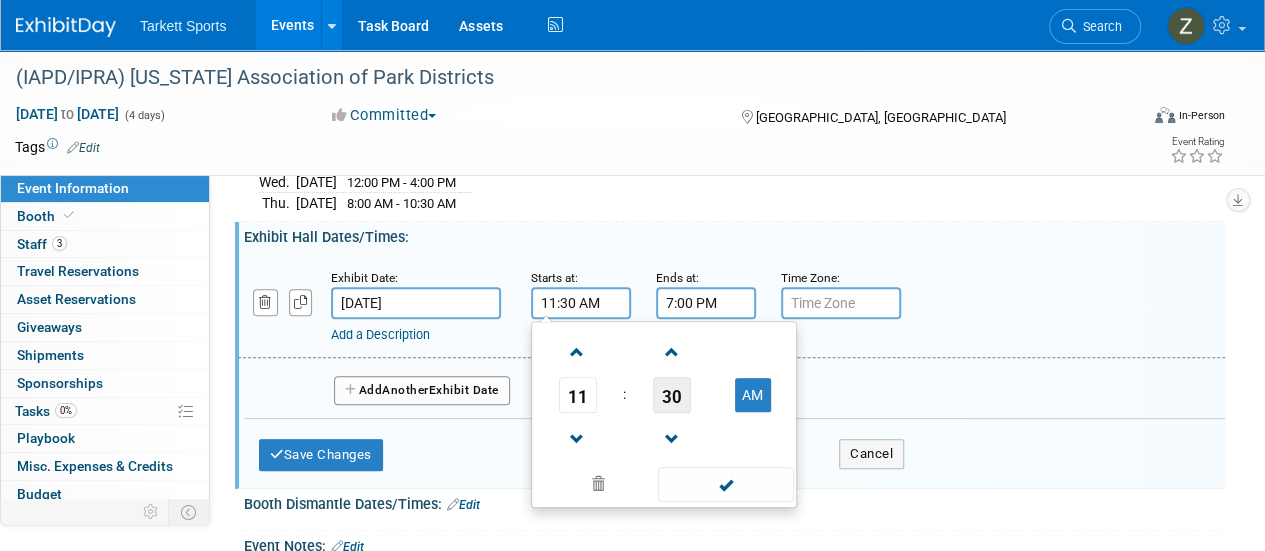 click on "30" at bounding box center (672, 395) 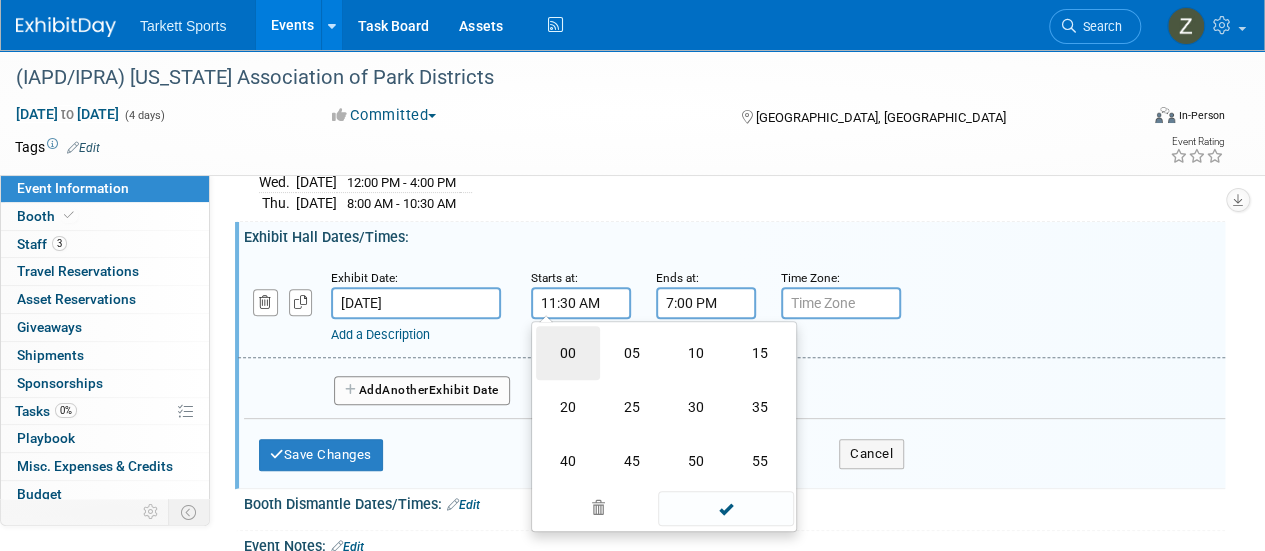 click on "00" at bounding box center [568, 353] 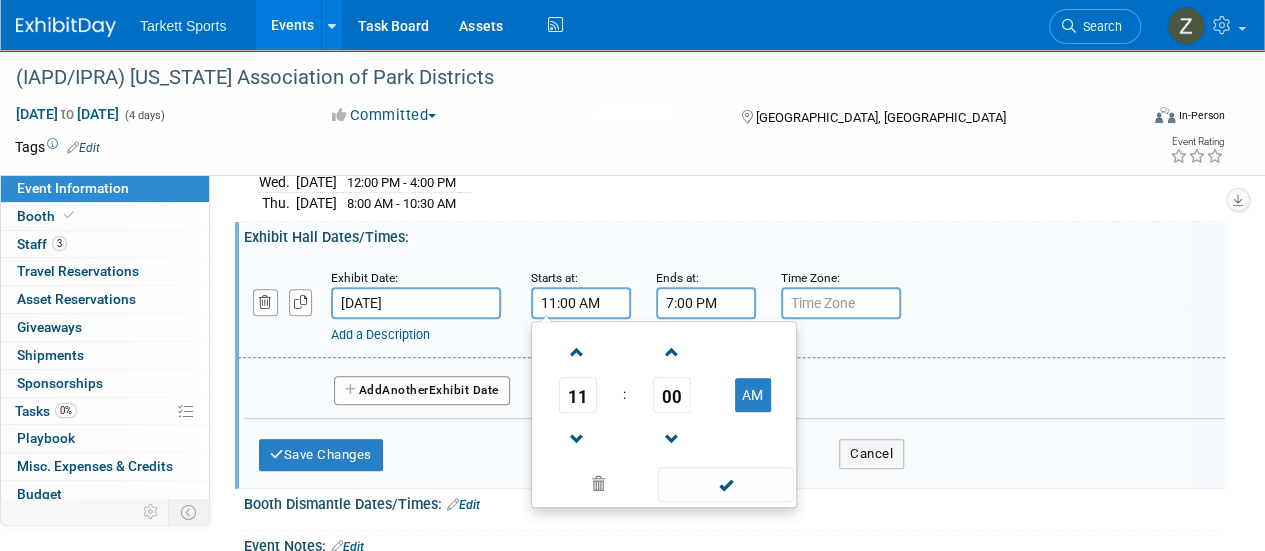 click on "7:00 PM" at bounding box center (706, 303) 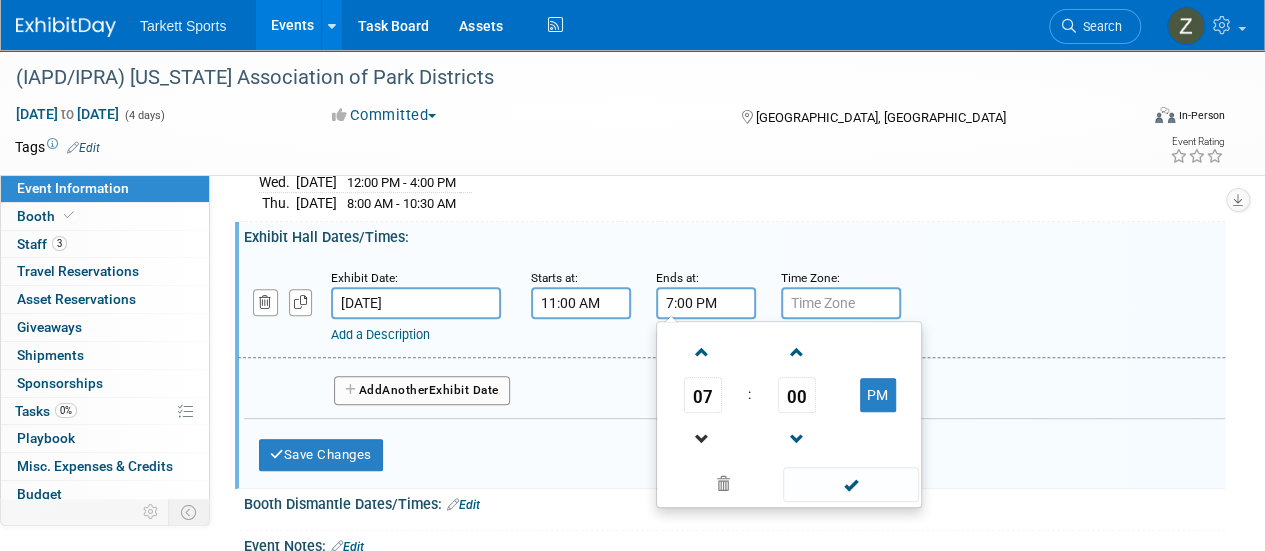 click at bounding box center (703, 438) 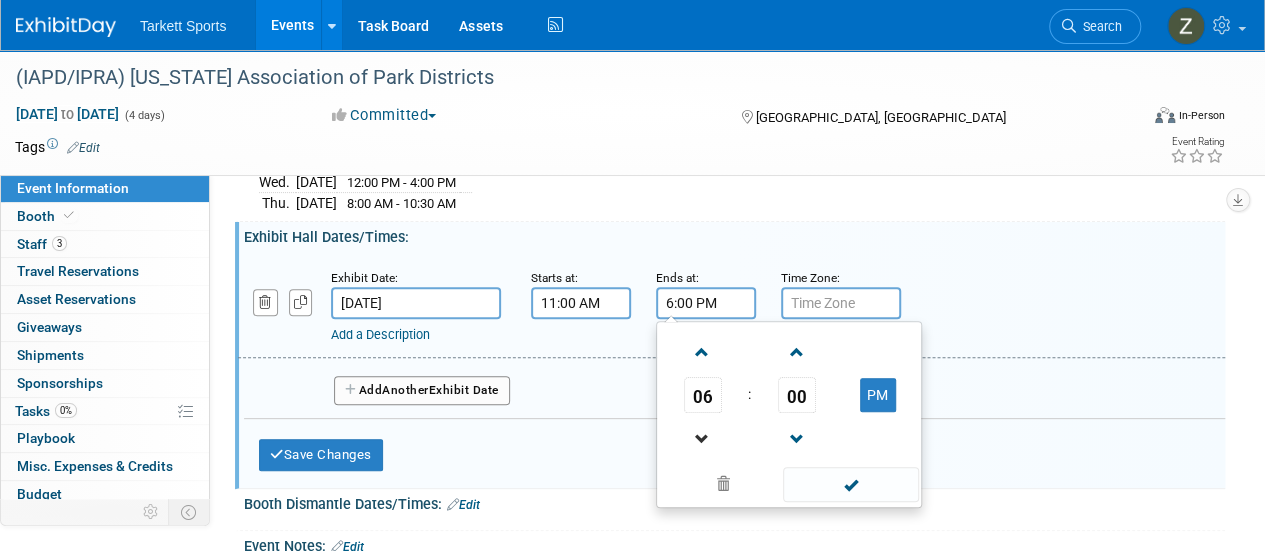 click at bounding box center [703, 438] 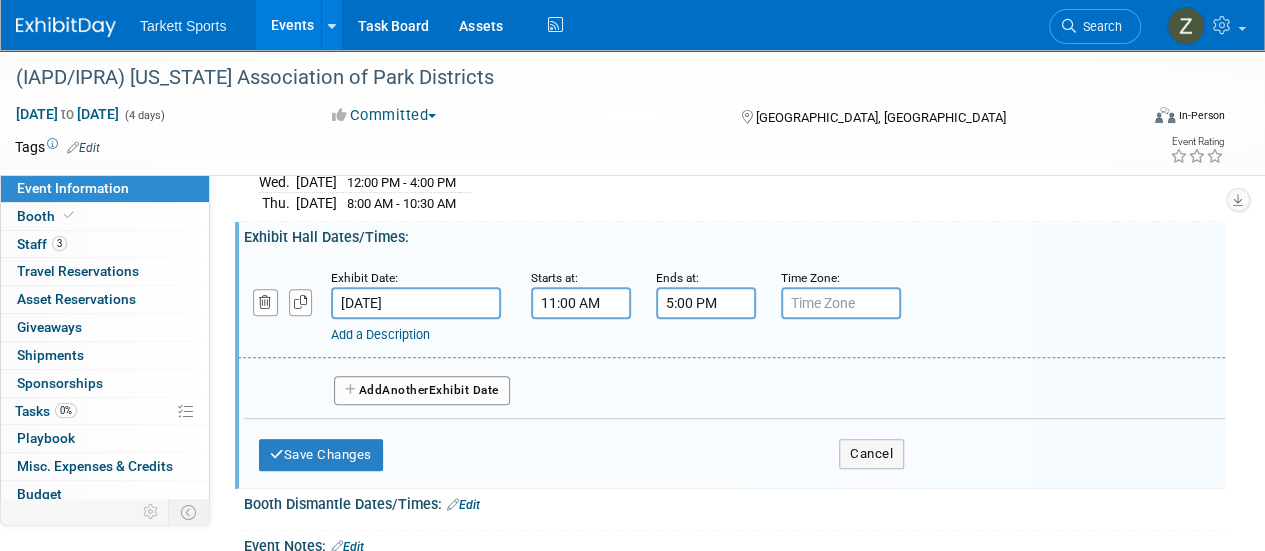 click on "Add  Another  Exhibit Date" at bounding box center [422, 391] 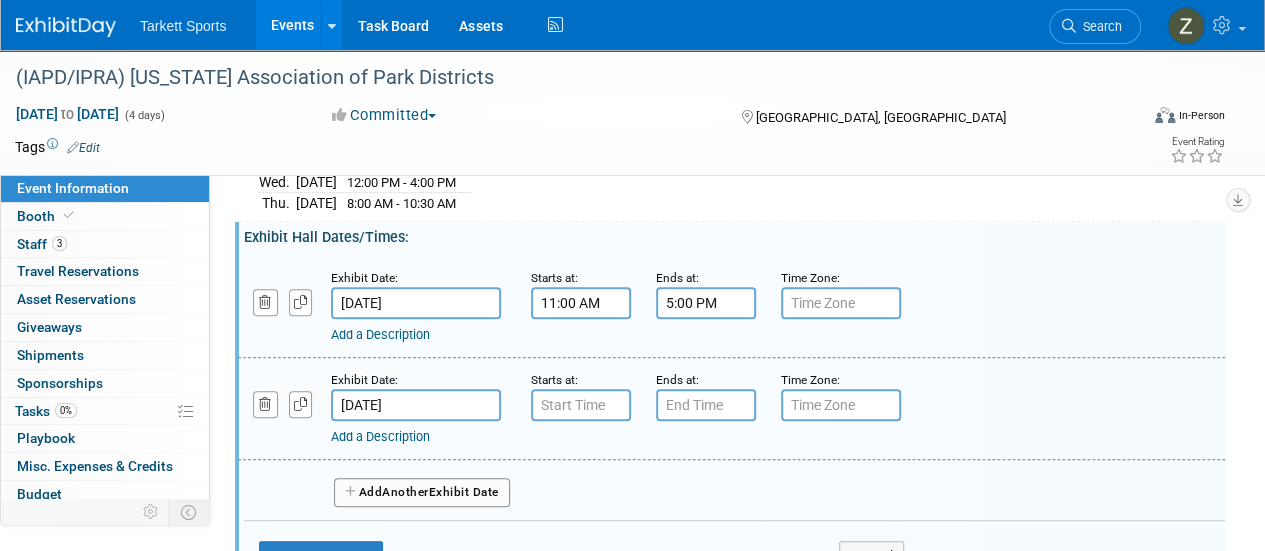 click on "Starts at:" at bounding box center [578, 395] 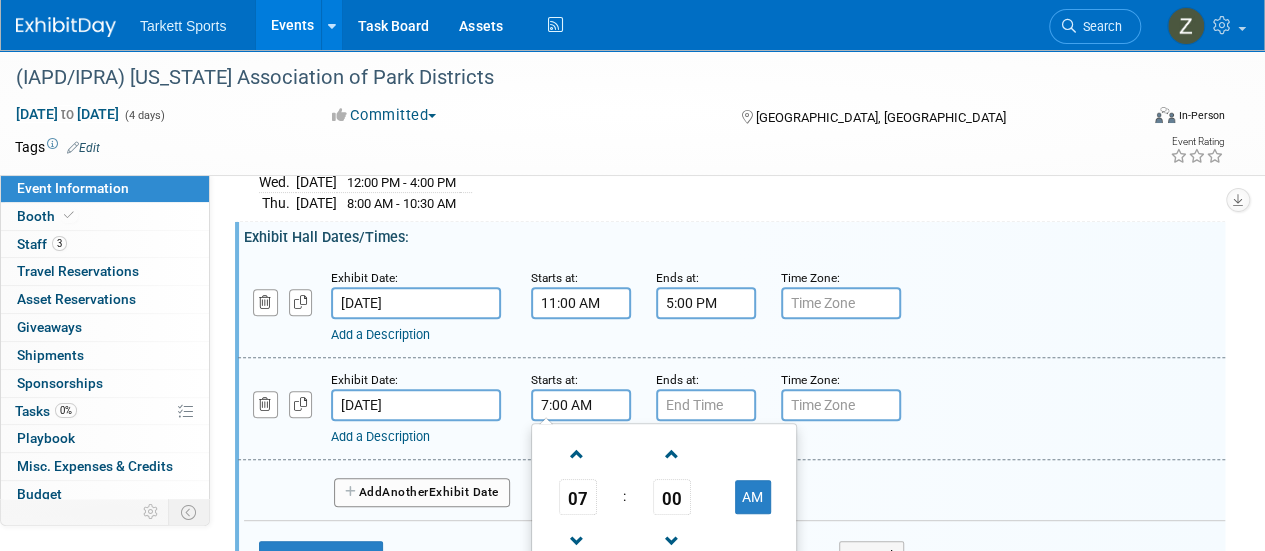 click on "7:00 AM" at bounding box center (581, 405) 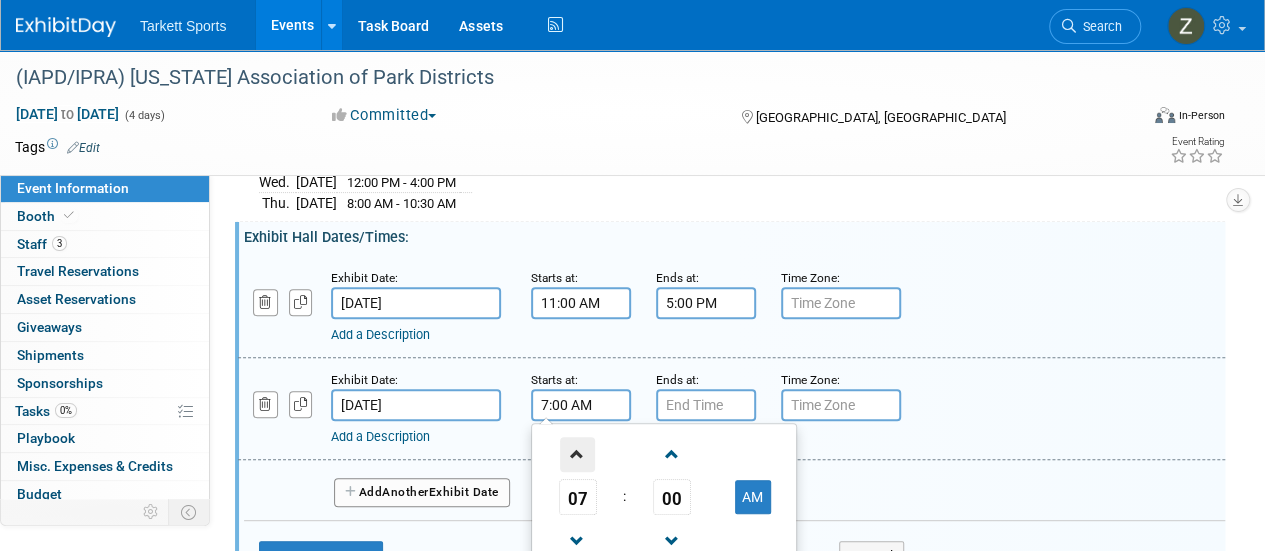 click at bounding box center (577, 454) 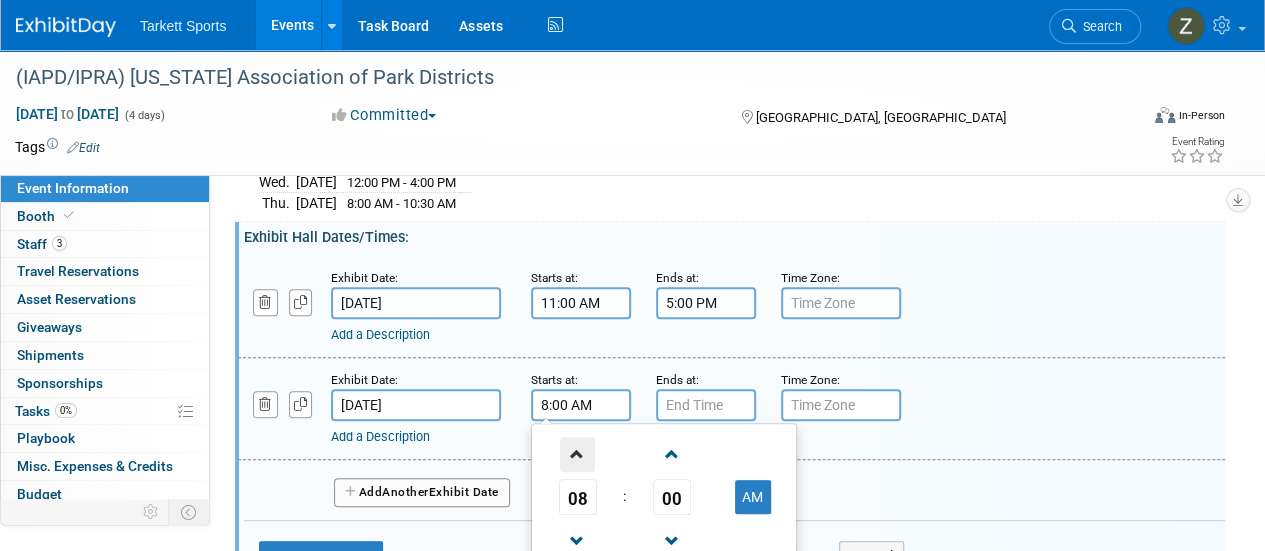 click at bounding box center [577, 454] 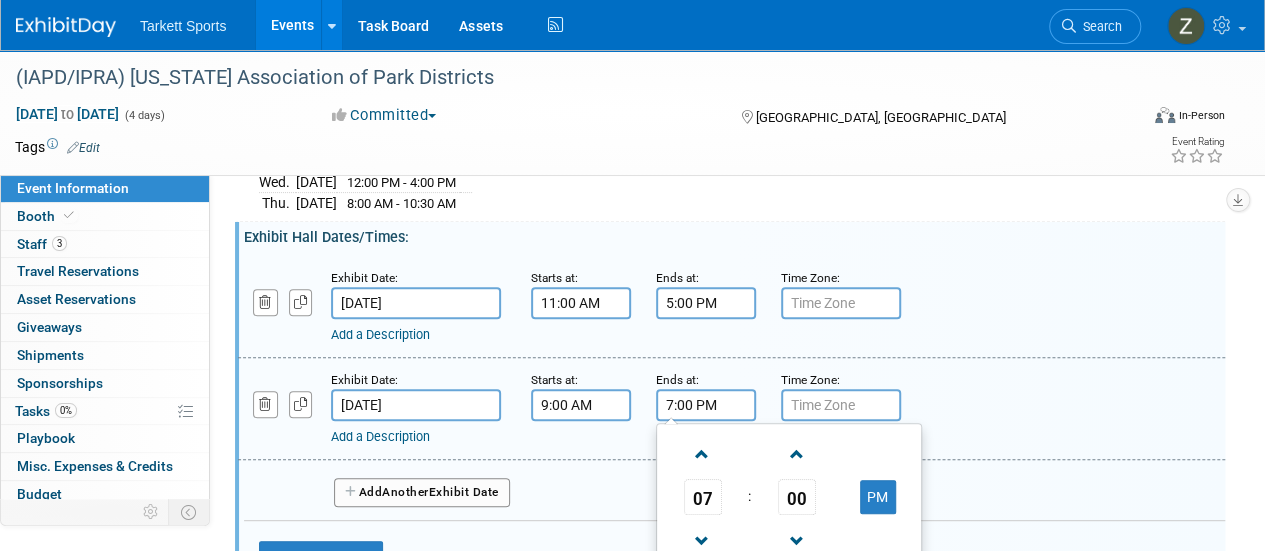 click on "7:00 PM" at bounding box center [706, 405] 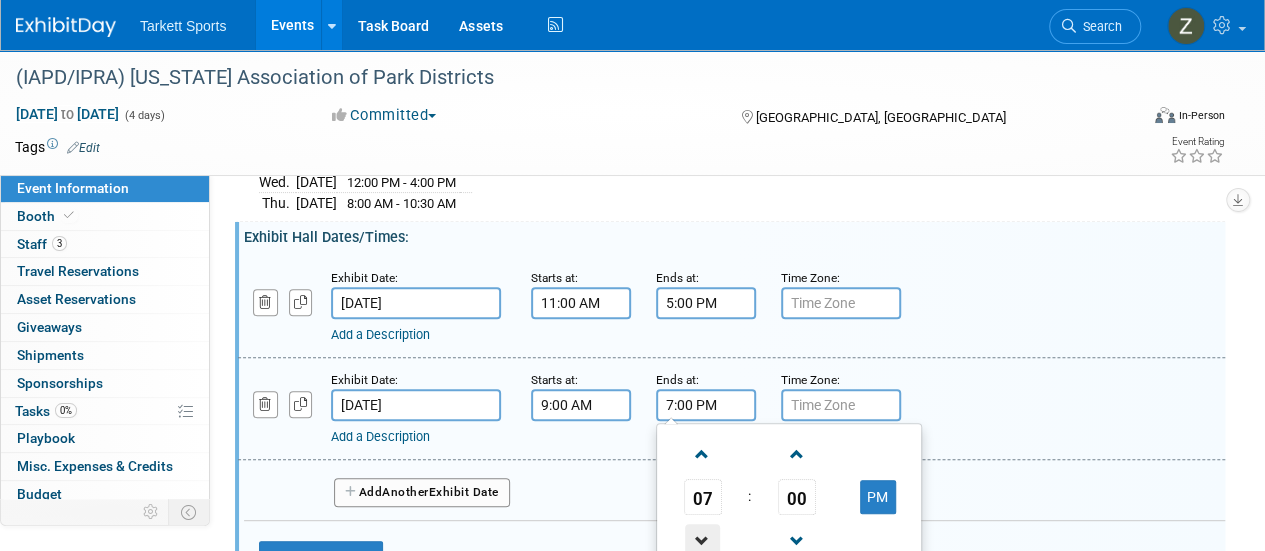 click at bounding box center [702, 541] 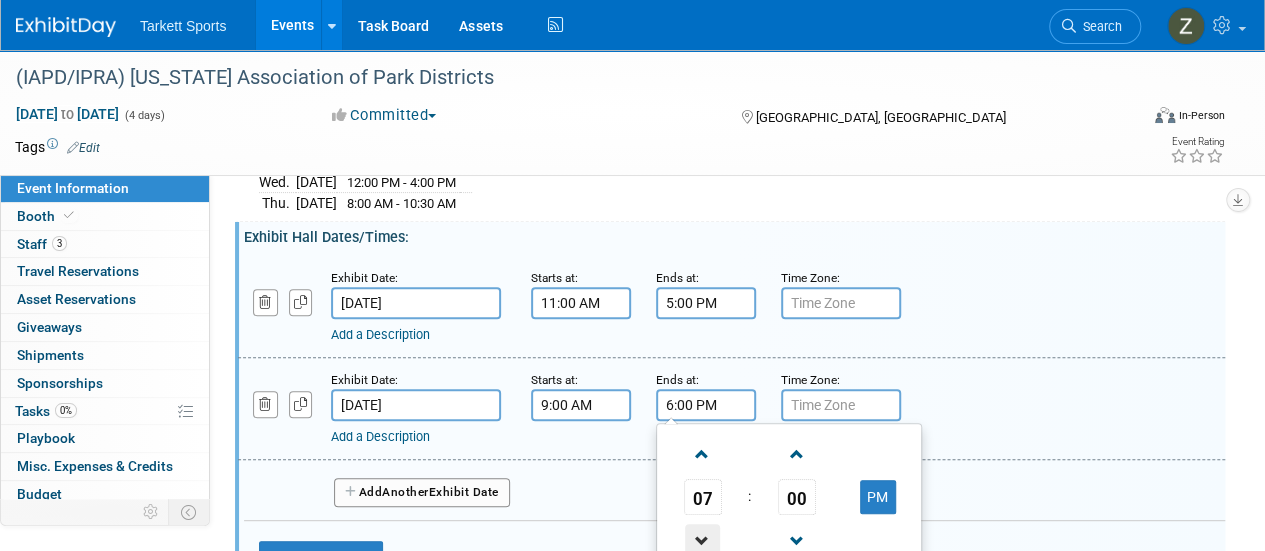 click at bounding box center (702, 541) 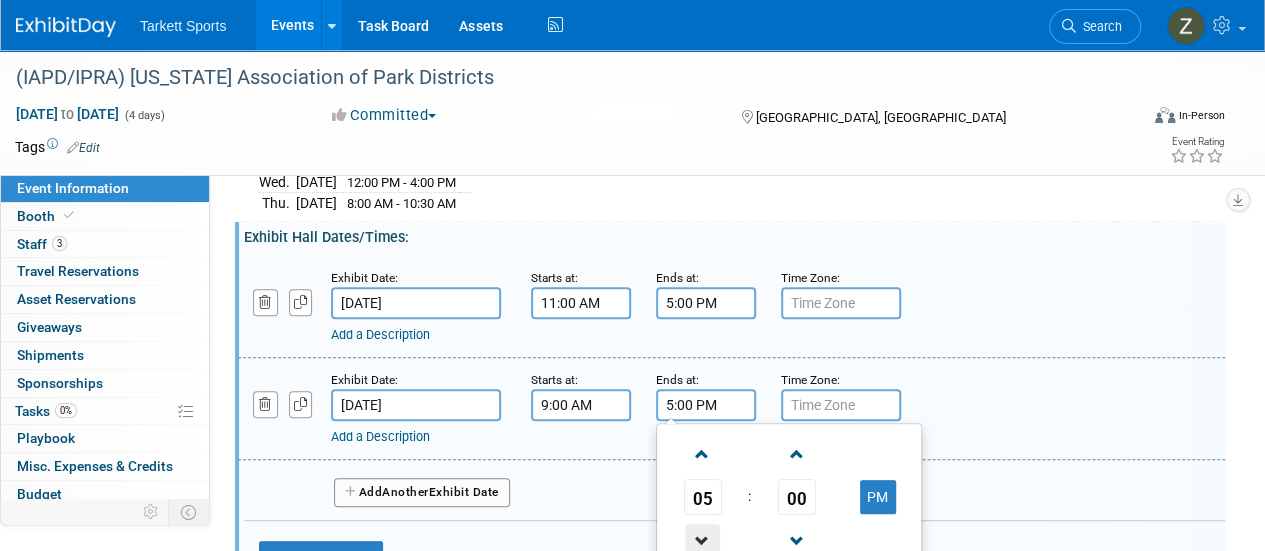 click at bounding box center (702, 541) 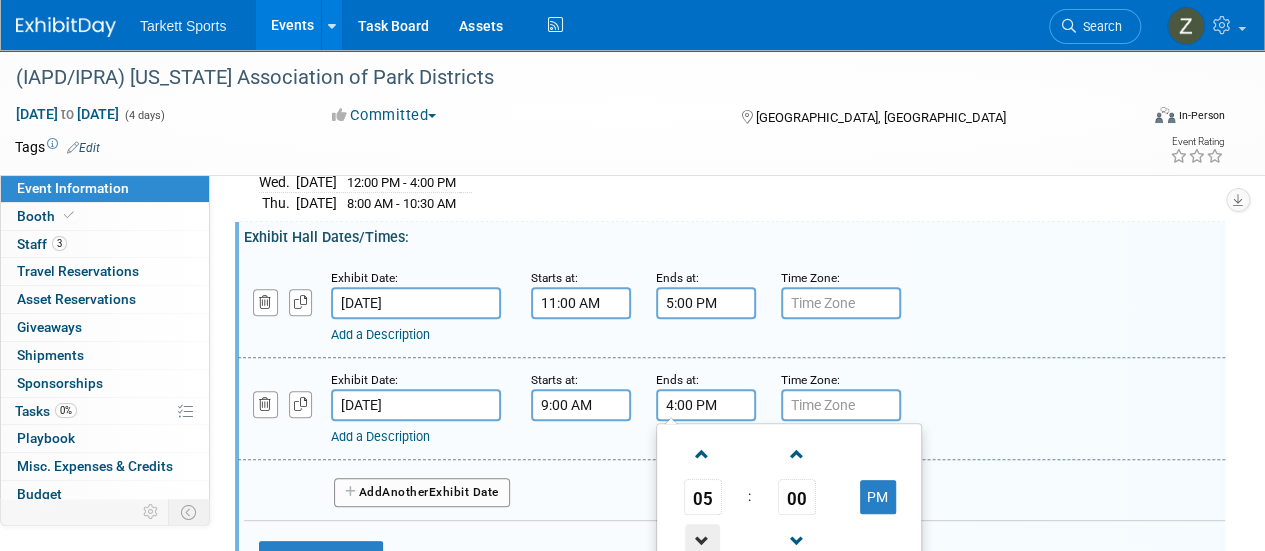 click at bounding box center [702, 541] 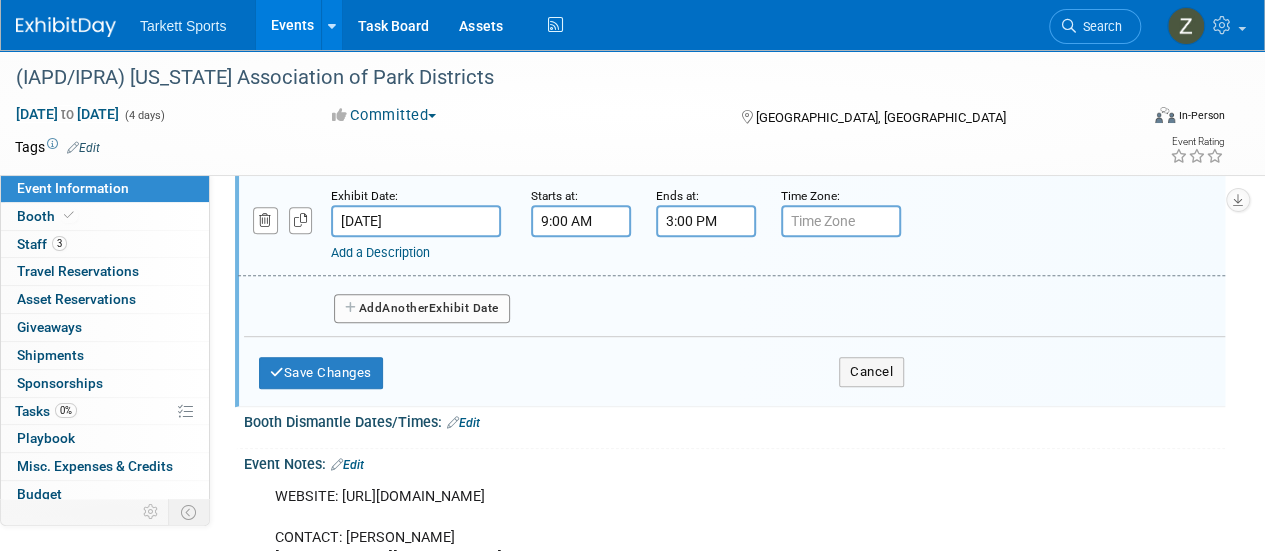 scroll, scrollTop: 400, scrollLeft: 0, axis: vertical 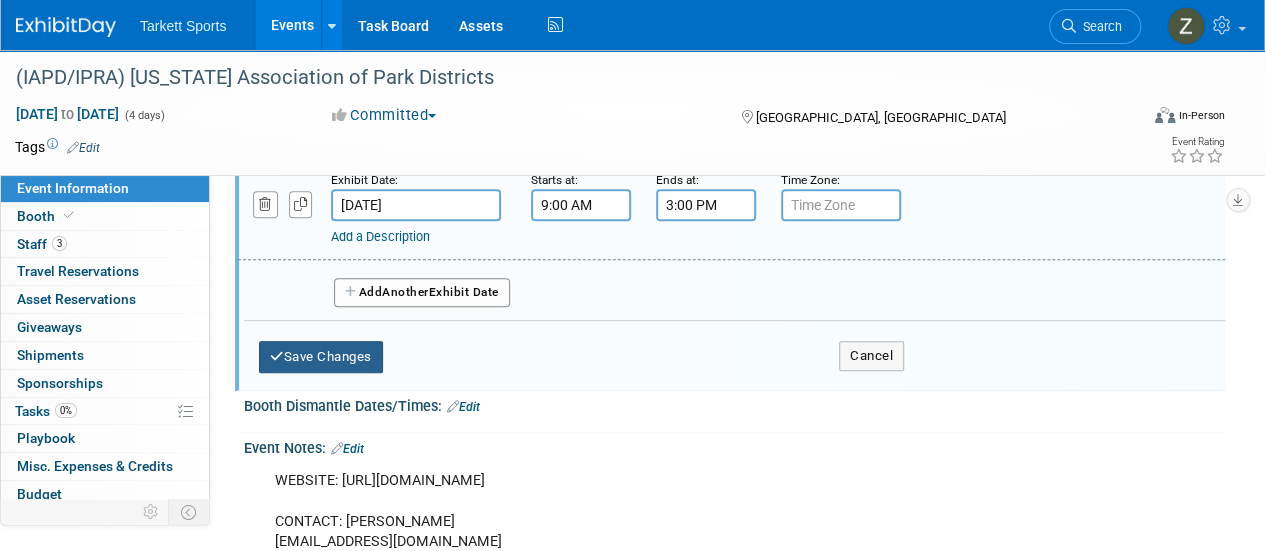 click on "Save Changes" at bounding box center [321, 357] 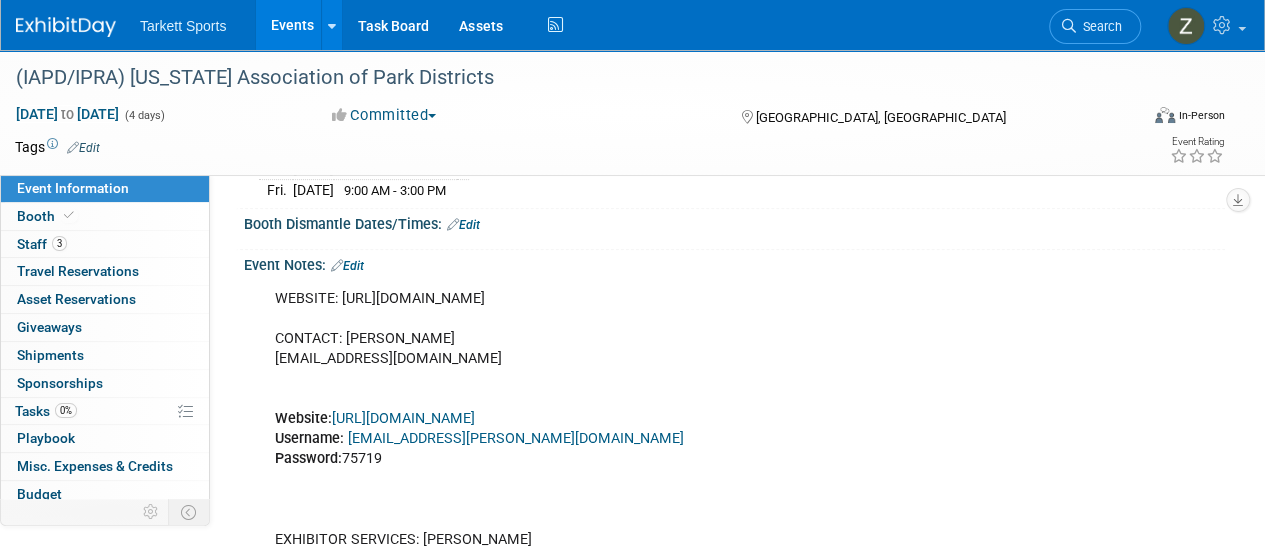 scroll, scrollTop: 200, scrollLeft: 0, axis: vertical 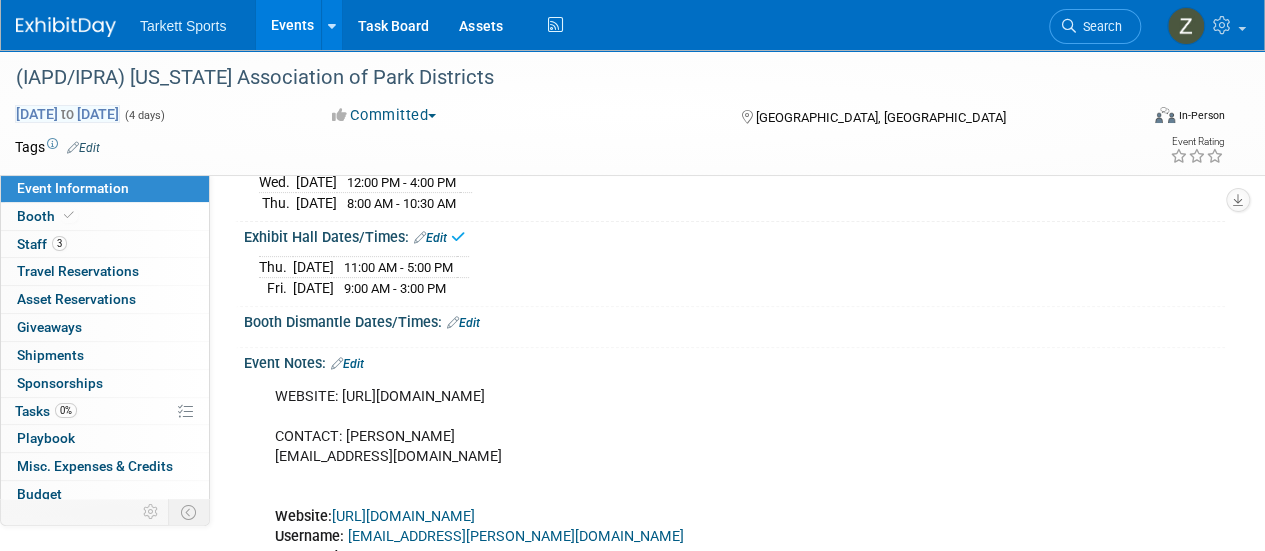 click on "to" at bounding box center [67, 114] 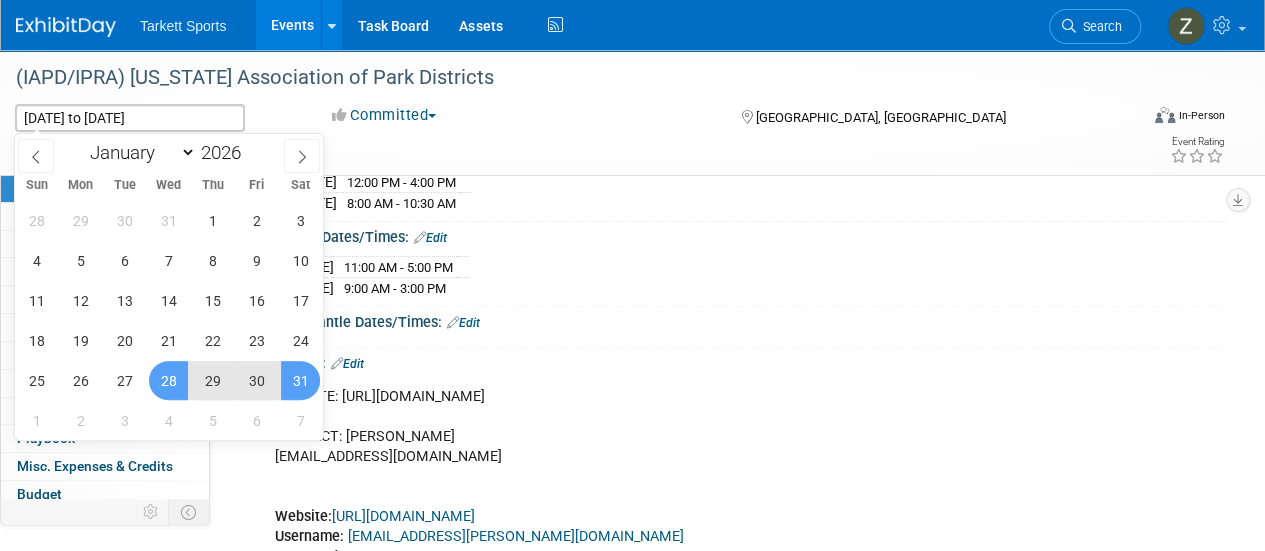 click on "28" at bounding box center (168, 380) 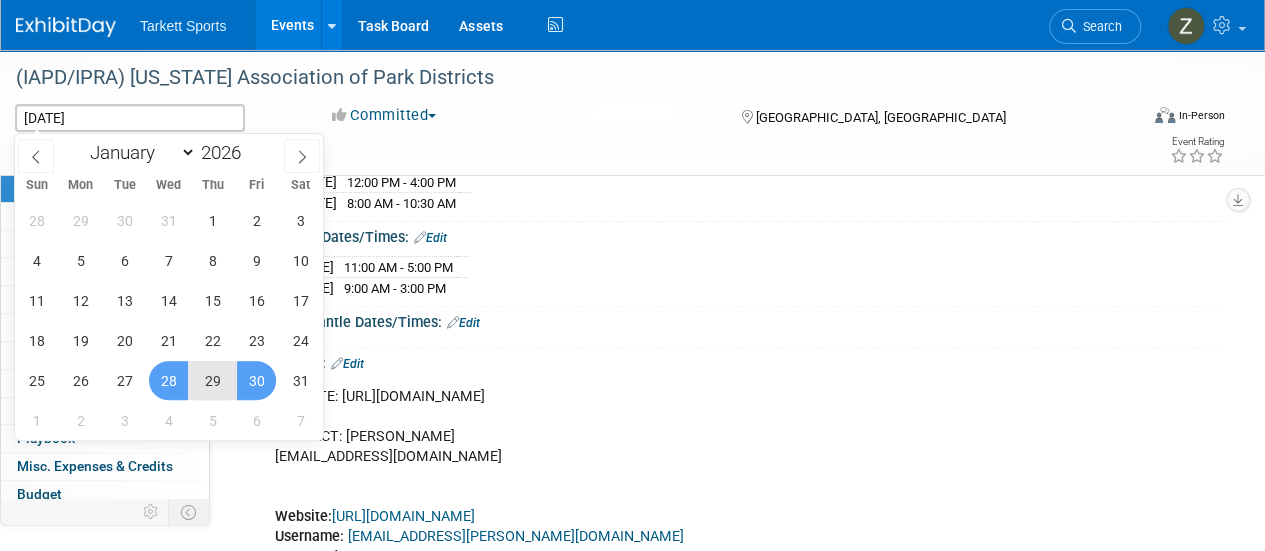 click on "30" at bounding box center [256, 380] 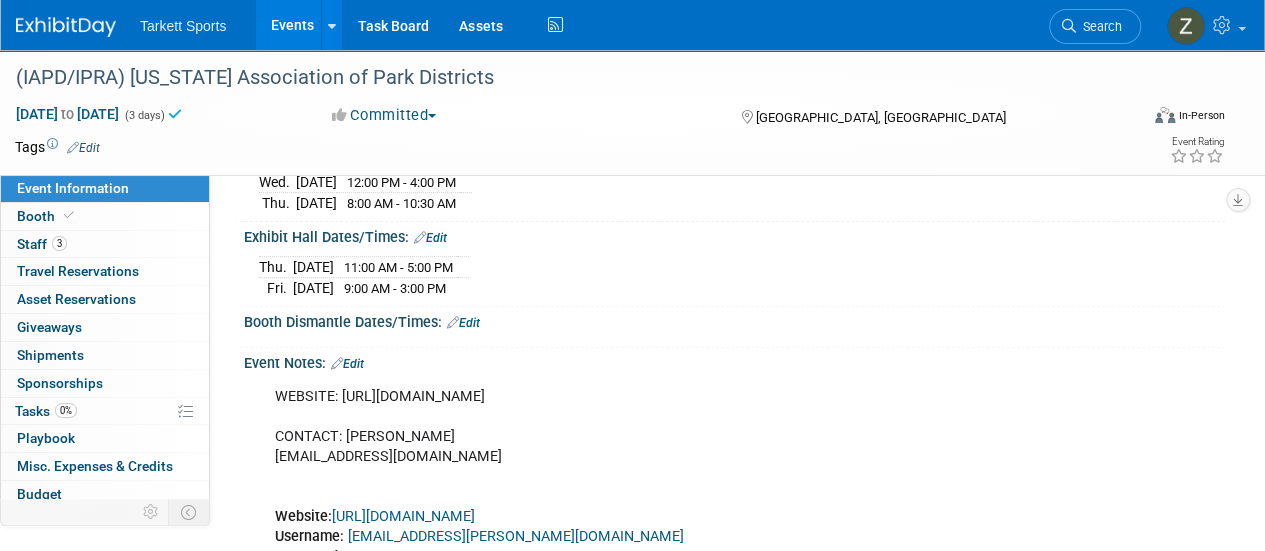 click on "Edit" at bounding box center (463, 323) 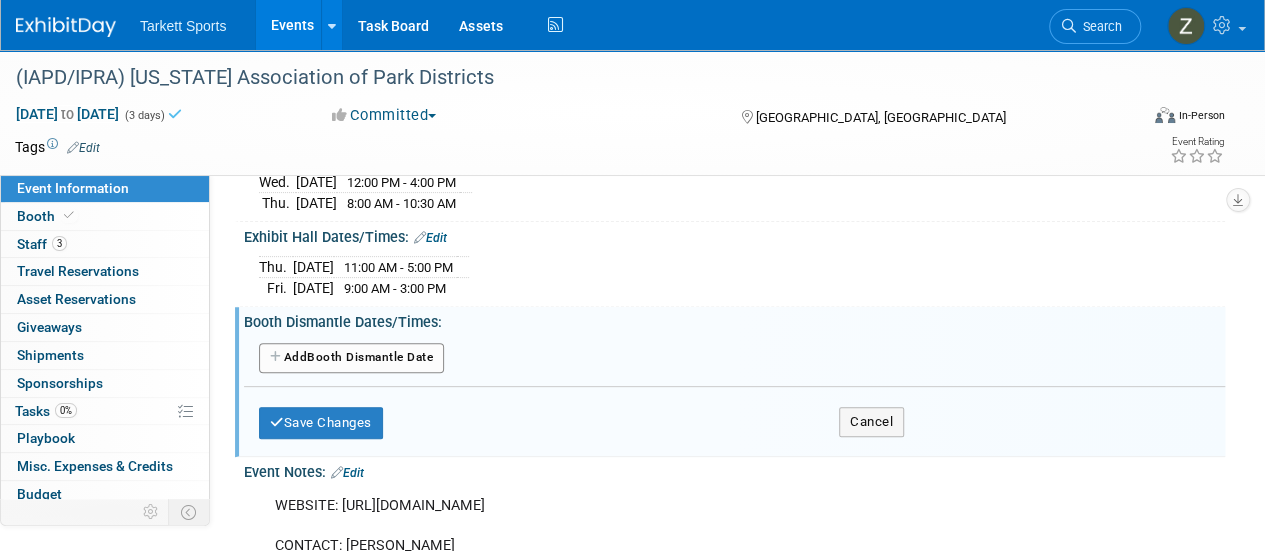 click on "Add  Another  Booth Dismantle Date" at bounding box center [351, 358] 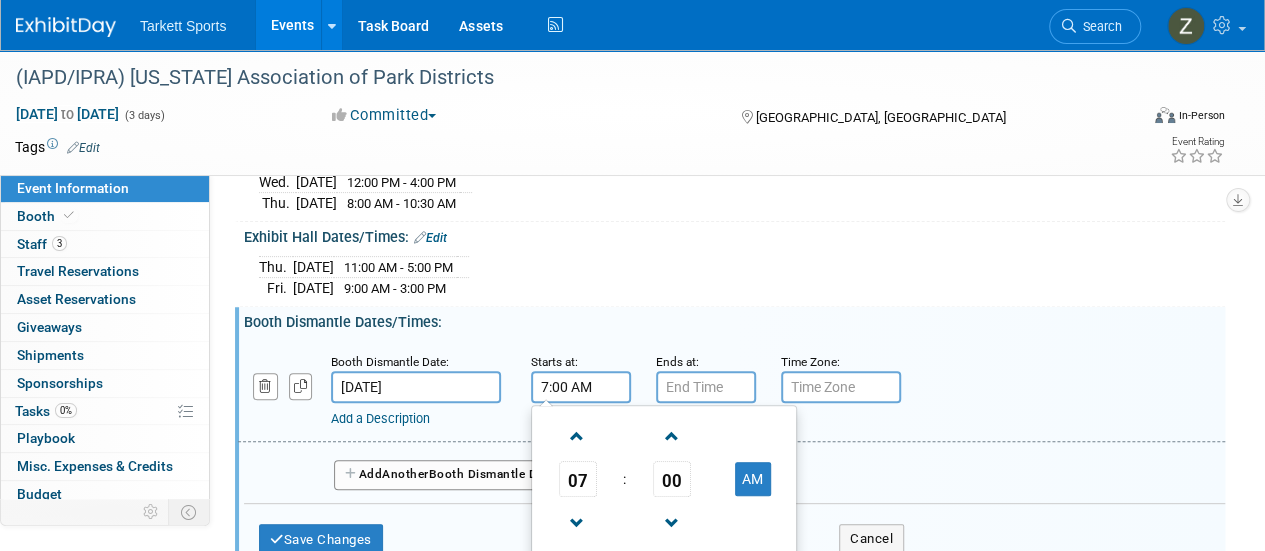 click on "7:00 AM" at bounding box center (581, 387) 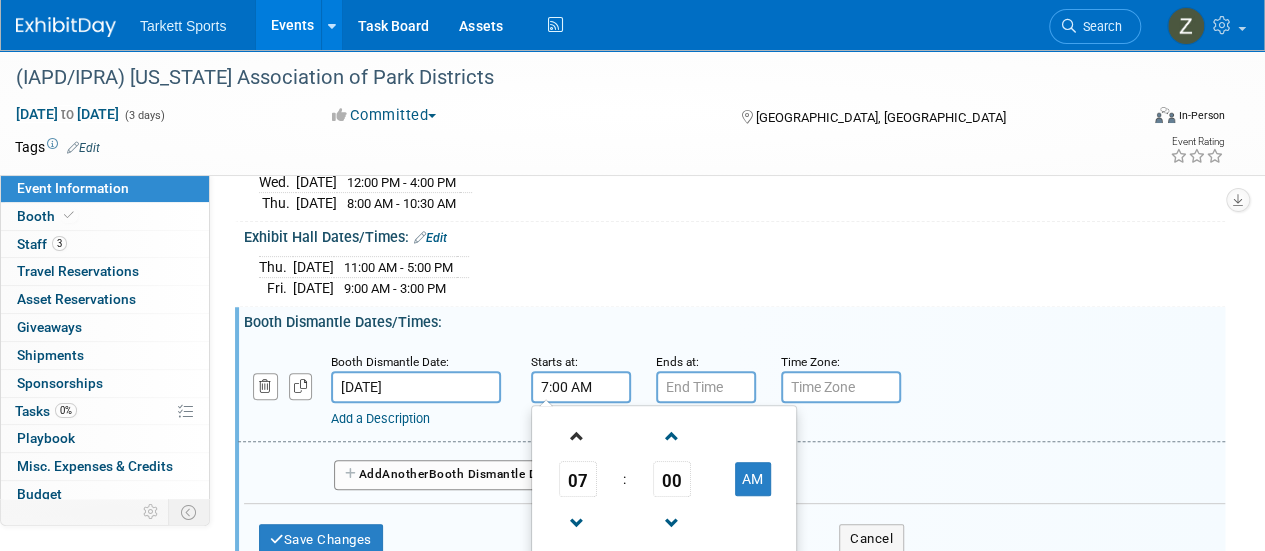 click at bounding box center (578, 435) 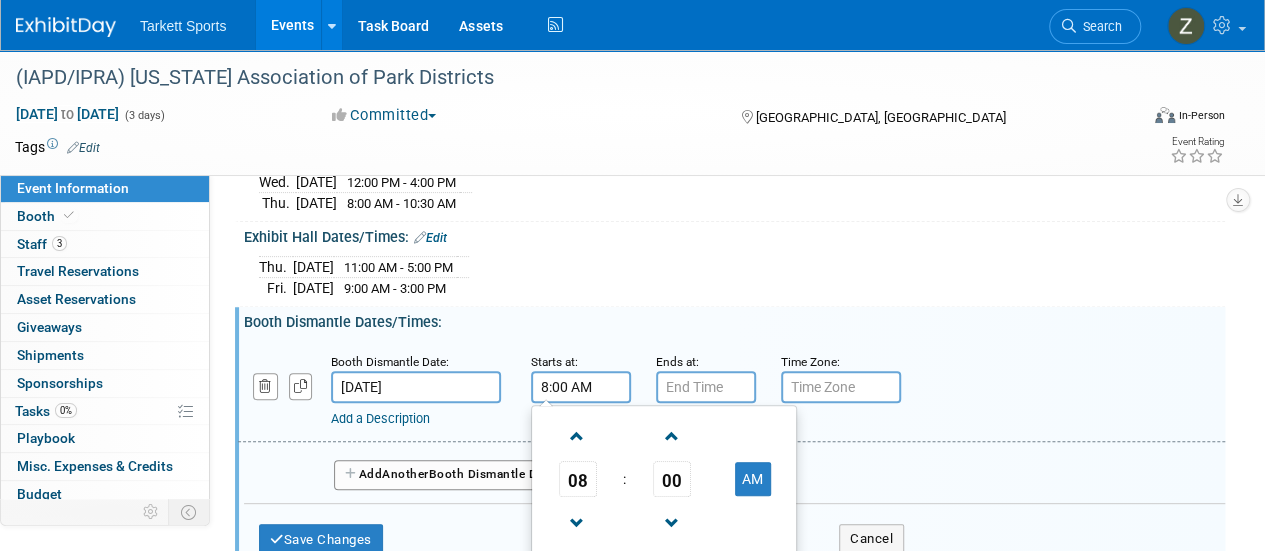 click on "08" at bounding box center [578, 479] 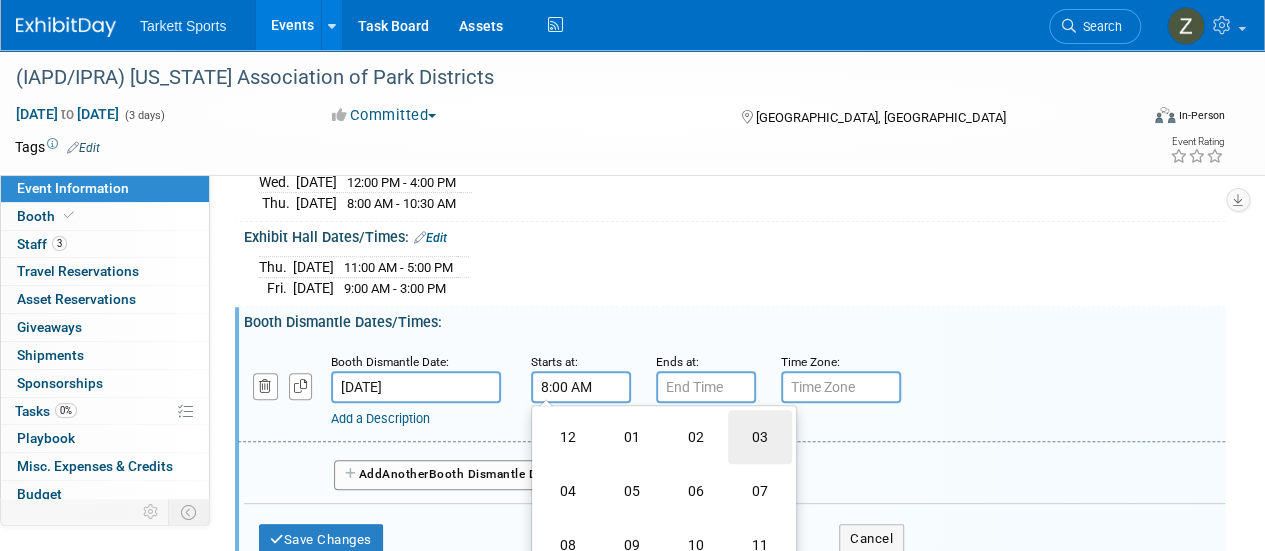 click on "03" at bounding box center (760, 437) 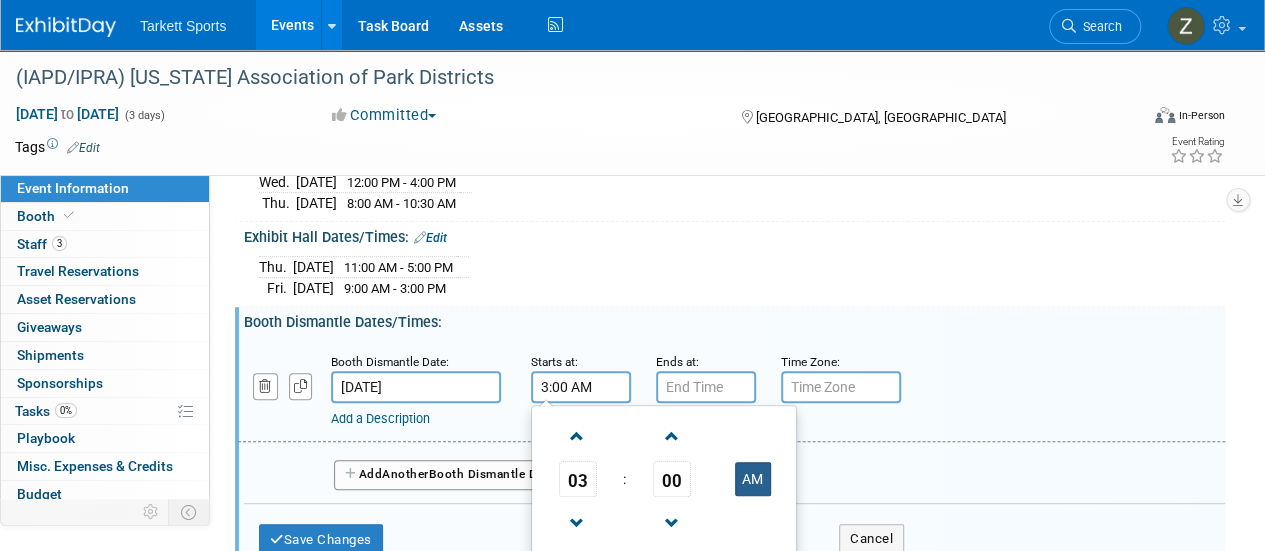 click on "AM" at bounding box center (753, 479) 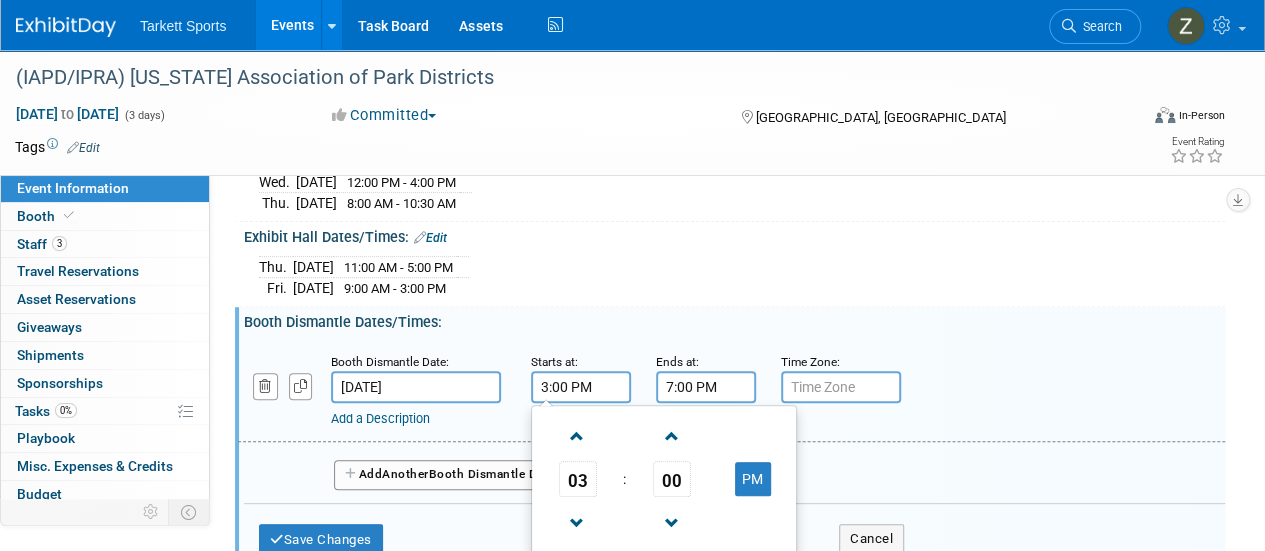 click on "7:00 PM" at bounding box center (706, 387) 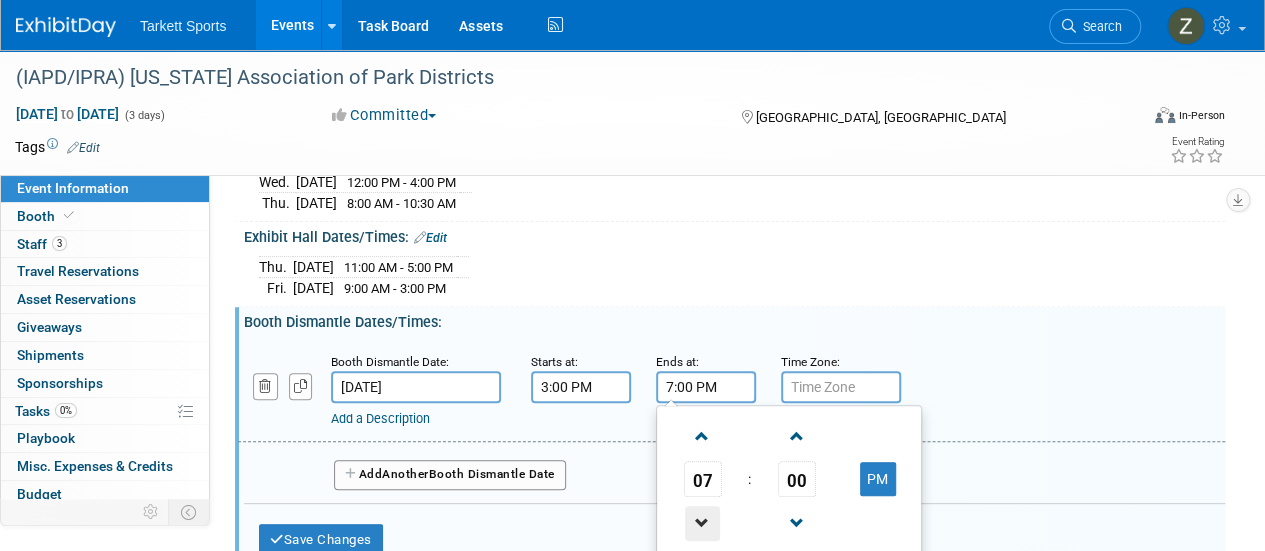click at bounding box center (702, 523) 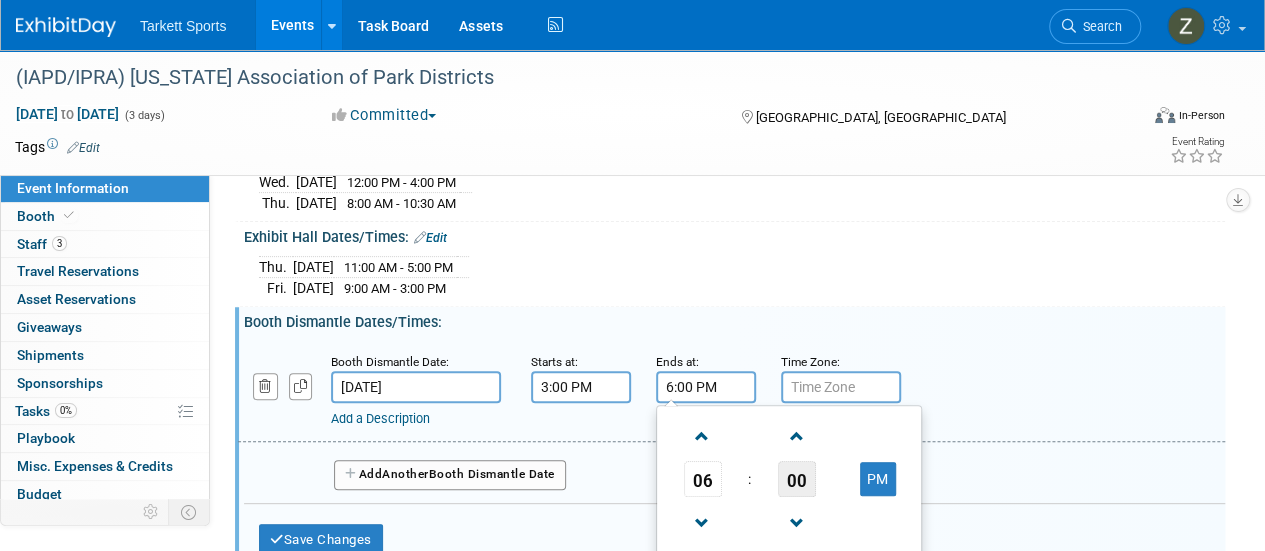click on "00" at bounding box center (797, 479) 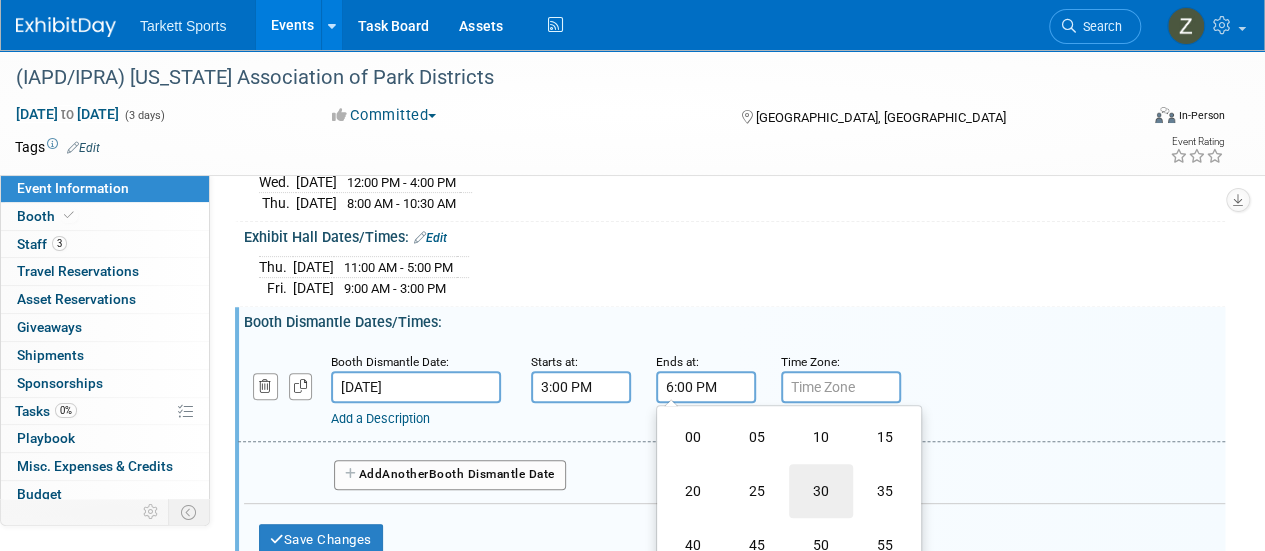 click on "30" at bounding box center (821, 491) 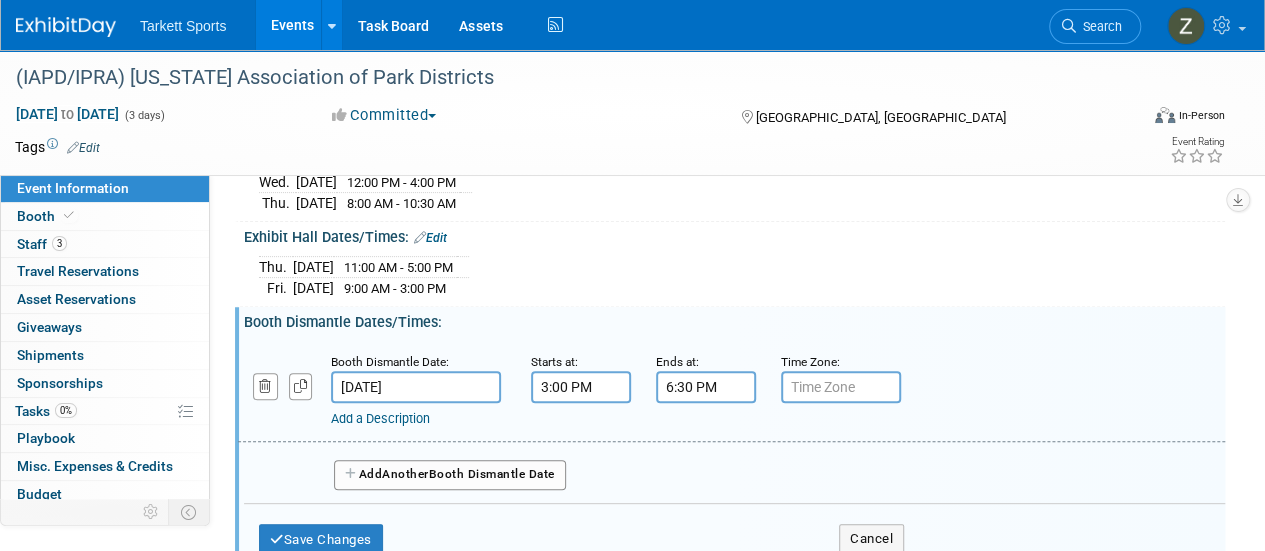 click on "Save Changes
Cancel" at bounding box center [581, 535] 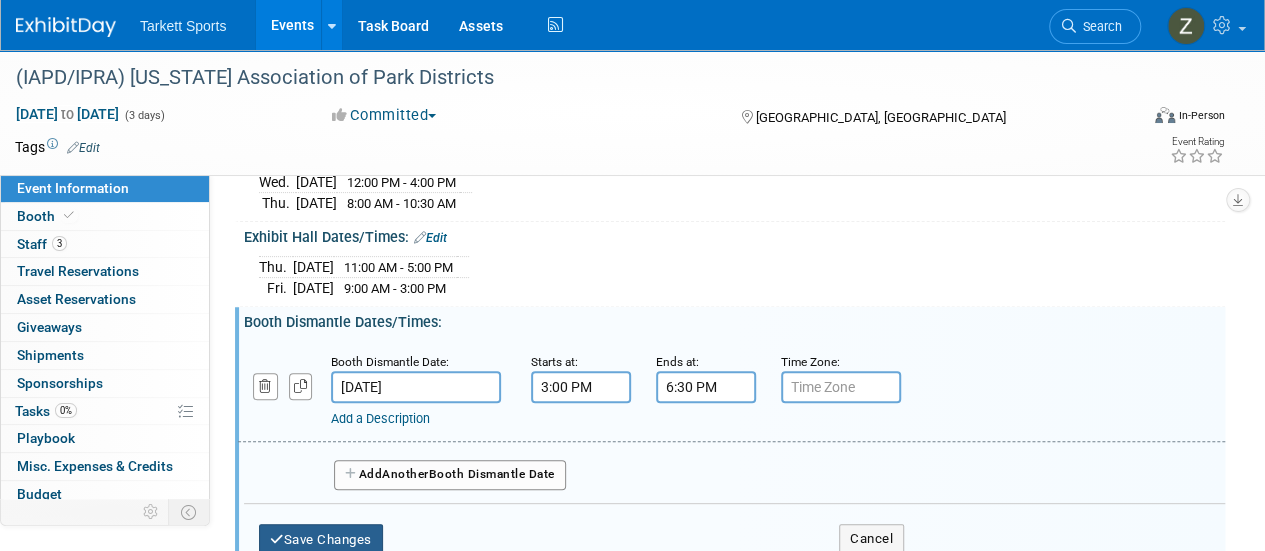 click on "Save Changes" at bounding box center (321, 540) 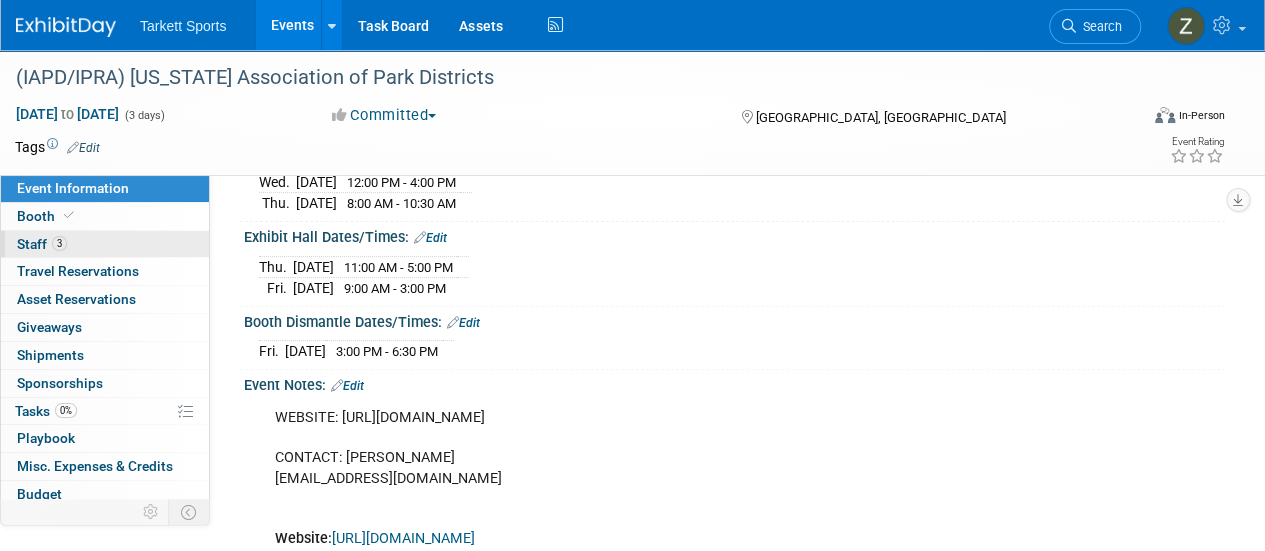 click on "3
Staff 3" at bounding box center (105, 244) 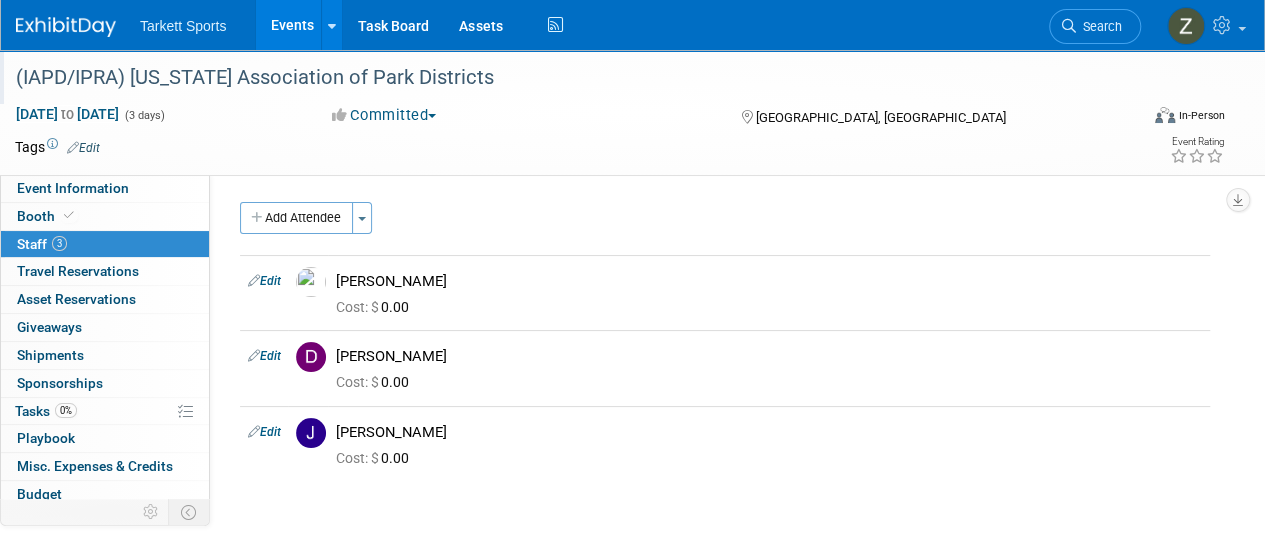 click at bounding box center (573, 58) 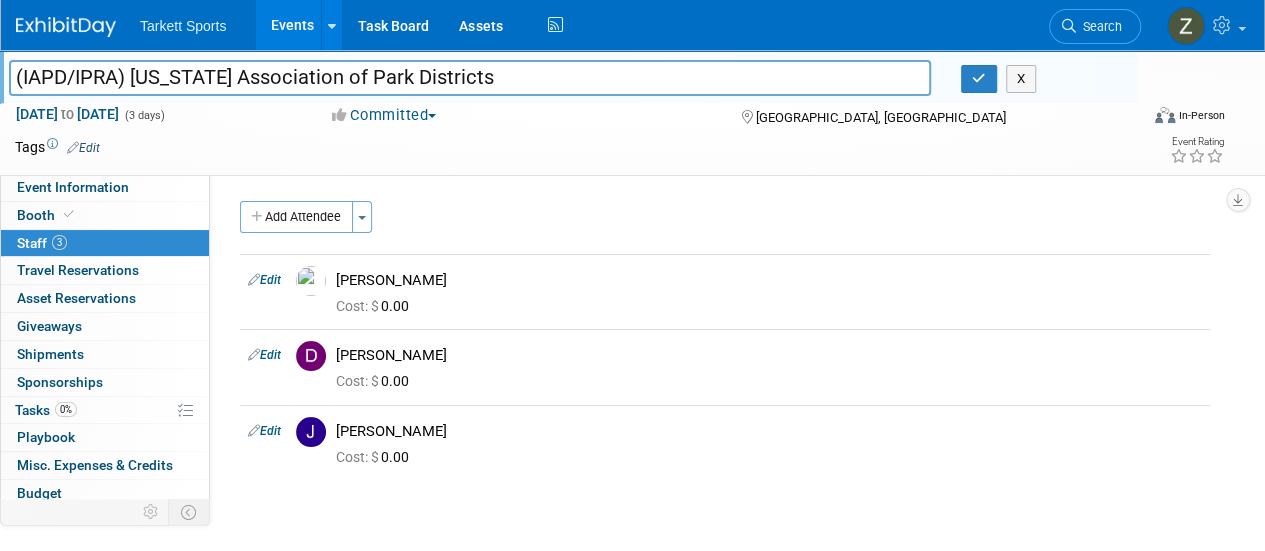 click at bounding box center (573, 58) 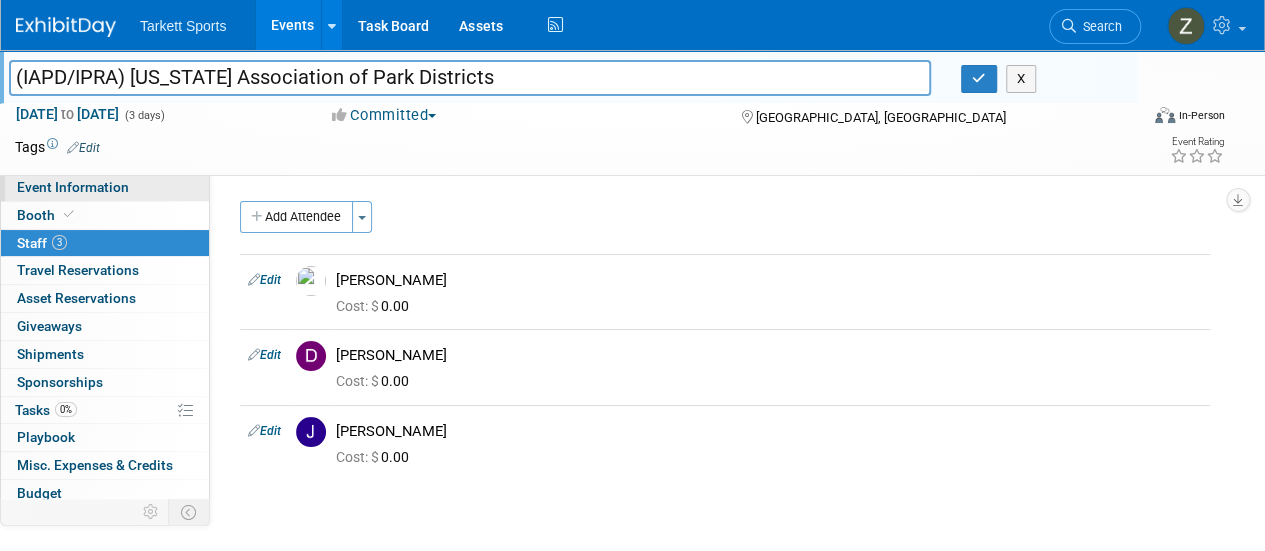 click on "Event Information" at bounding box center [105, 187] 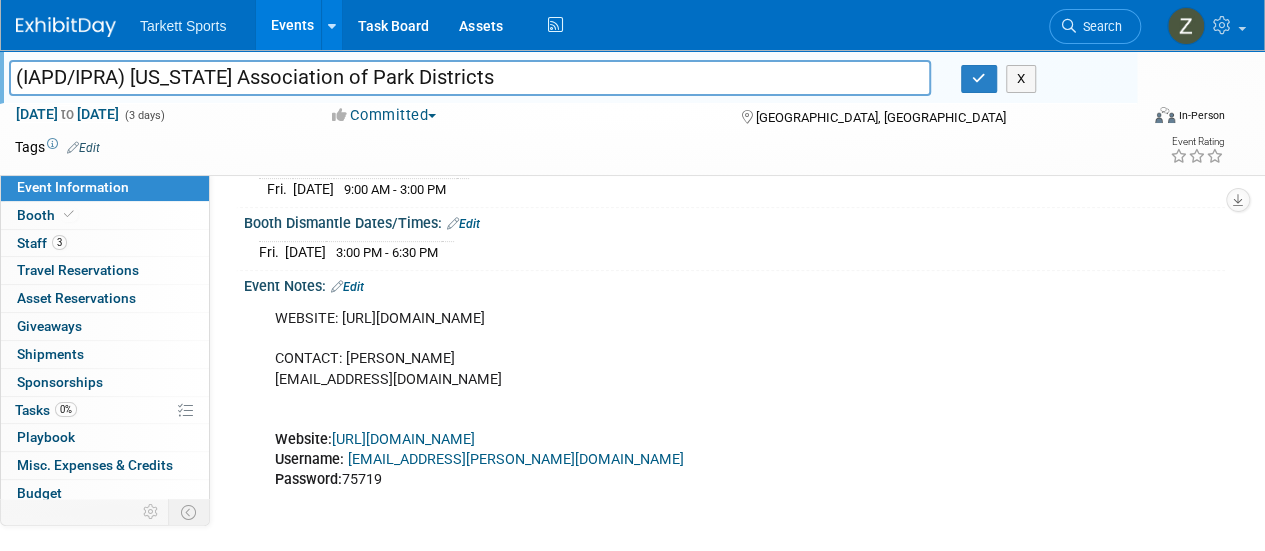 scroll, scrollTop: 300, scrollLeft: 0, axis: vertical 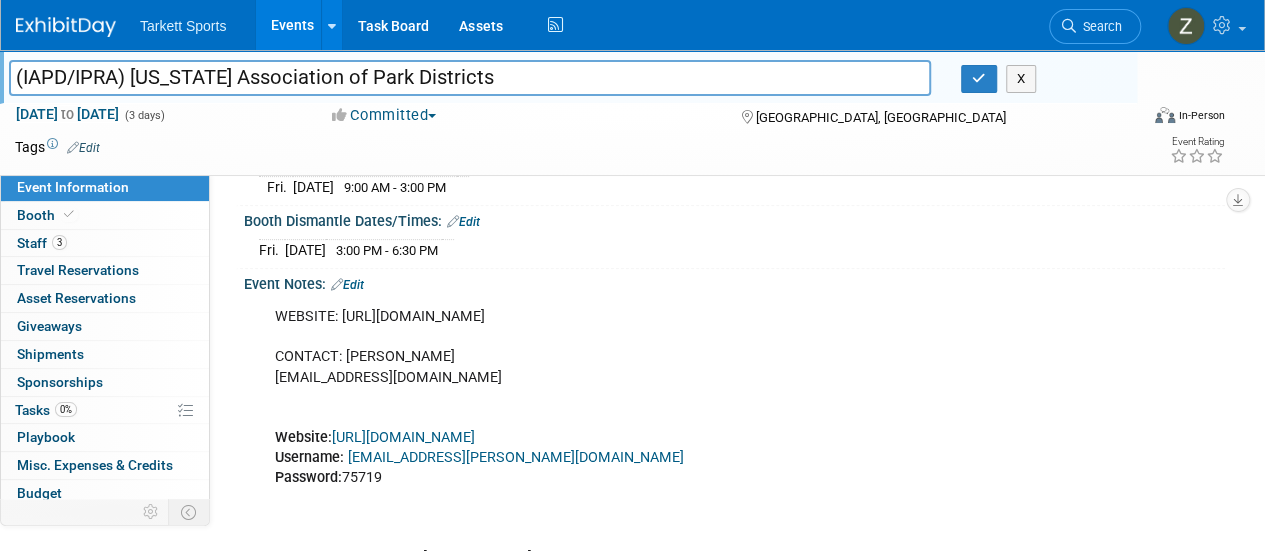 drag, startPoint x: 241, startPoint y: 209, endPoint x: 481, endPoint y: 249, distance: 243.3105 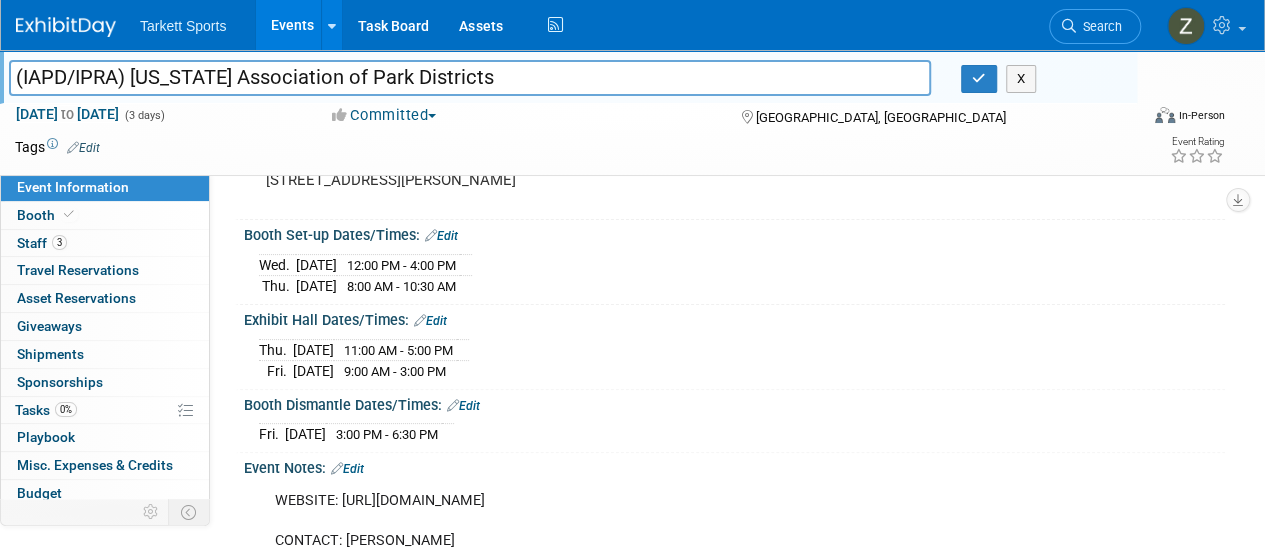 scroll, scrollTop: 0, scrollLeft: 0, axis: both 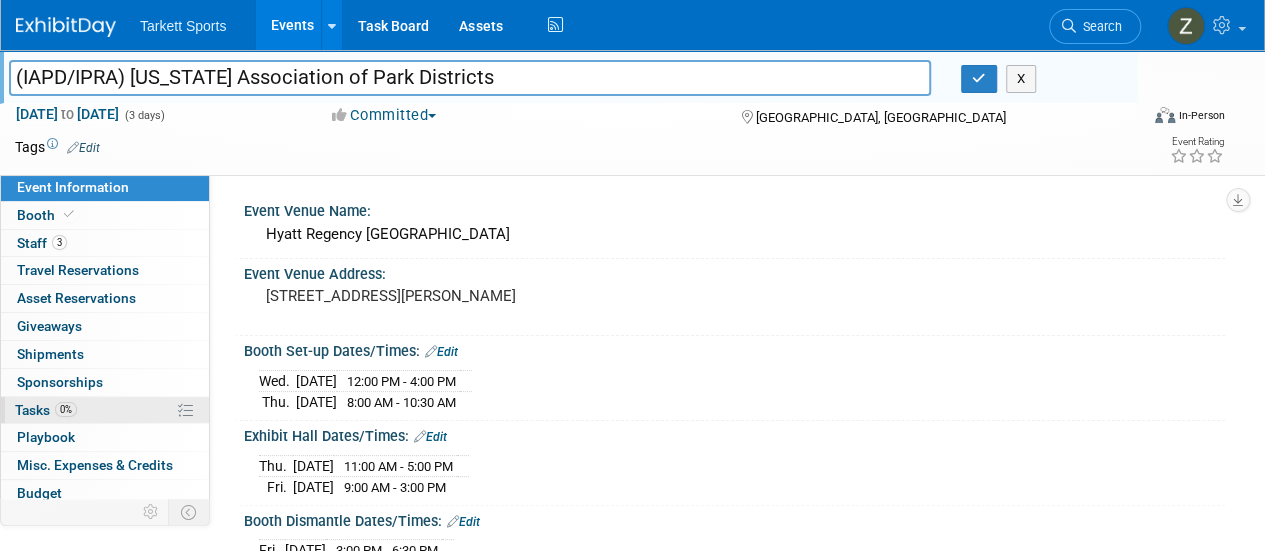 click on "0%" at bounding box center [66, 409] 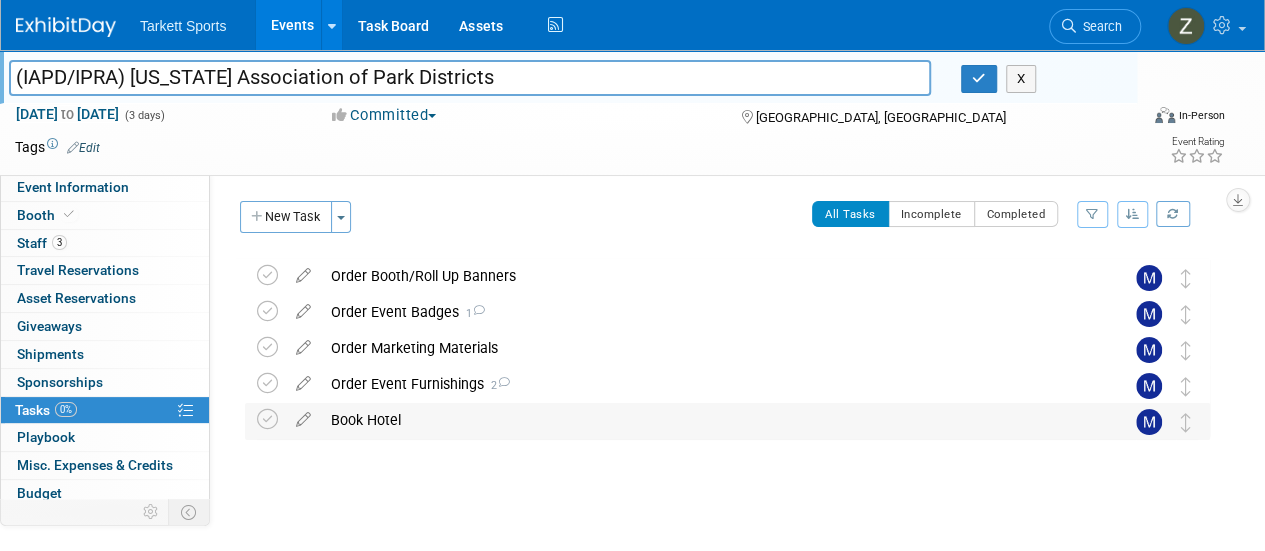 click on "Book Hotel" at bounding box center [708, 420] 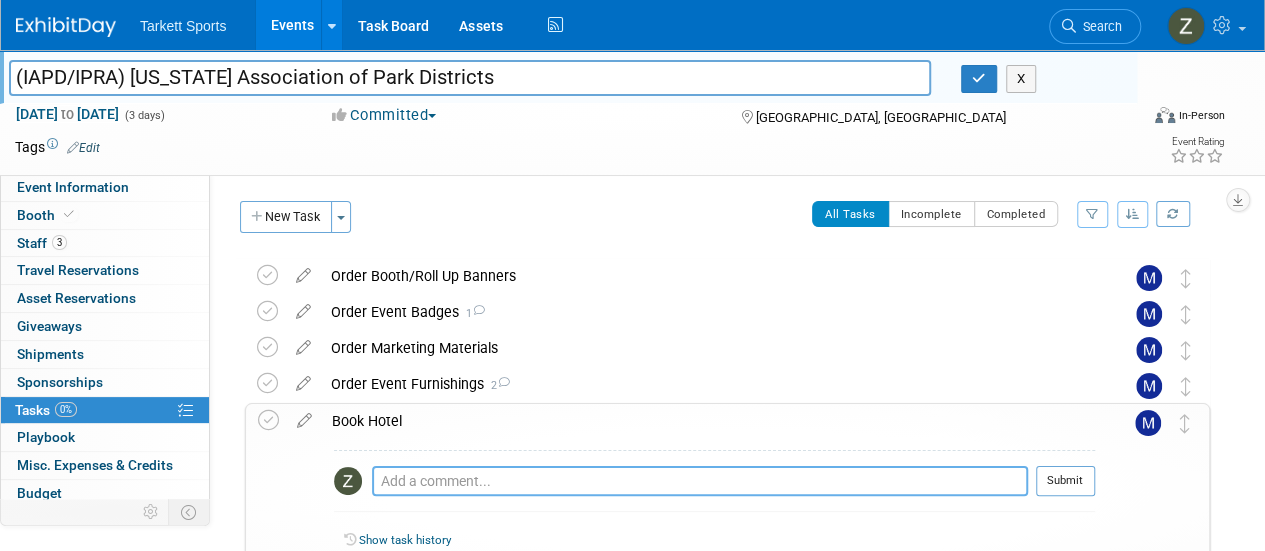 click at bounding box center [700, 481] 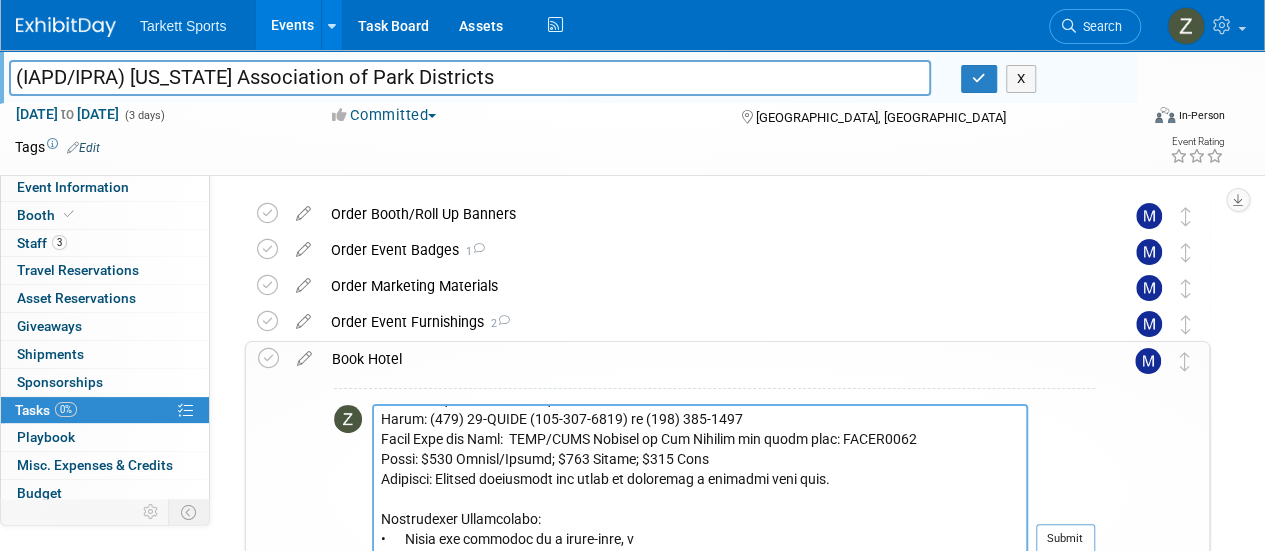 scroll, scrollTop: 360, scrollLeft: 0, axis: vertical 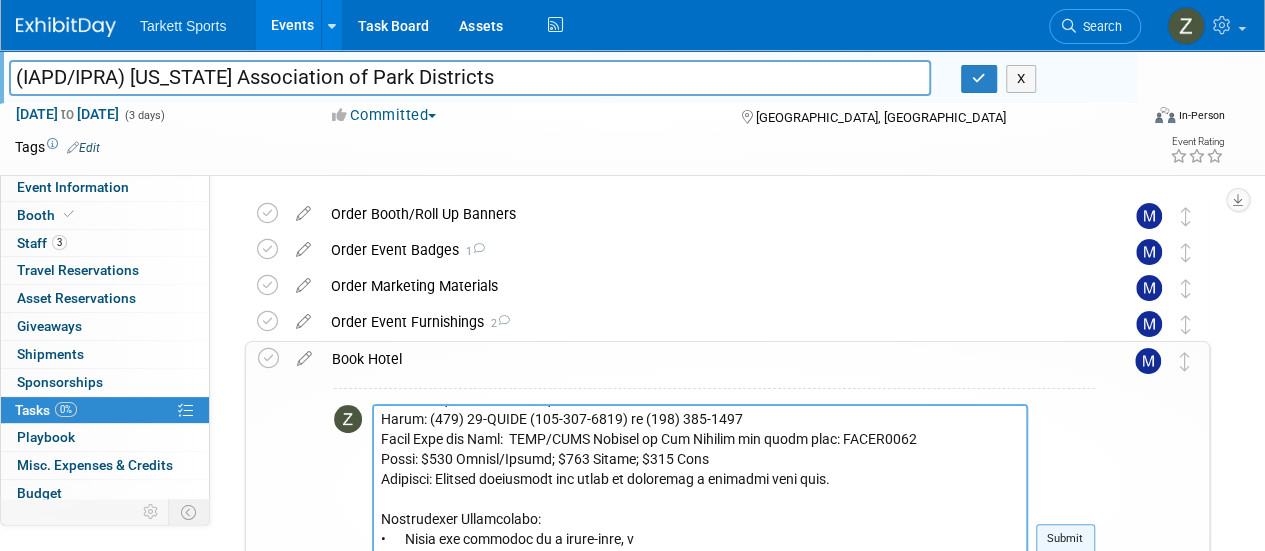 type on "The 2026 IAPD/IPRA Soaring to New Heights Conference will be held January 29-31, 2026 at the Hyatt Regency Chicago located at 151 E. Wacker Dr., Chicago, IL 60601, (312) 565-1234.  Room blocks are available at the Hyatt Regency Chicago and the Swissôtel Chicago.  See below housing information.
HYATT REGENCY CHICAGO (Host Hotel)
151 E. Wacker Dr., Chicago, IL 60601
Book online:  Click here to book online or copy and paste into your browser:
https://www.hyatt.com/en-US/group-booking/CHIRC/G-ZAPD
Phone: (312) 565-1234
Group Name and Code: IAPD/IPRA and group code: G-ZAPD
Rates: $134 Single/Double; $144 Triple; $154 Quad
Upgrades: Upgrade surcharges may apply to guarantee a specific room type.
SWISSÔTEL CHICAGO (Additional Housing Available)
323 E. Wacker Dr., Chicago, IL 60601
Book online:  Click here to book online or copy and paste into your browser:
https://book.passkey.com/event/50962781/owner/1461/home
Phone: (888) 73-SWISS (888-737-9477) or (800) 441-1414
Group Name and Code:  IAPD/IPRA Soaring to..." 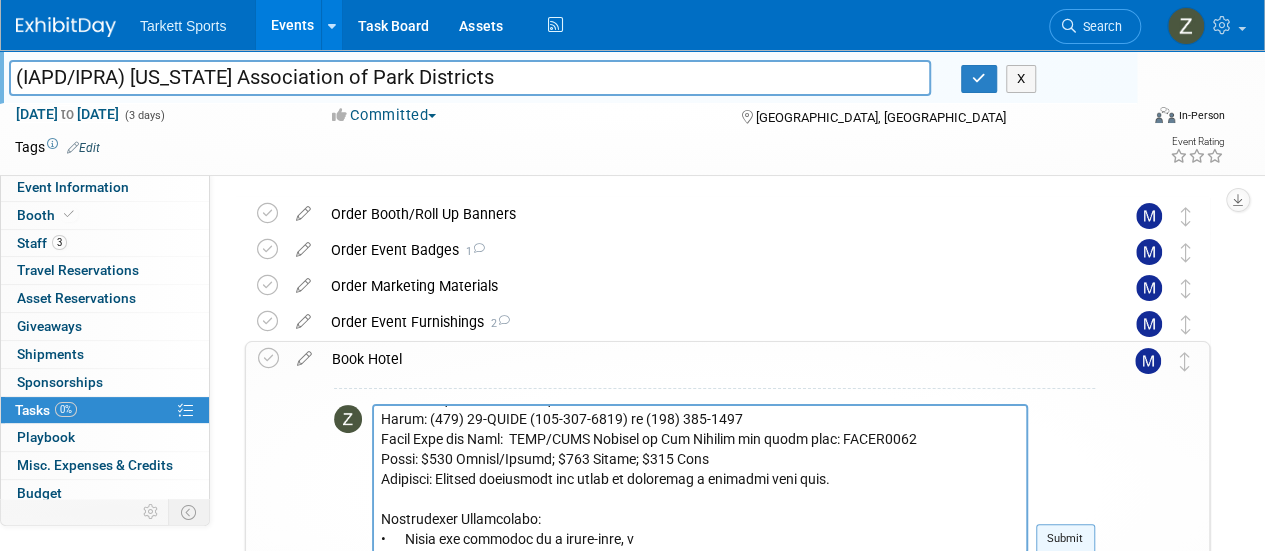 click on "Submit" at bounding box center (1065, 539) 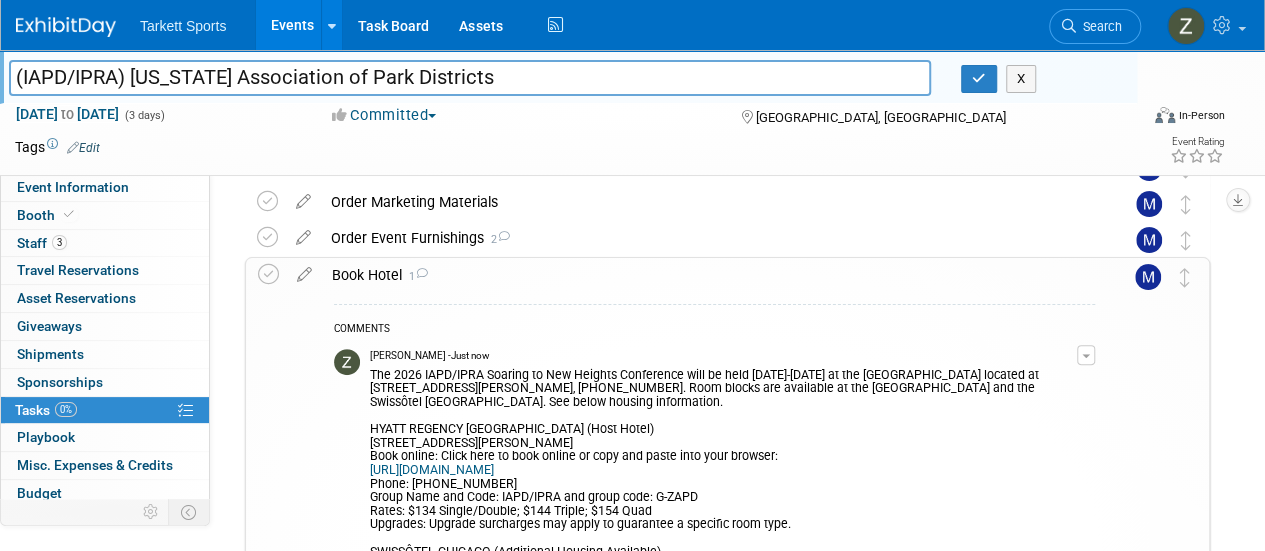 scroll, scrollTop: 0, scrollLeft: 0, axis: both 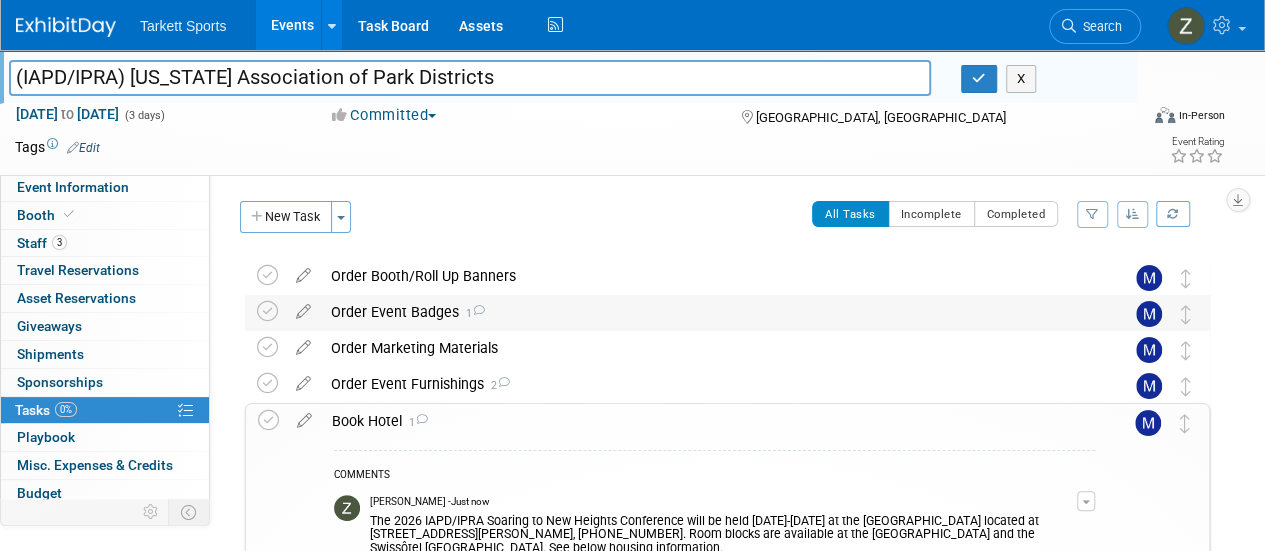 click on "Order Event Badges
1" at bounding box center [708, 312] 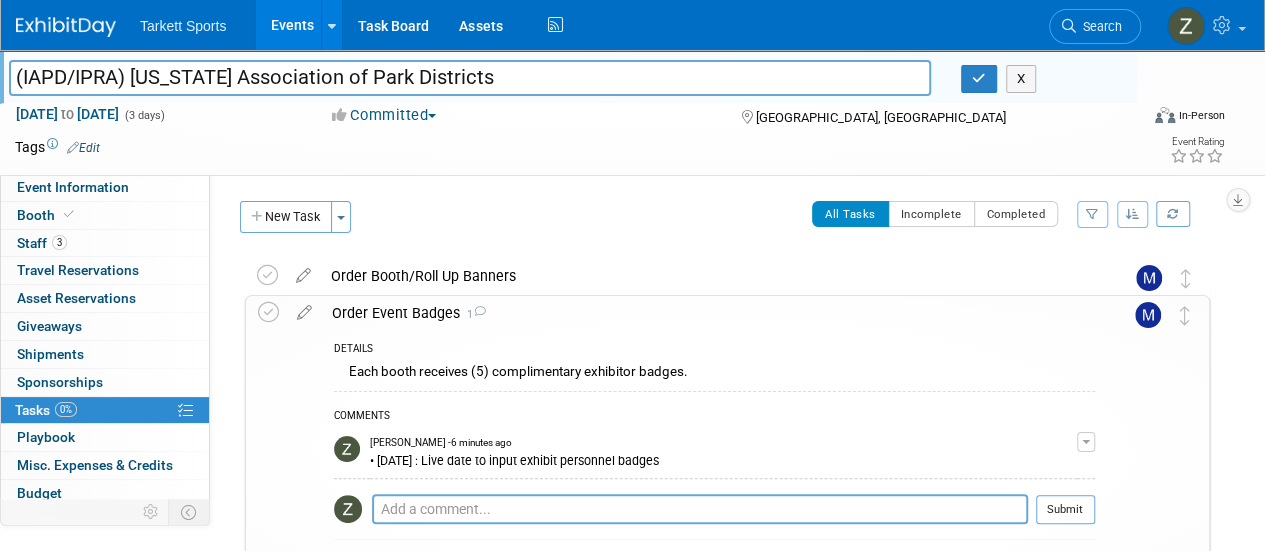 click on "Order Event Badges
1" at bounding box center [708, 313] 